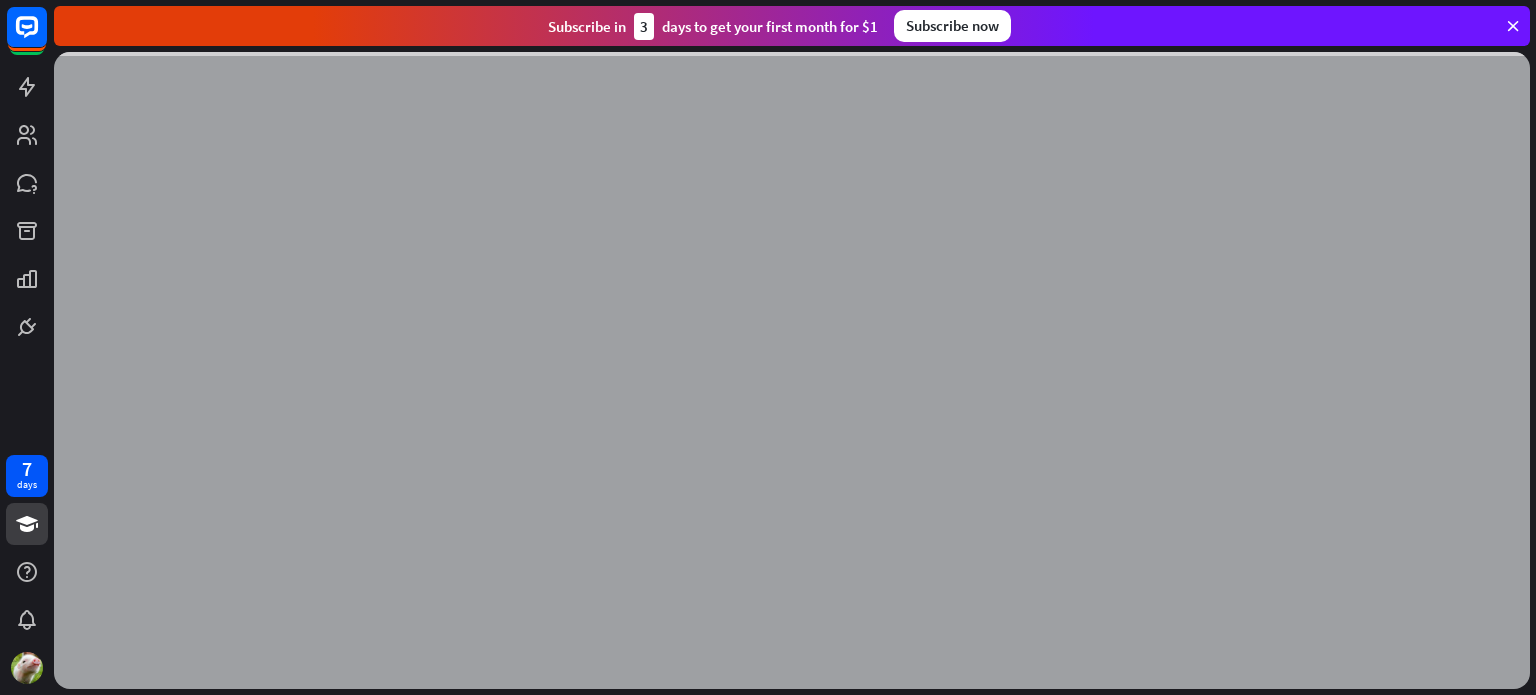 scroll, scrollTop: 0, scrollLeft: 0, axis: both 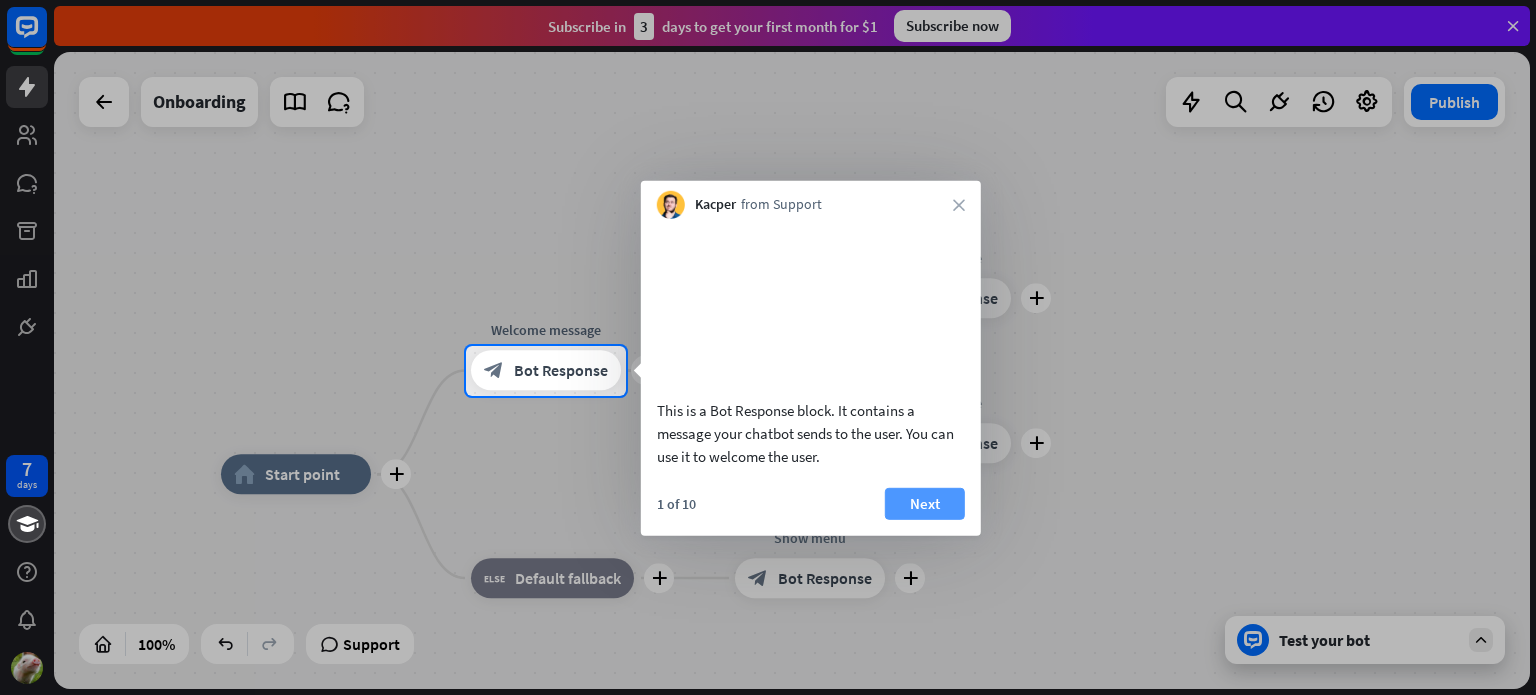 click on "plus   Show menu   block_bot_response   Bot Response" at bounding box center [810, 578] 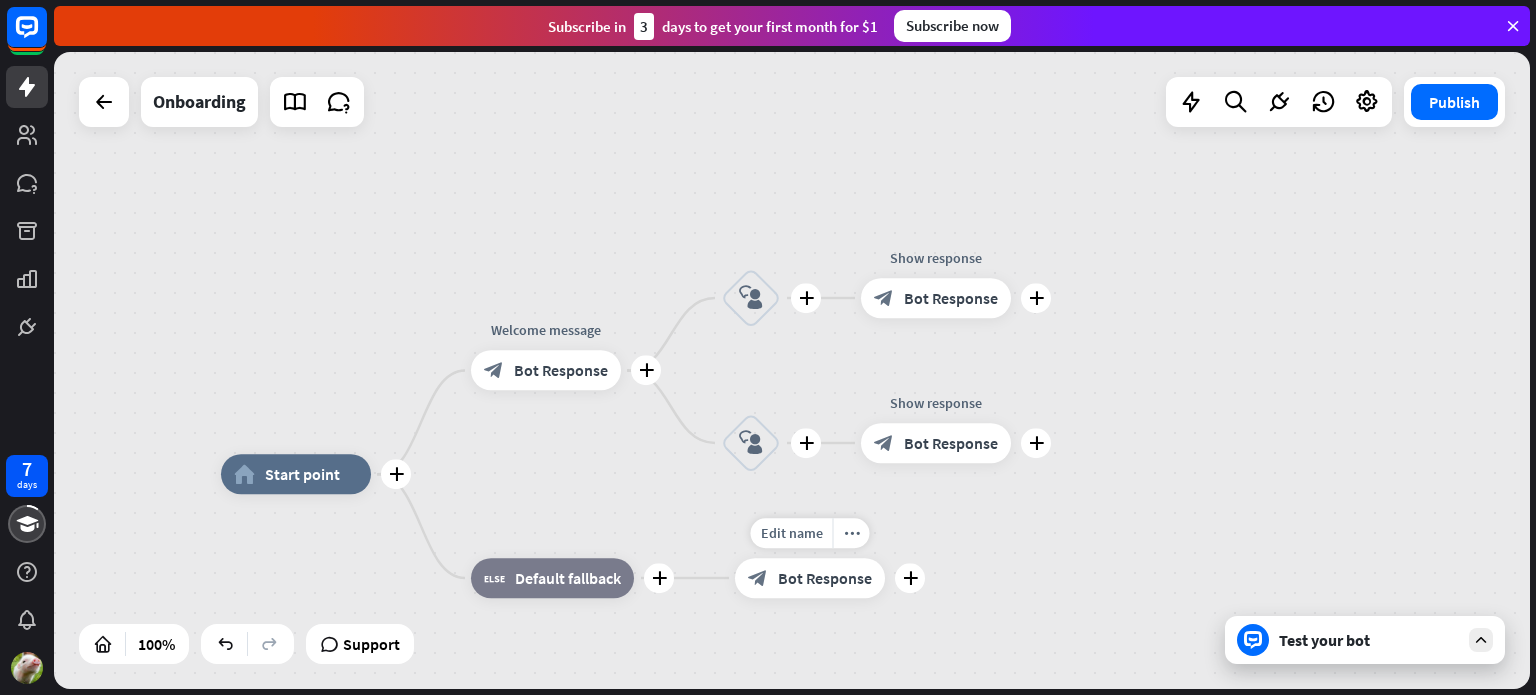 click on "7   days
close
Product Help
First steps   Get started with ChatBot       Help Center   Follow step-by-step tutorials       Academy   Level up your skill set       Contact us   Connect with our Product Experts
Subscribe [DATE]
to get your first month for $1
Subscribe now                     plus     home_2   Start point               plus   Welcome message   block_bot_response   Bot Response               plus     block_user_input               plus   Show response   block_bot_response   Bot Response               plus     block_user_input               plus   Show response   block_bot_response   Bot Response" at bounding box center (768, 347) 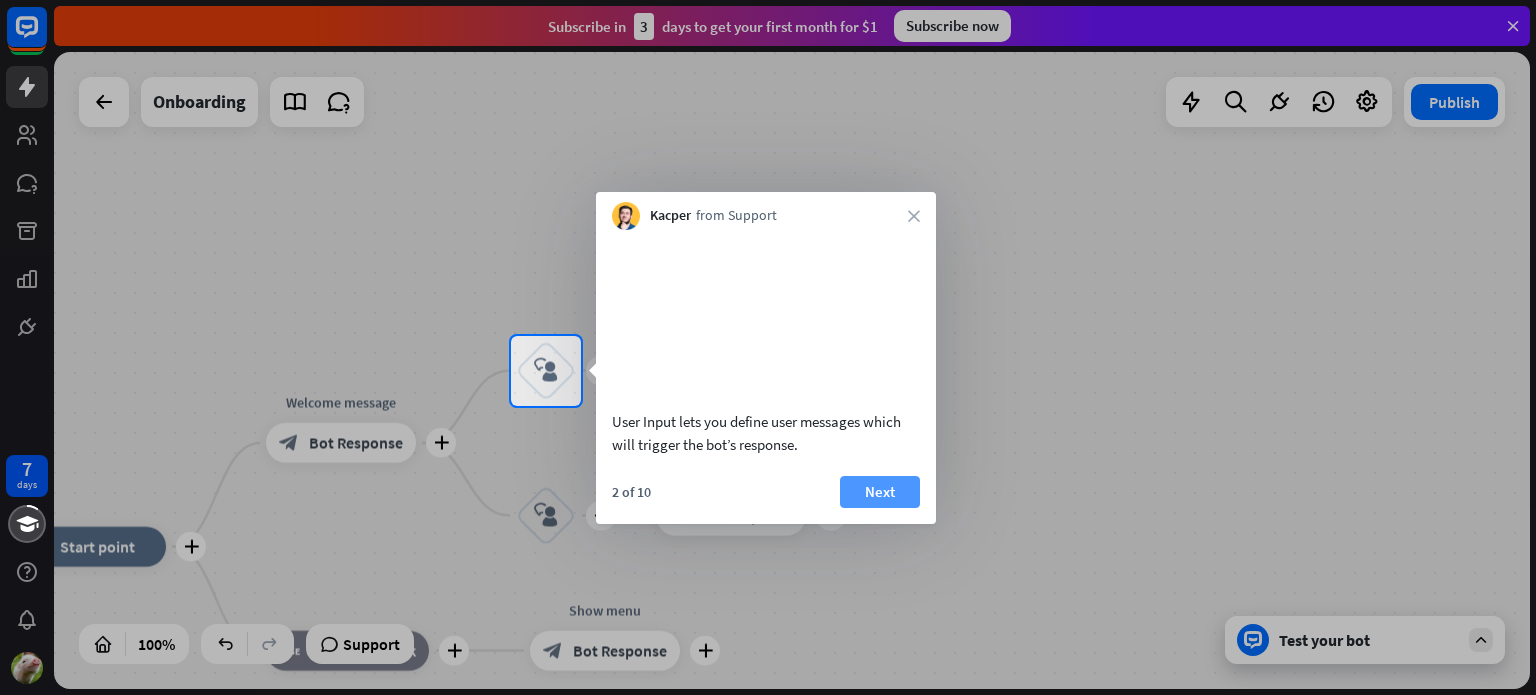 click on "Next" at bounding box center (880, 492) 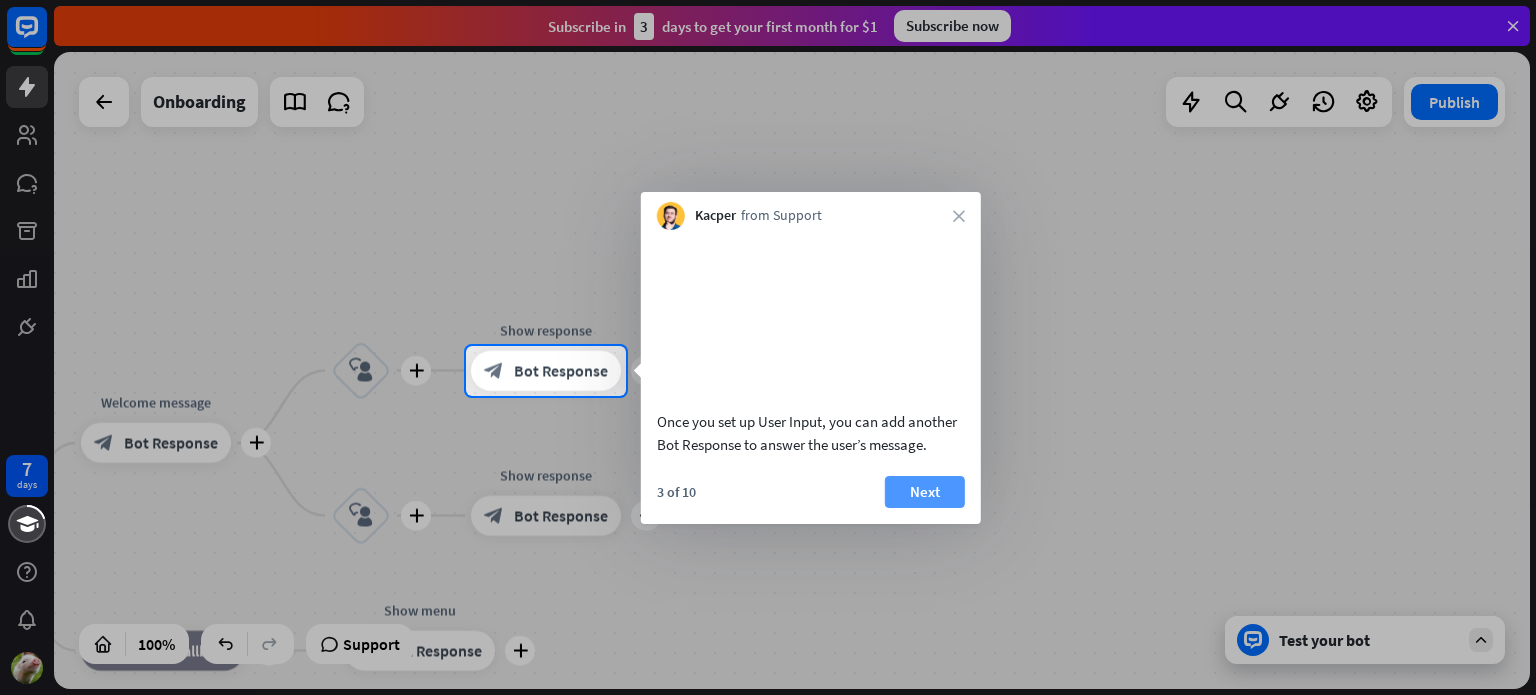 click on "Next" at bounding box center [925, 492] 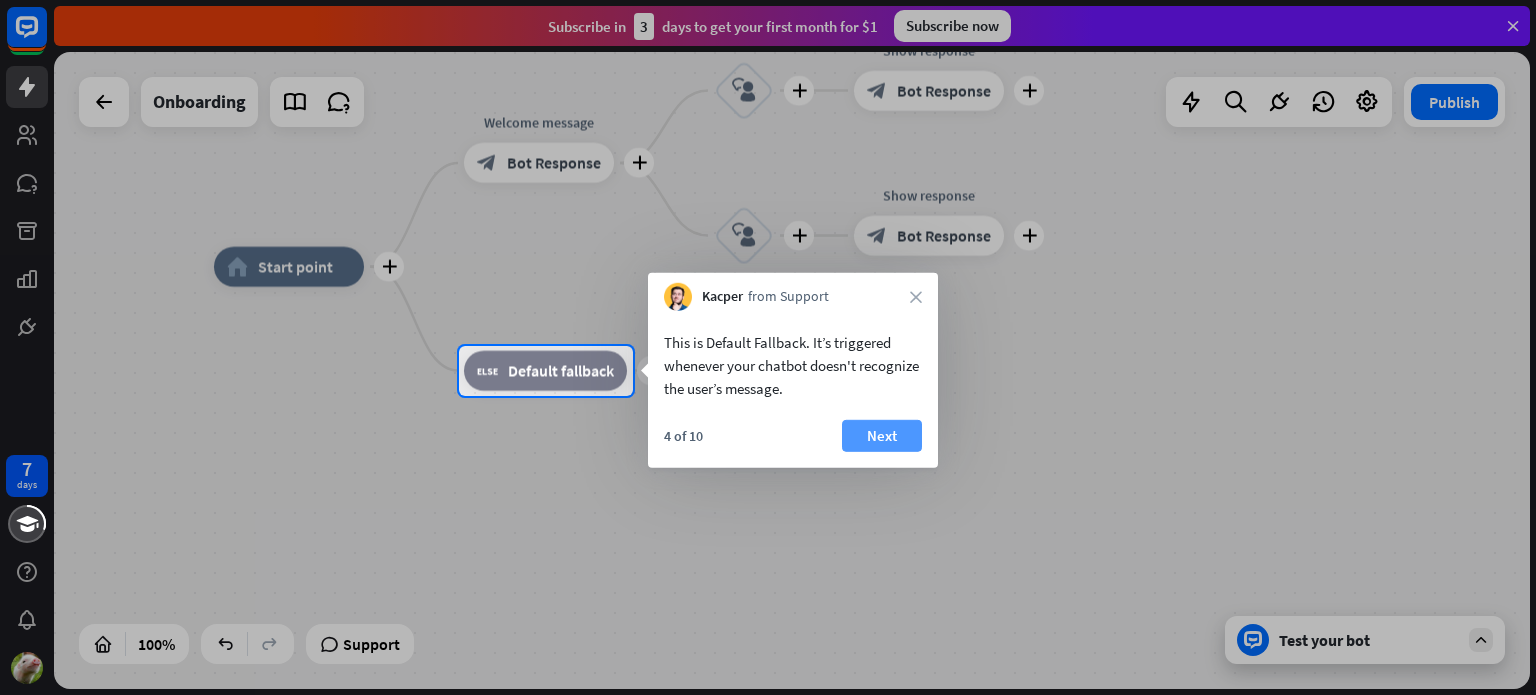 click on "Next" at bounding box center (882, 436) 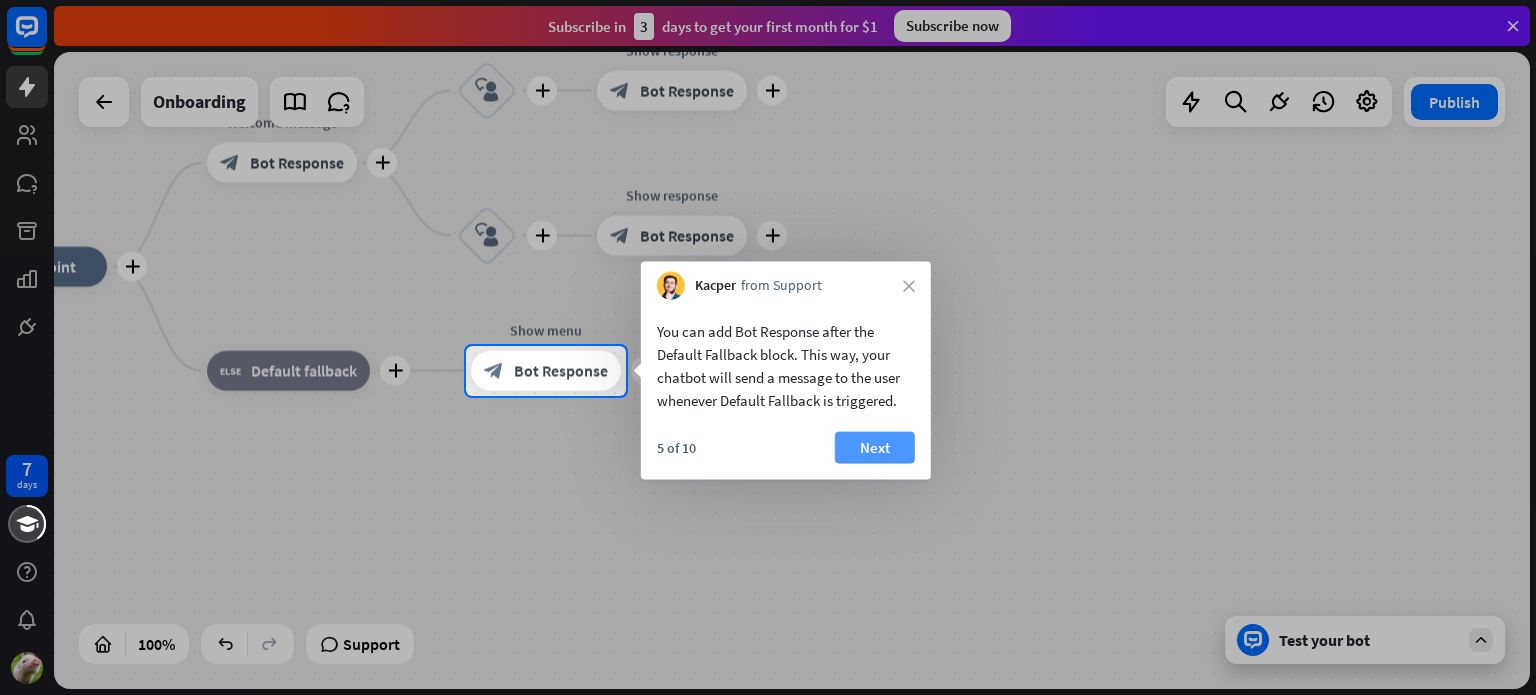 click on "Next" at bounding box center [875, 448] 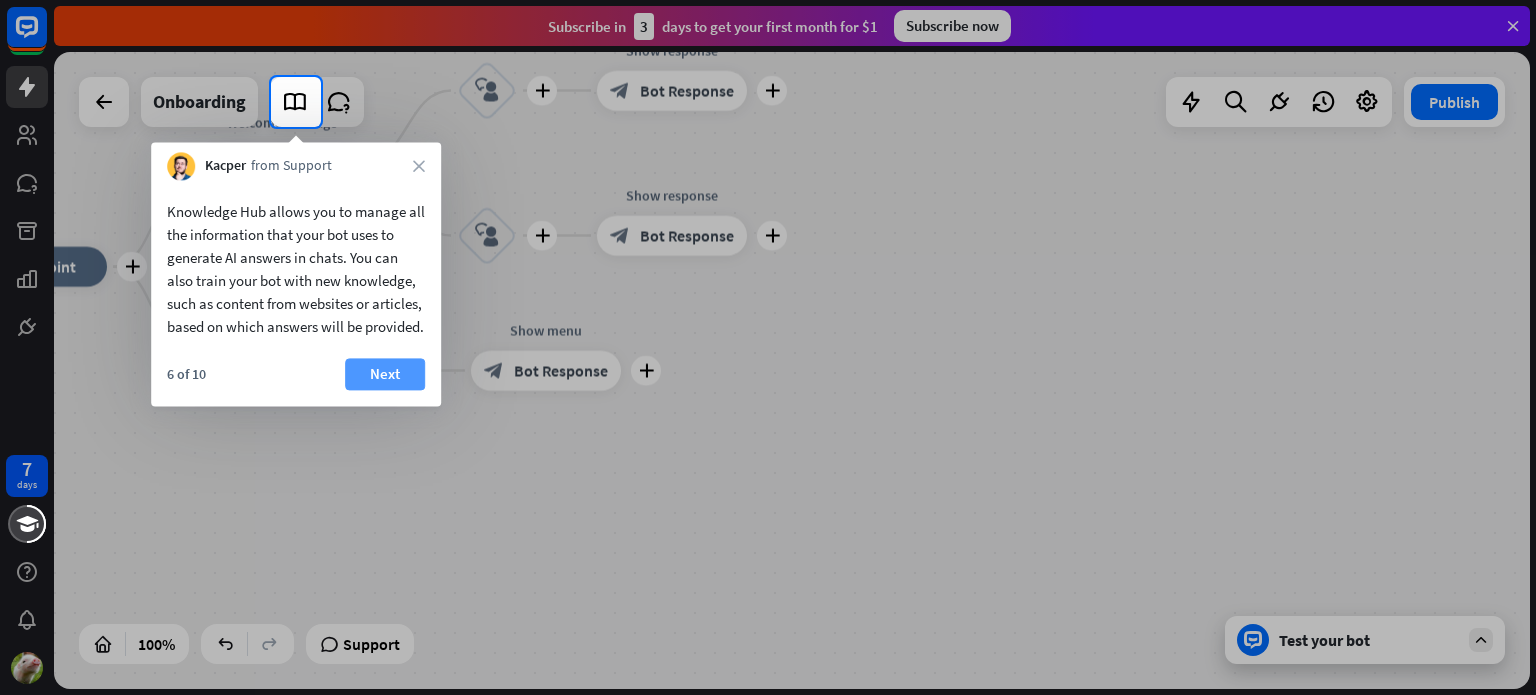 click on "Next" at bounding box center (385, 374) 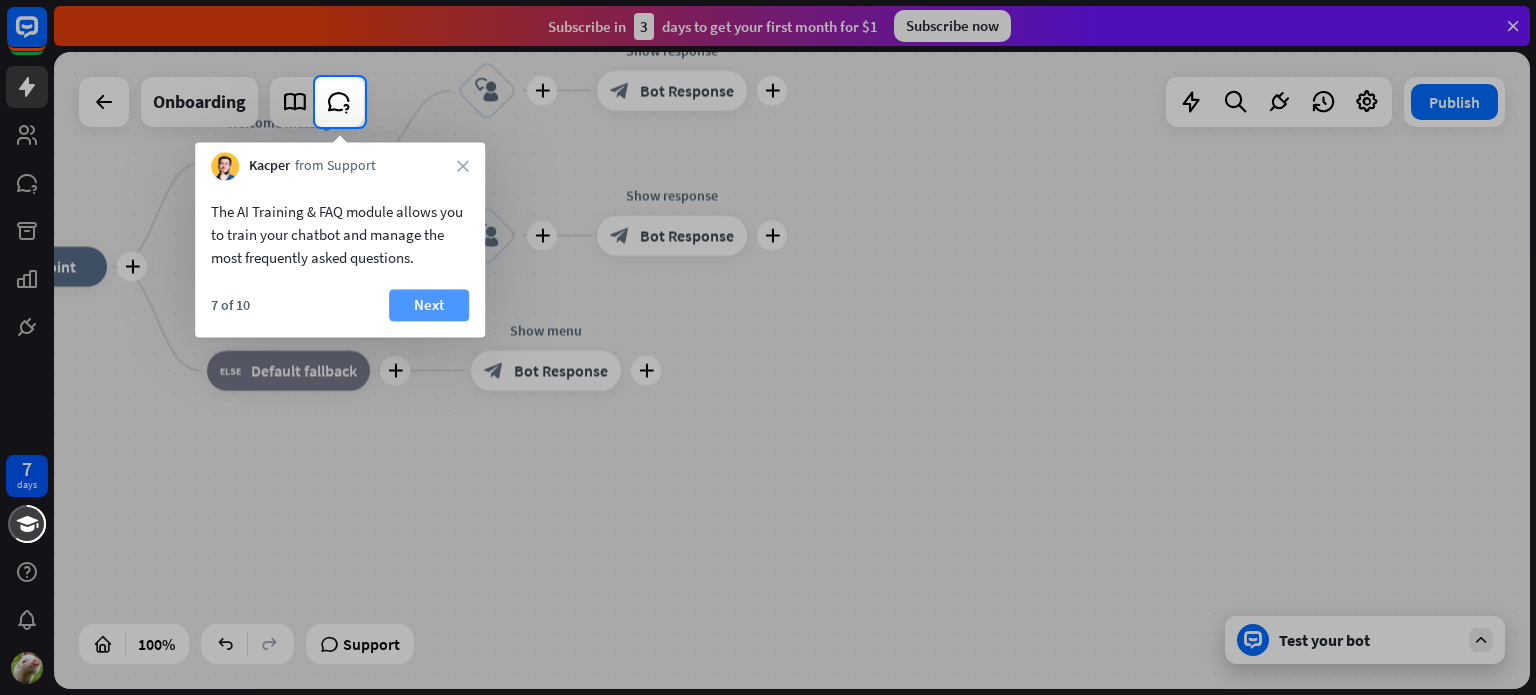click on "Next" at bounding box center [429, 305] 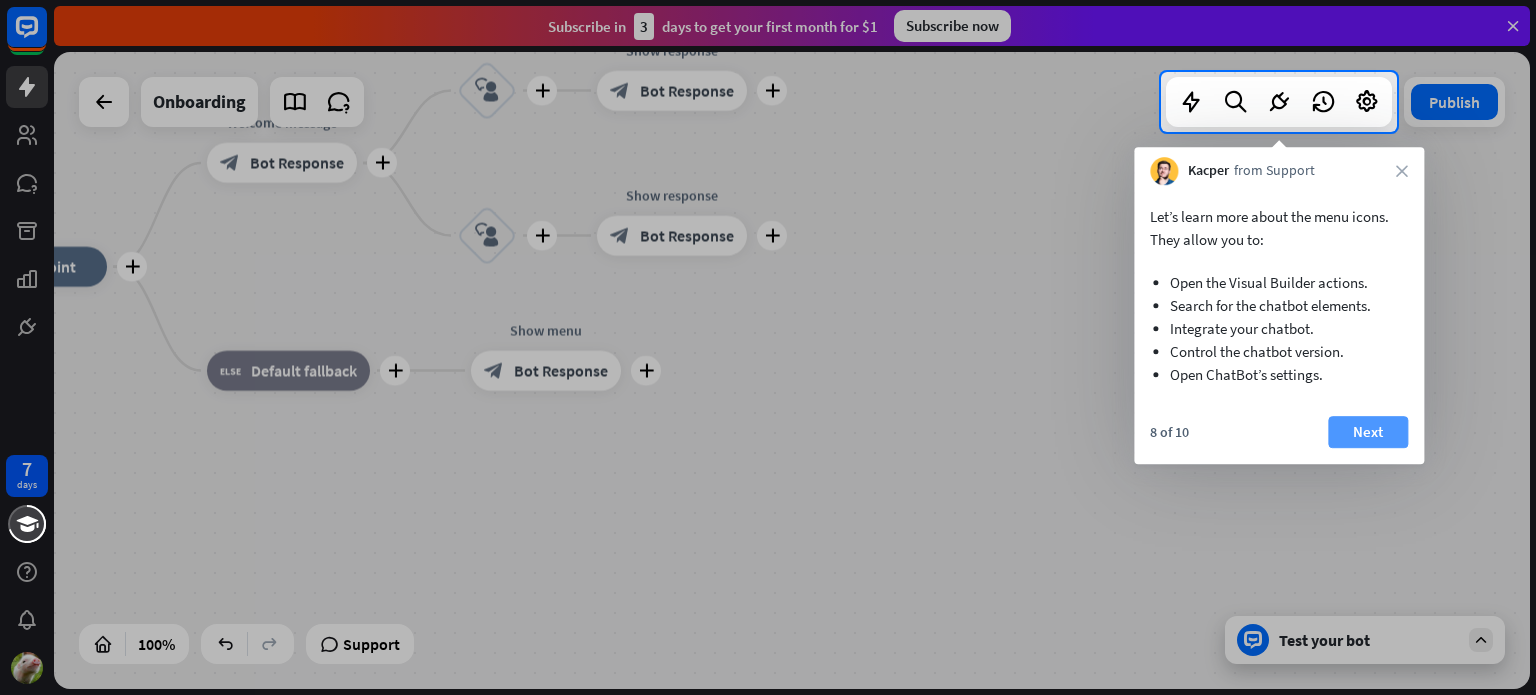 click on "Next" at bounding box center [1368, 432] 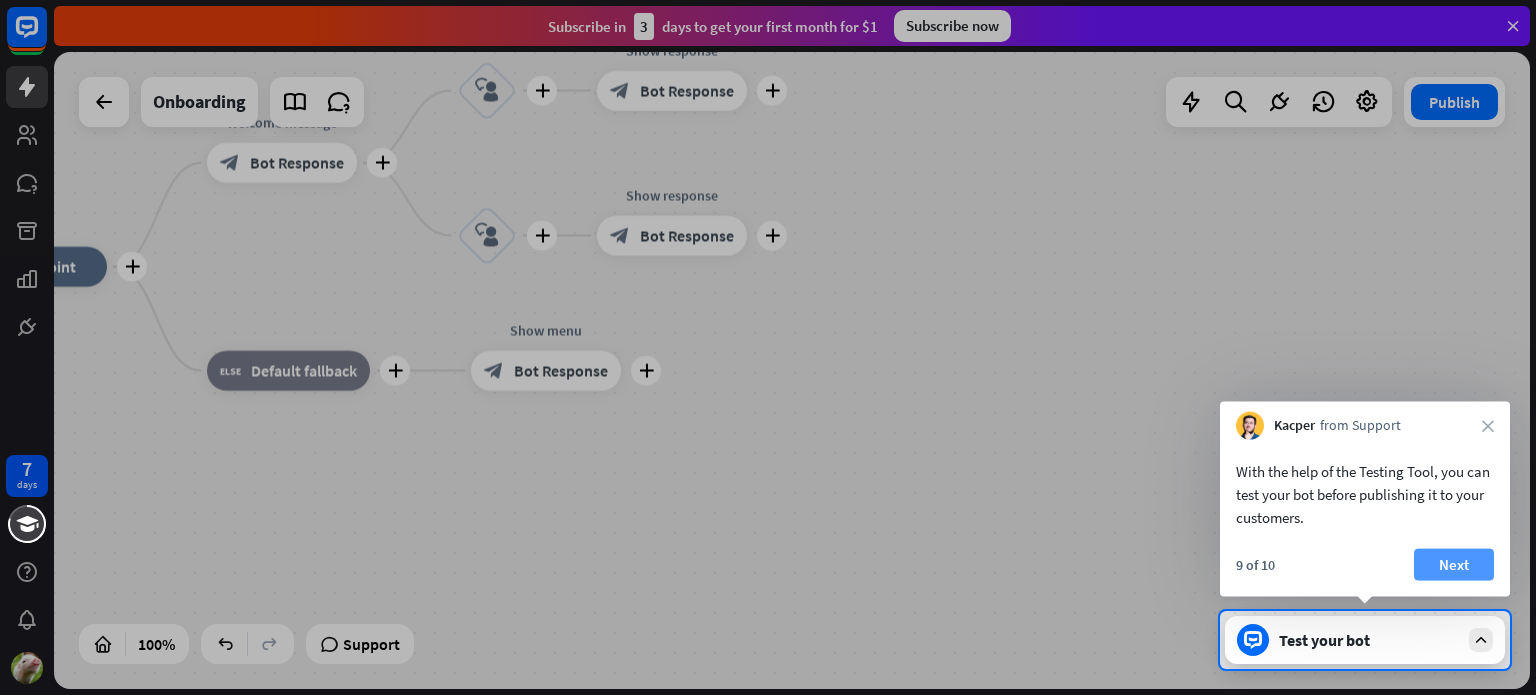 click on "Next" at bounding box center (1454, 565) 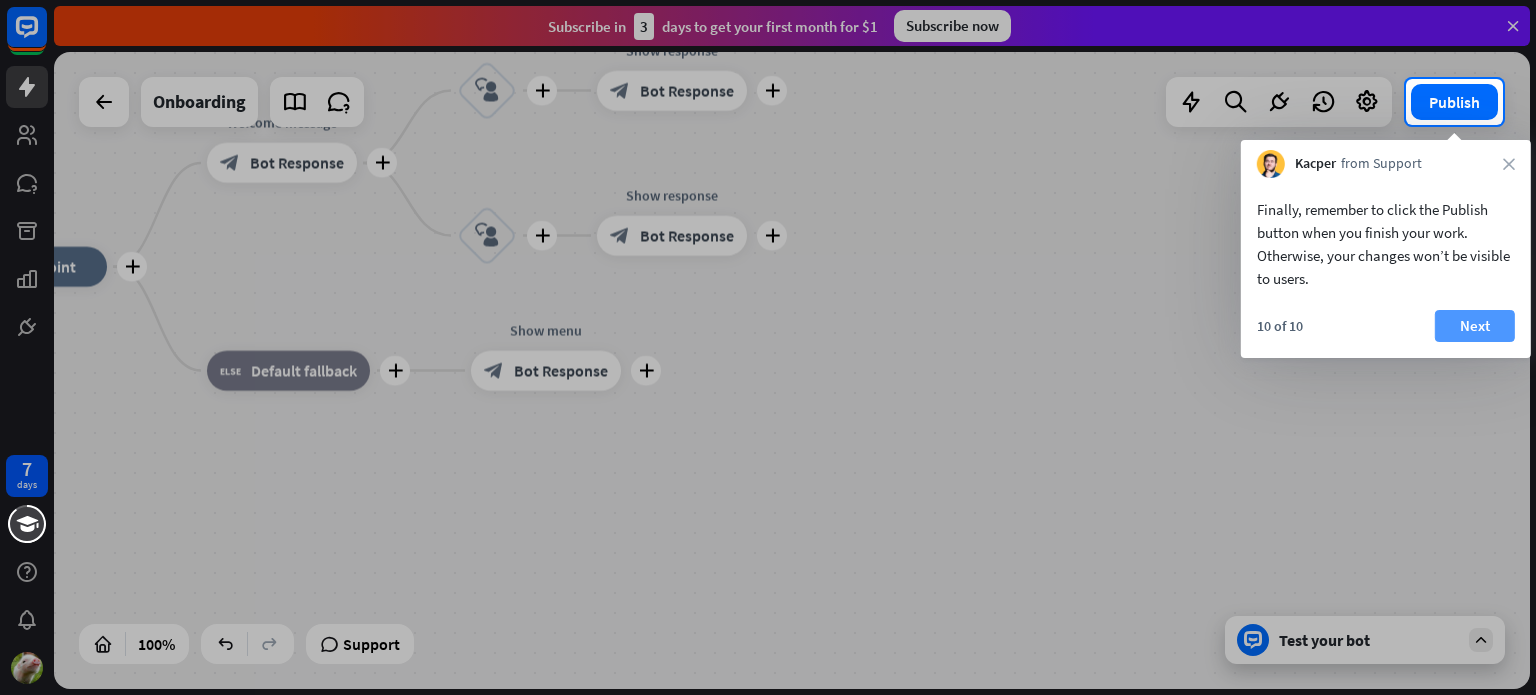 click on "Next" at bounding box center (1475, 326) 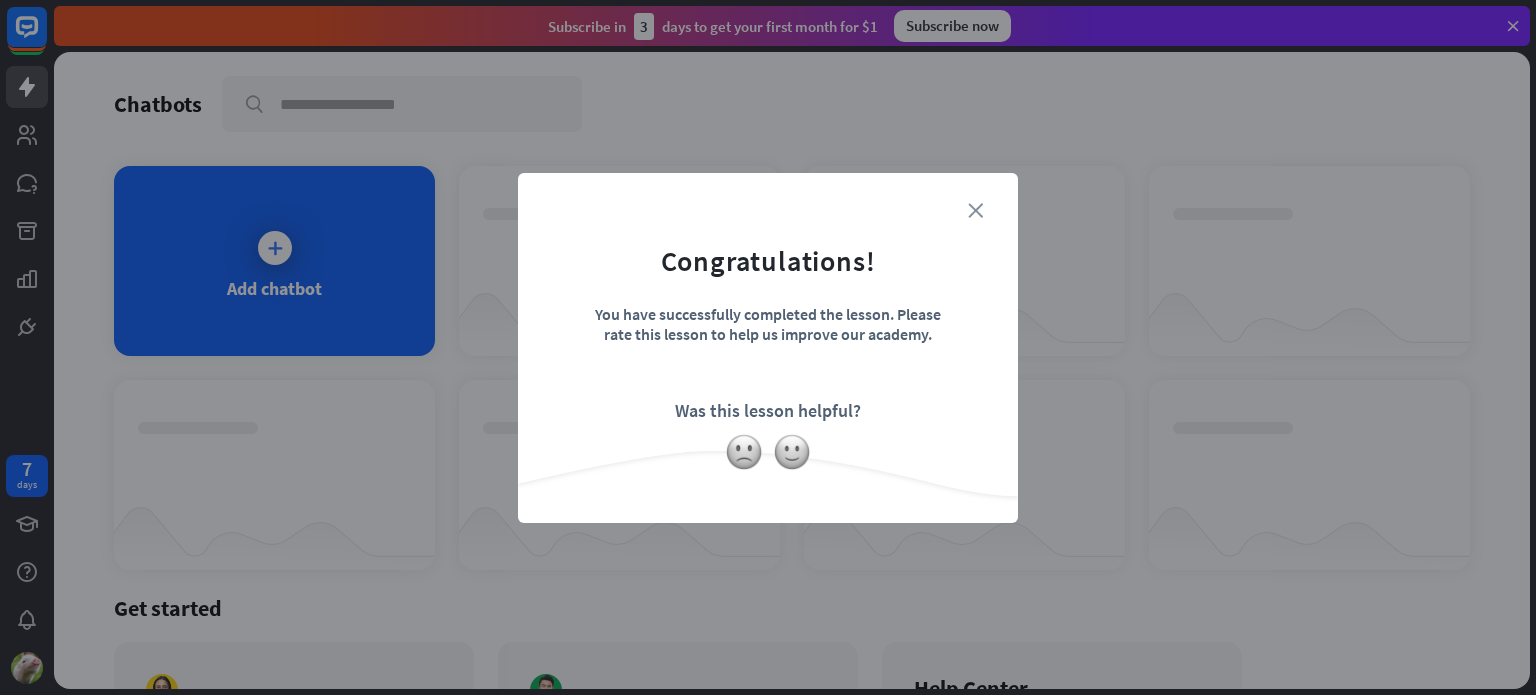 click on "close" at bounding box center (975, 210) 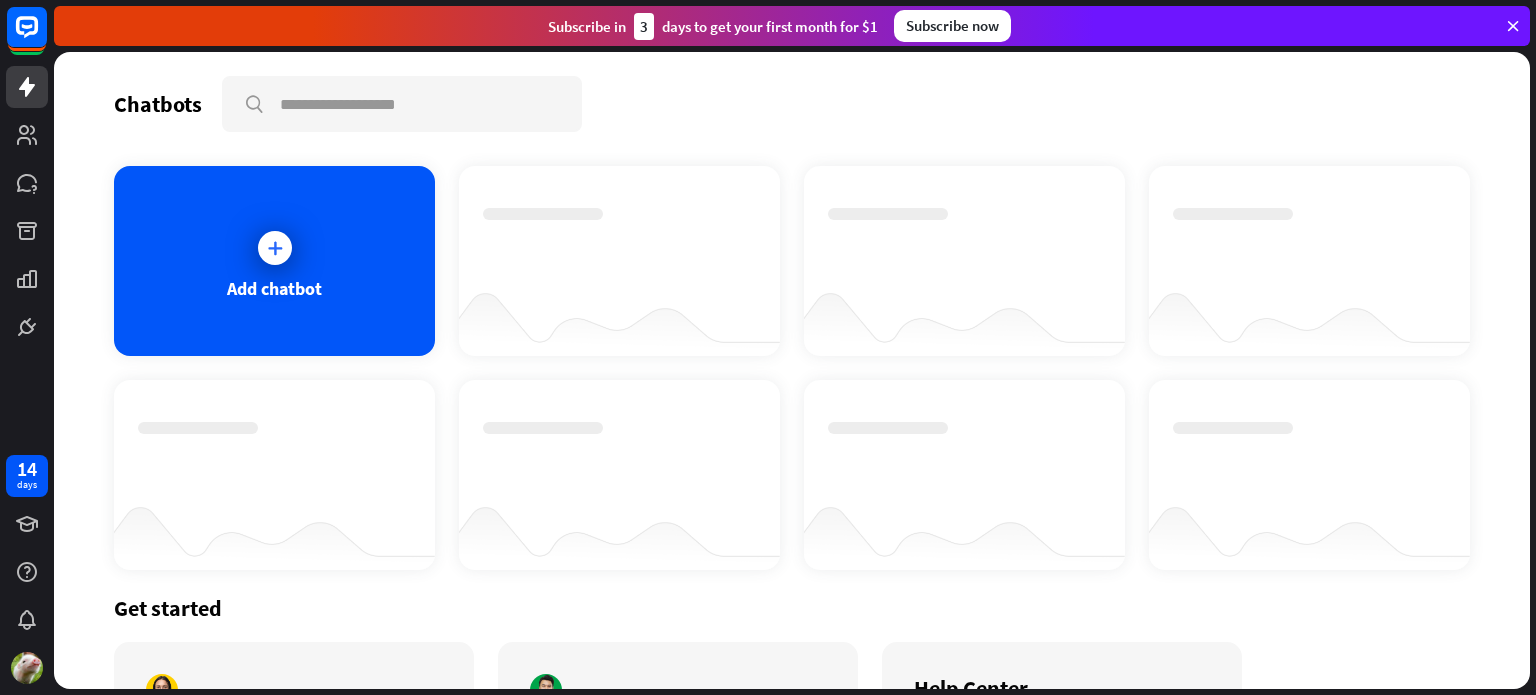 click on "Add chatbot" at bounding box center [274, 261] 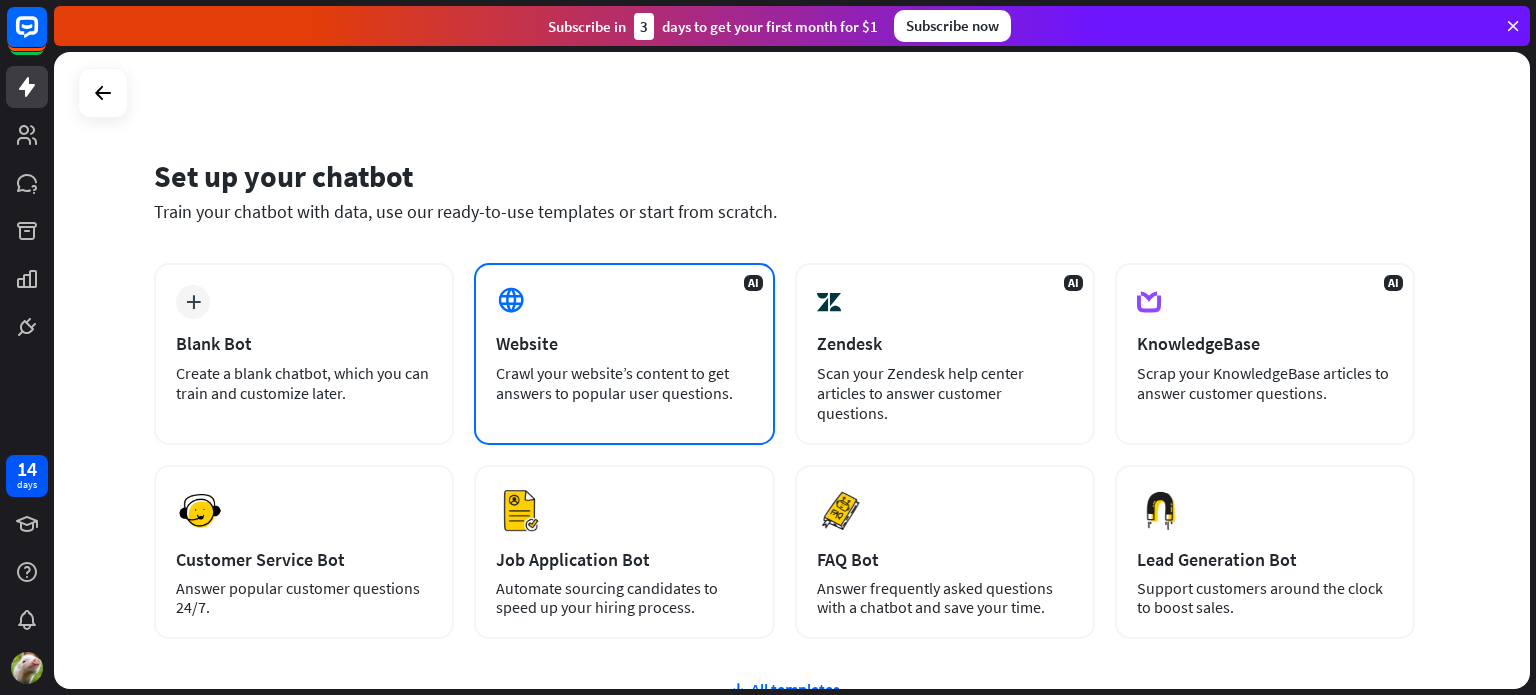 click on "Crawl your website’s content to get answers to
popular user questions." at bounding box center (624, 383) 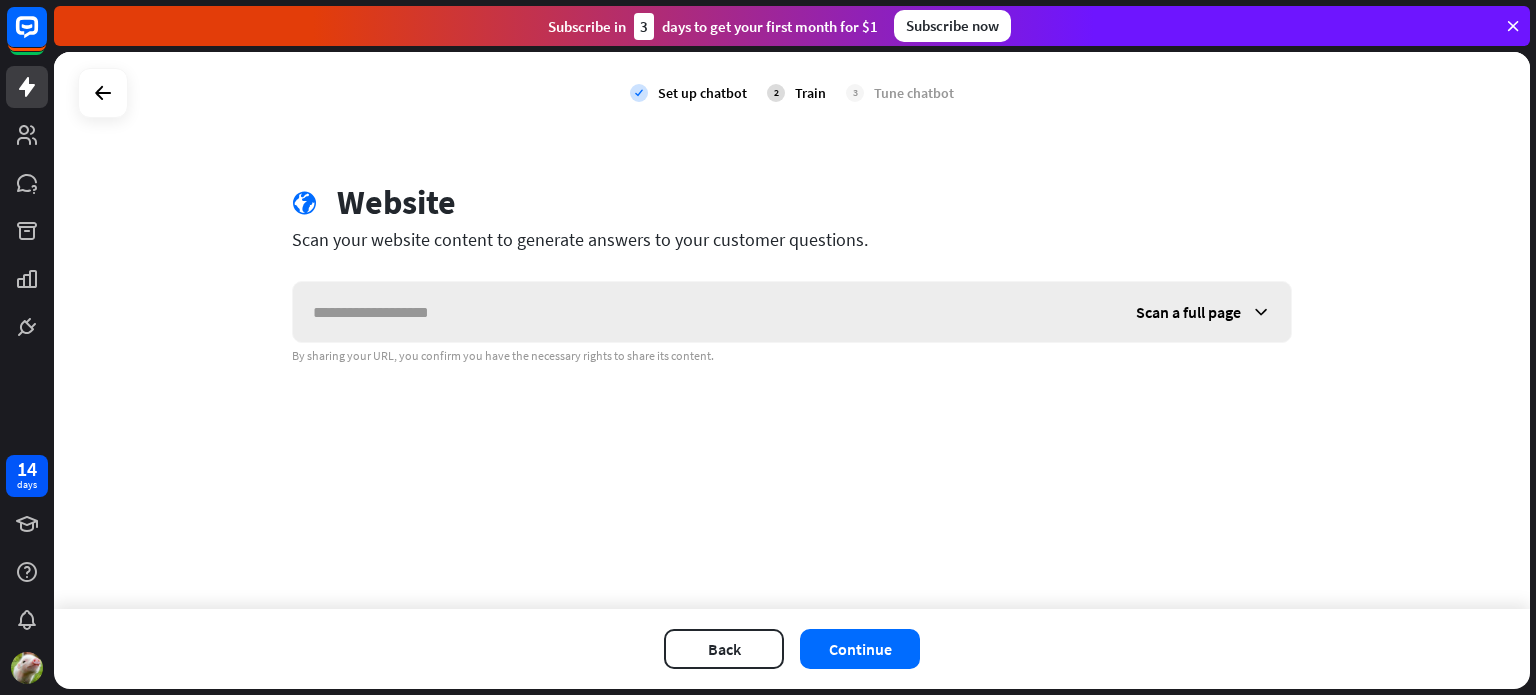 click at bounding box center (704, 312) 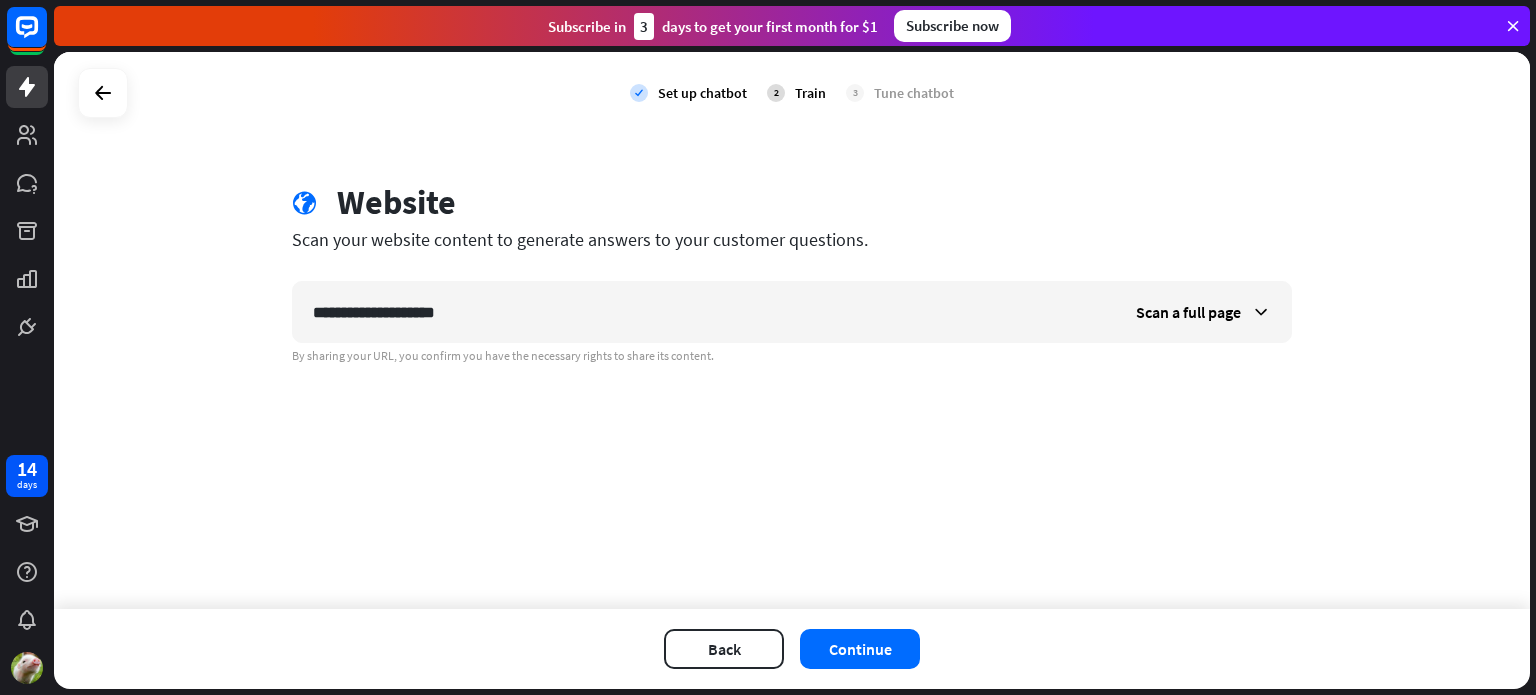 type on "**********" 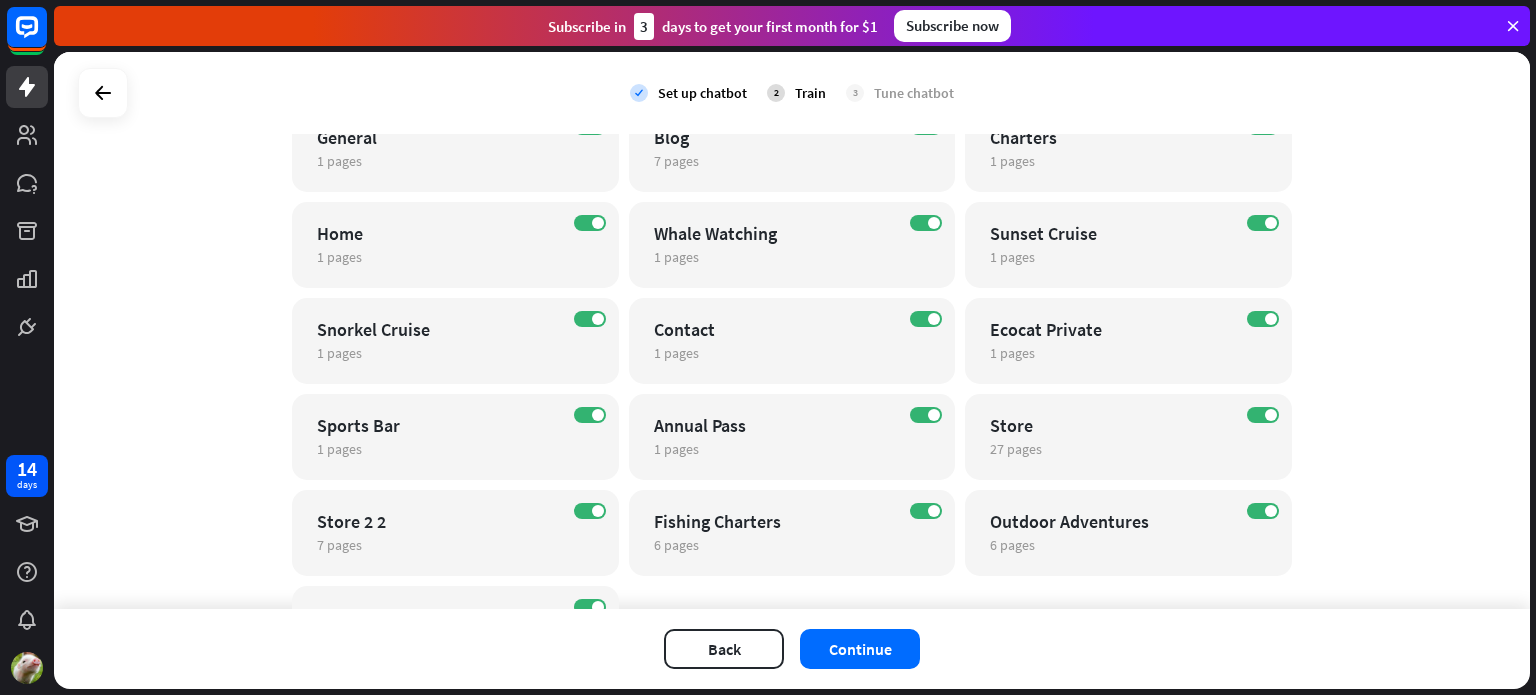 scroll, scrollTop: 334, scrollLeft: 0, axis: vertical 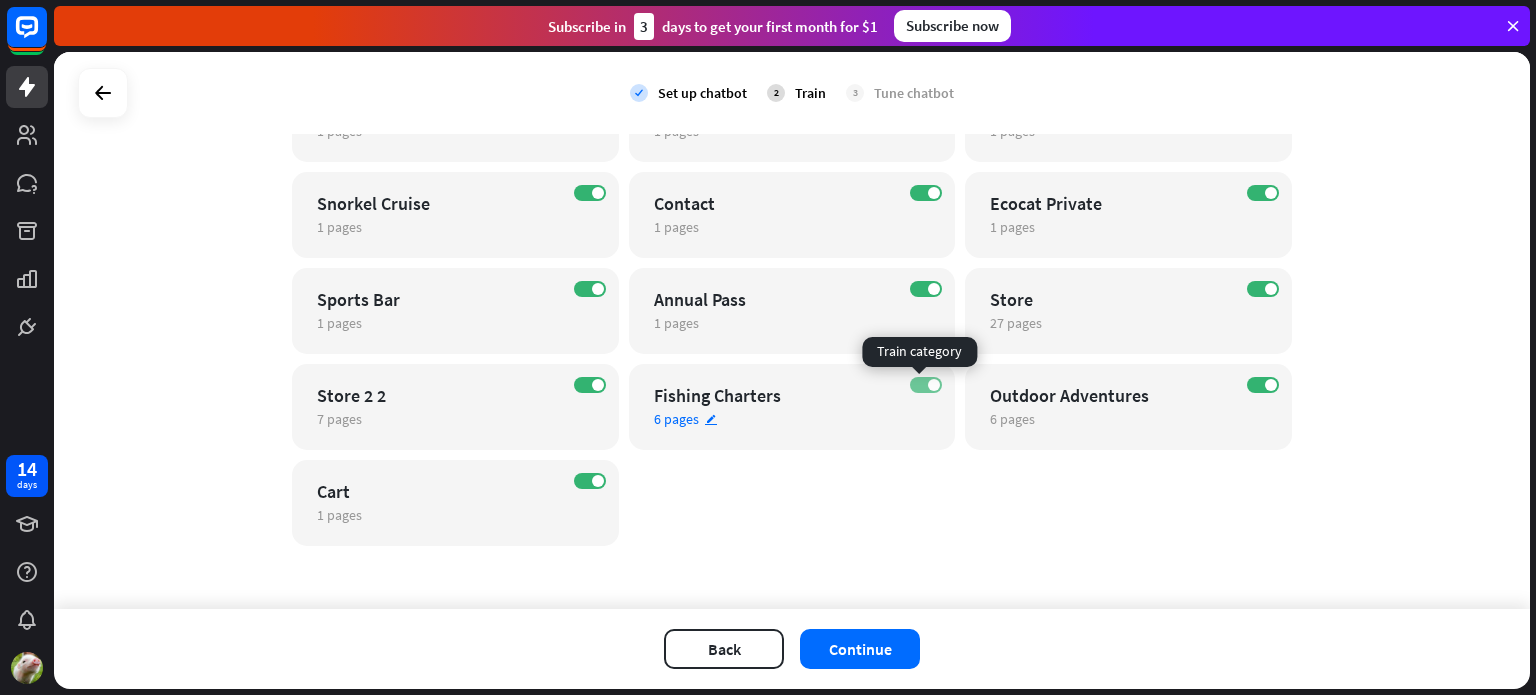 click at bounding box center (934, 385) 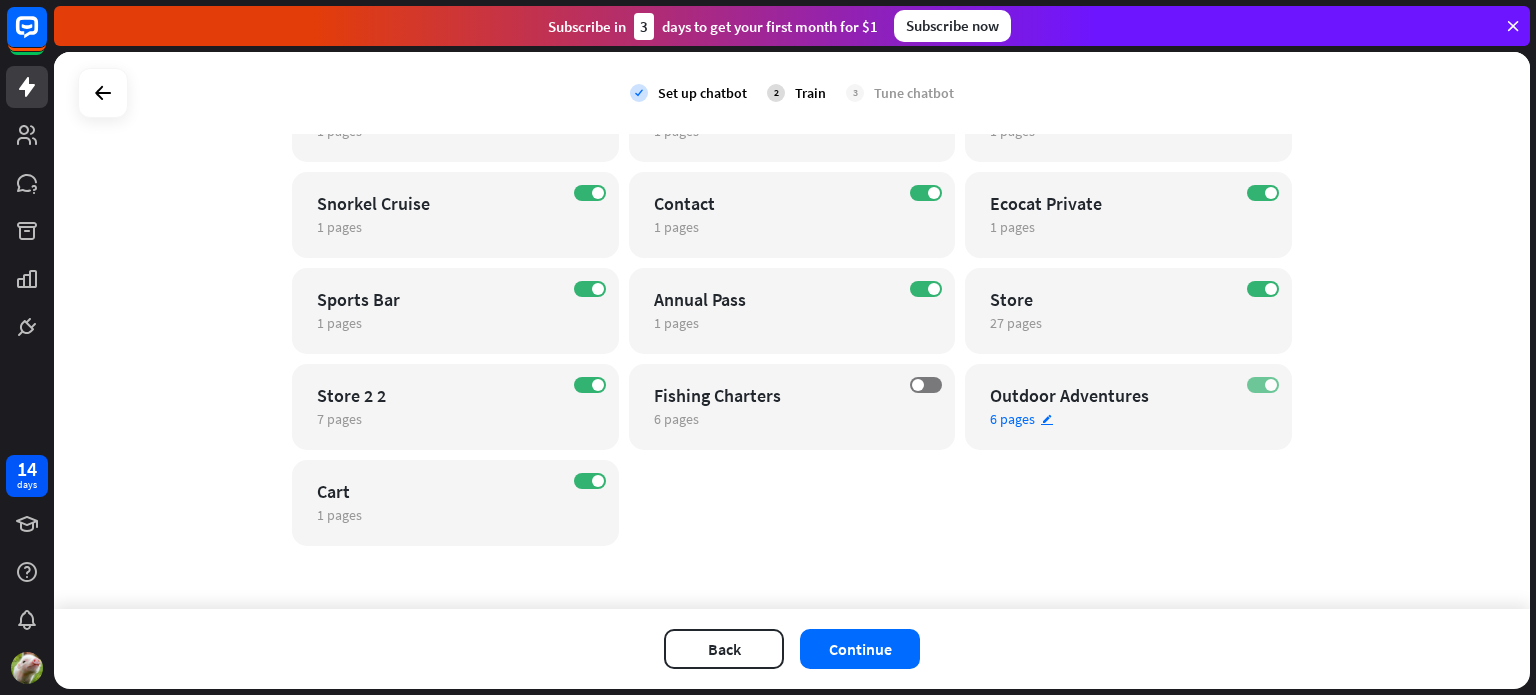 click at bounding box center [1271, 385] 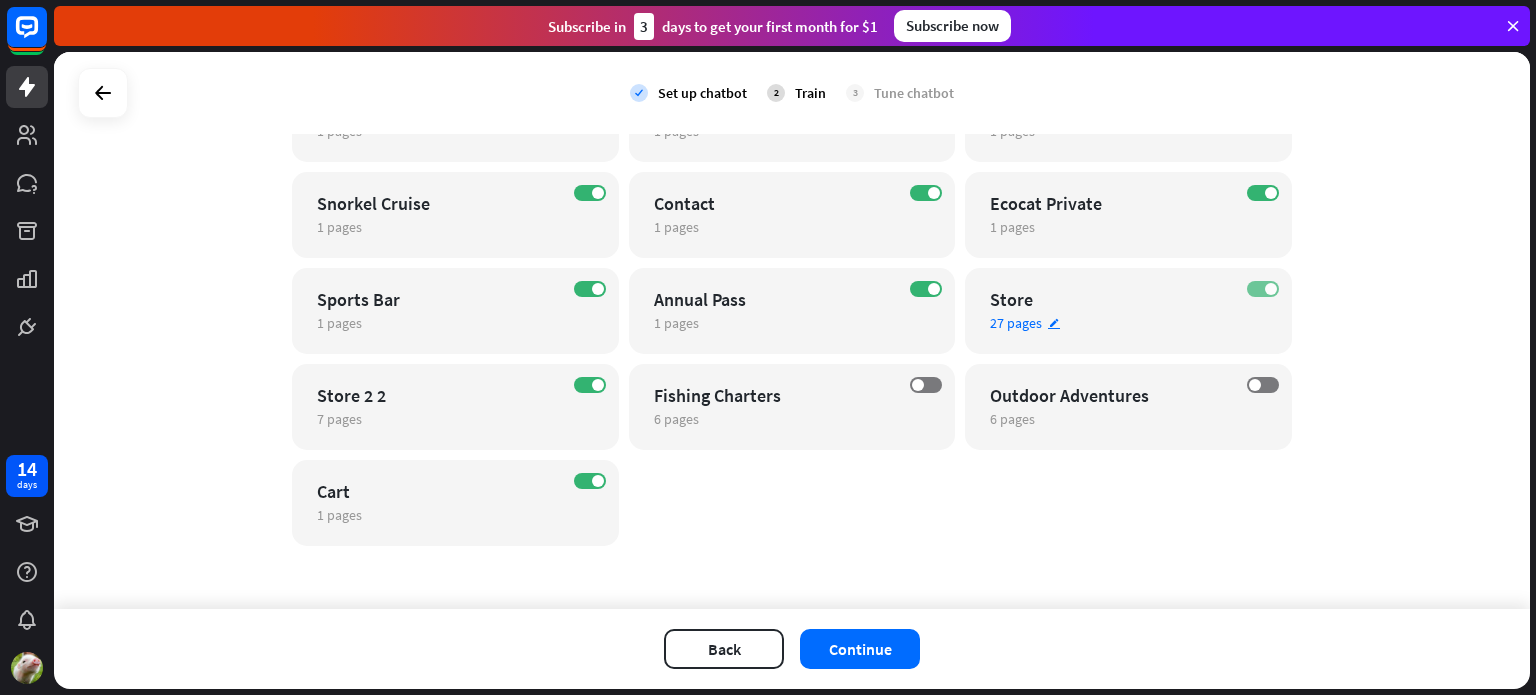 click on "ON" at bounding box center [1263, 289] 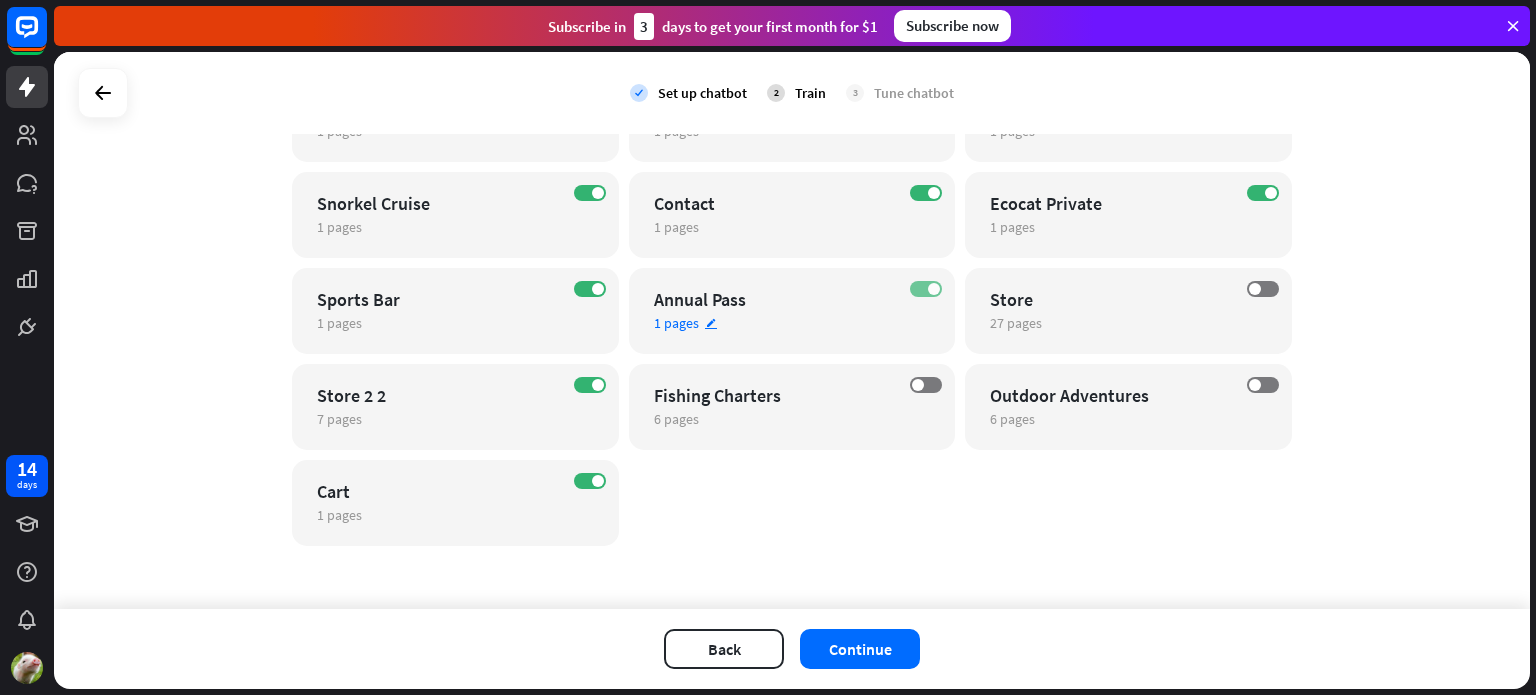click on "ON" at bounding box center [926, 289] 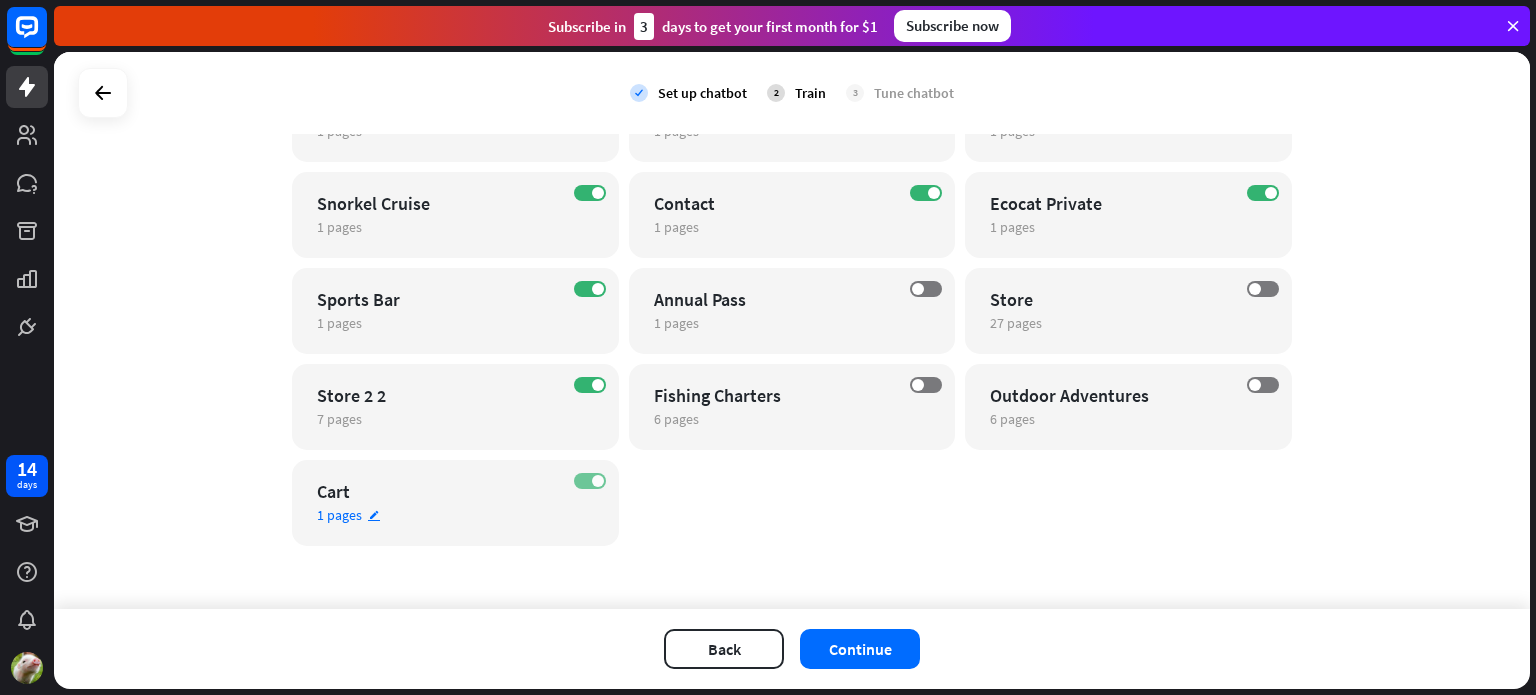 click on "ON" at bounding box center (590, 481) 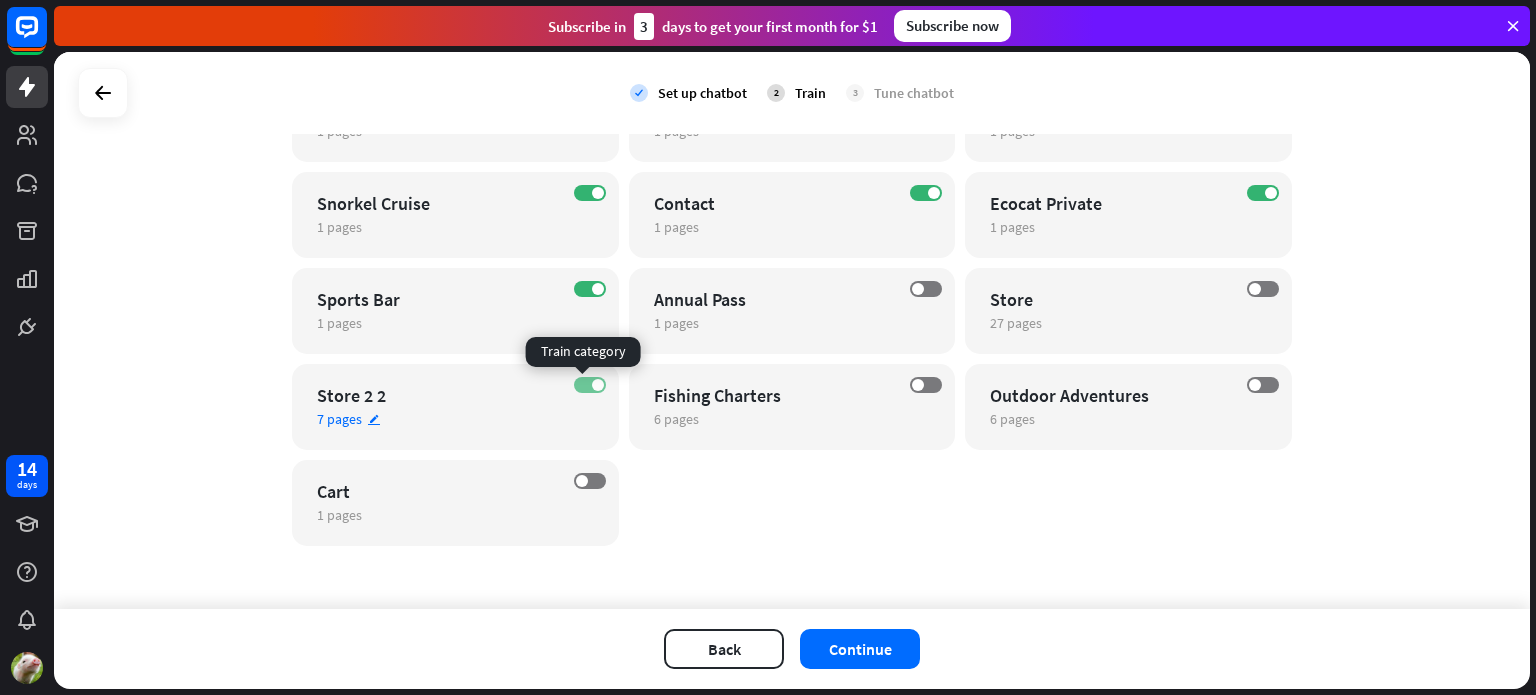 click on "ON" at bounding box center [590, 385] 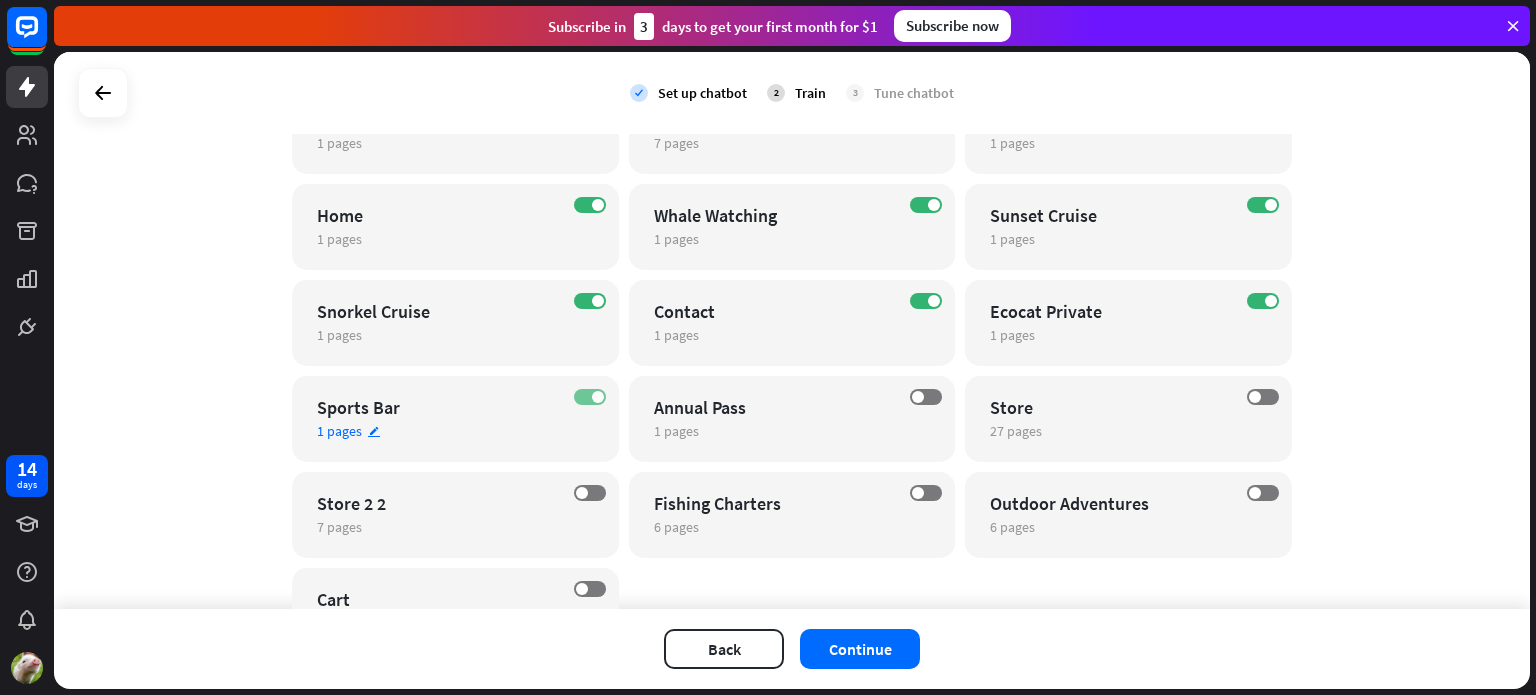 click on "ON" at bounding box center [590, 397] 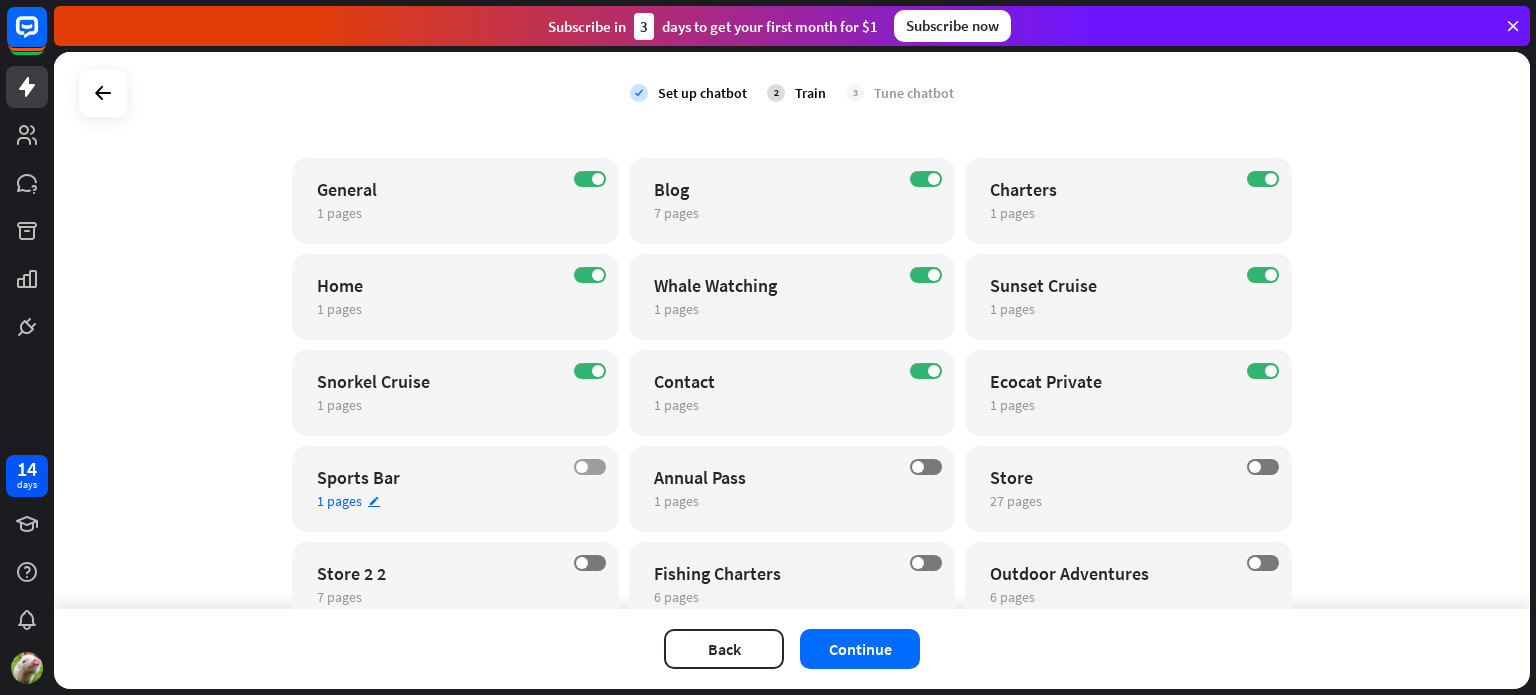 scroll, scrollTop: 155, scrollLeft: 0, axis: vertical 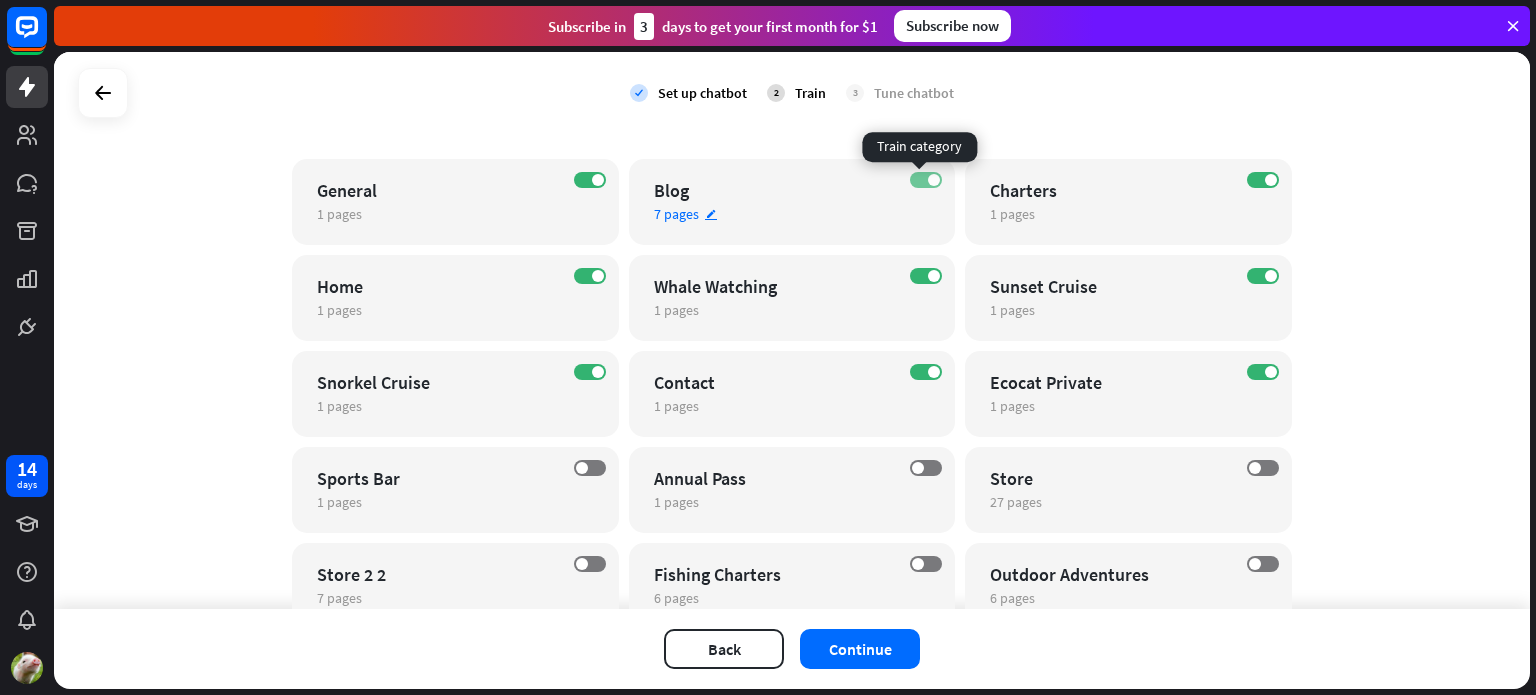 click on "ON" at bounding box center (926, 180) 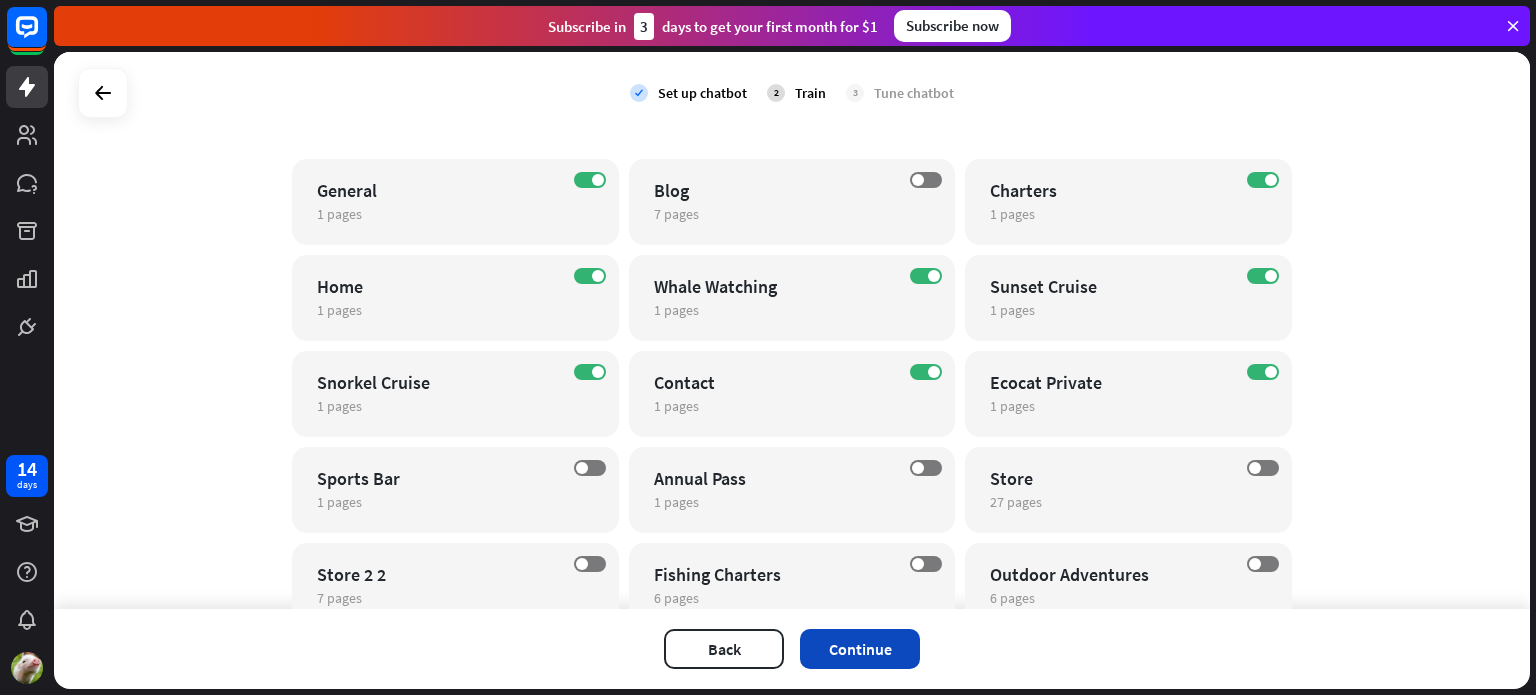 click on "Continue" at bounding box center (860, 649) 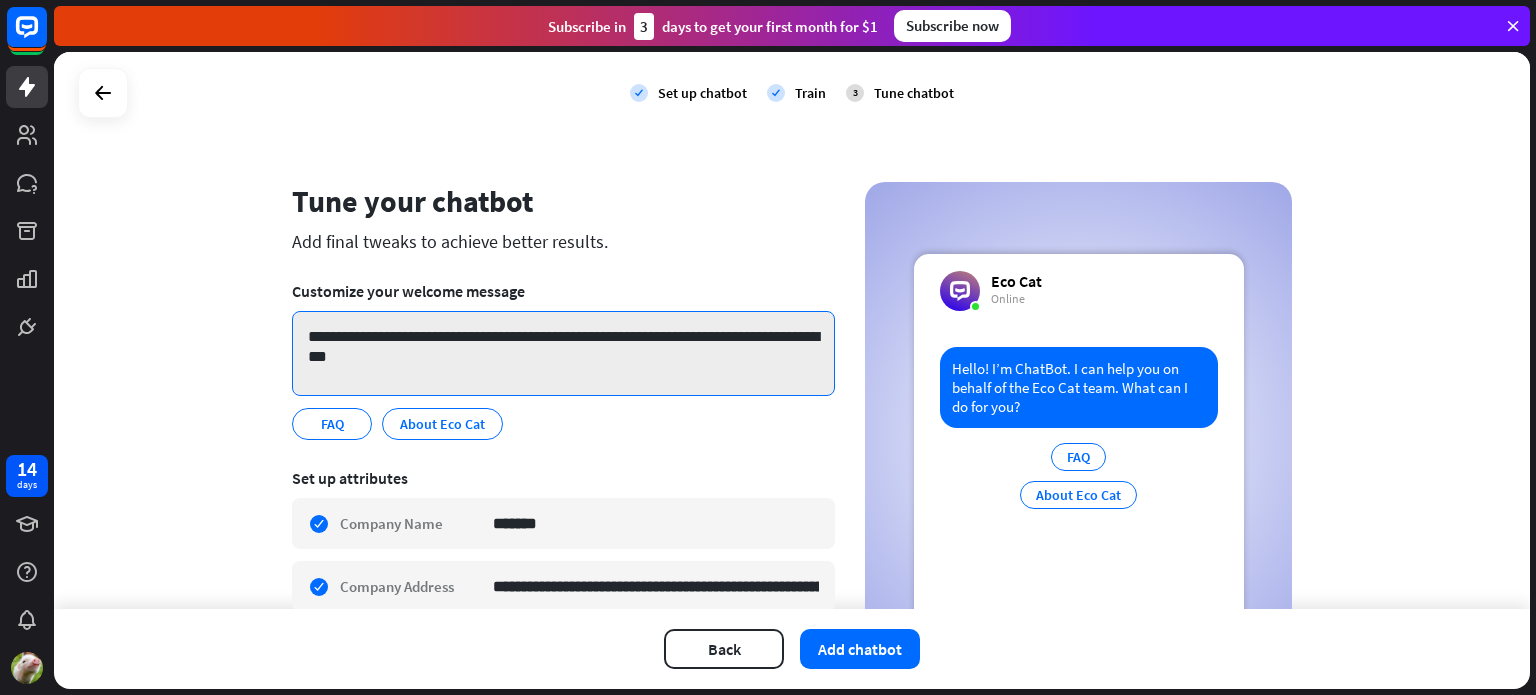 drag, startPoint x: 581, startPoint y: 331, endPoint x: 572, endPoint y: 431, distance: 100.40418 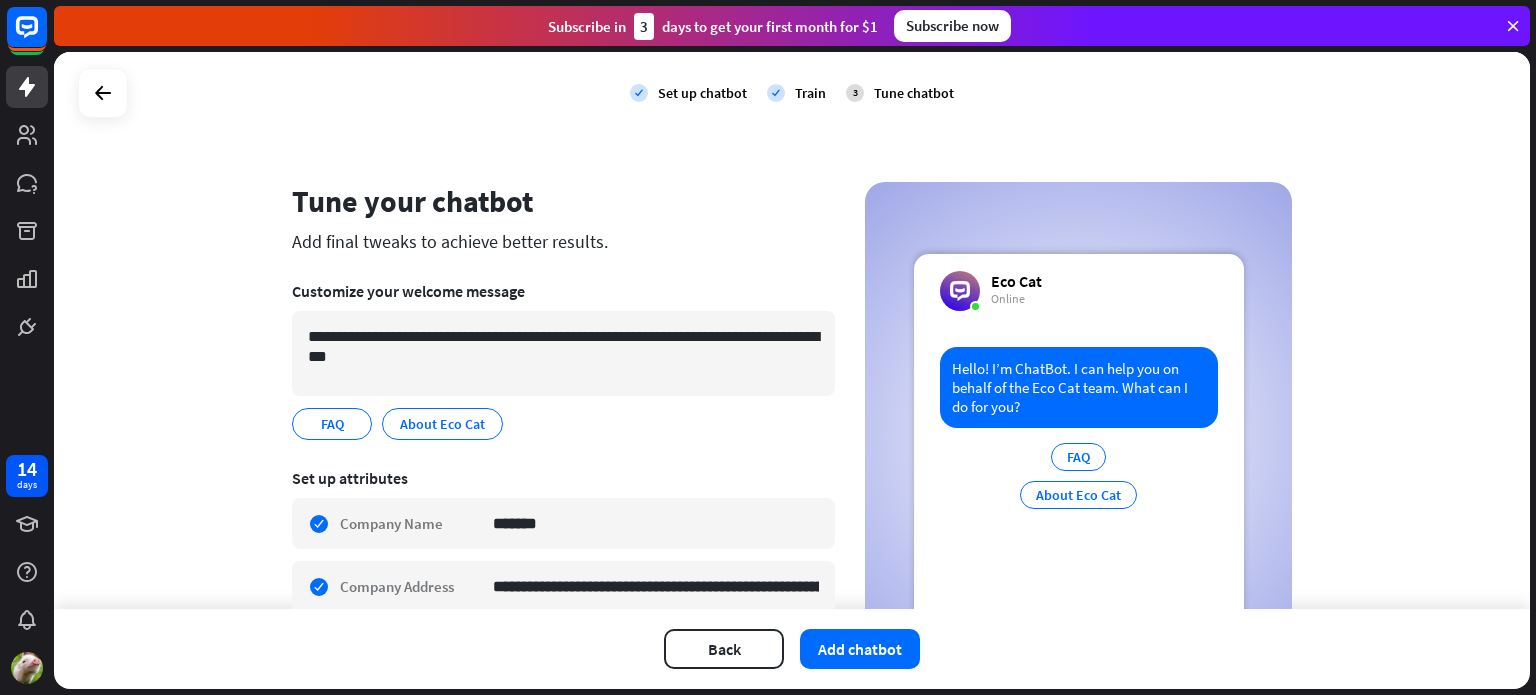 click on "FAQ
edit
About Eco Cat
edit" at bounding box center [563, 424] 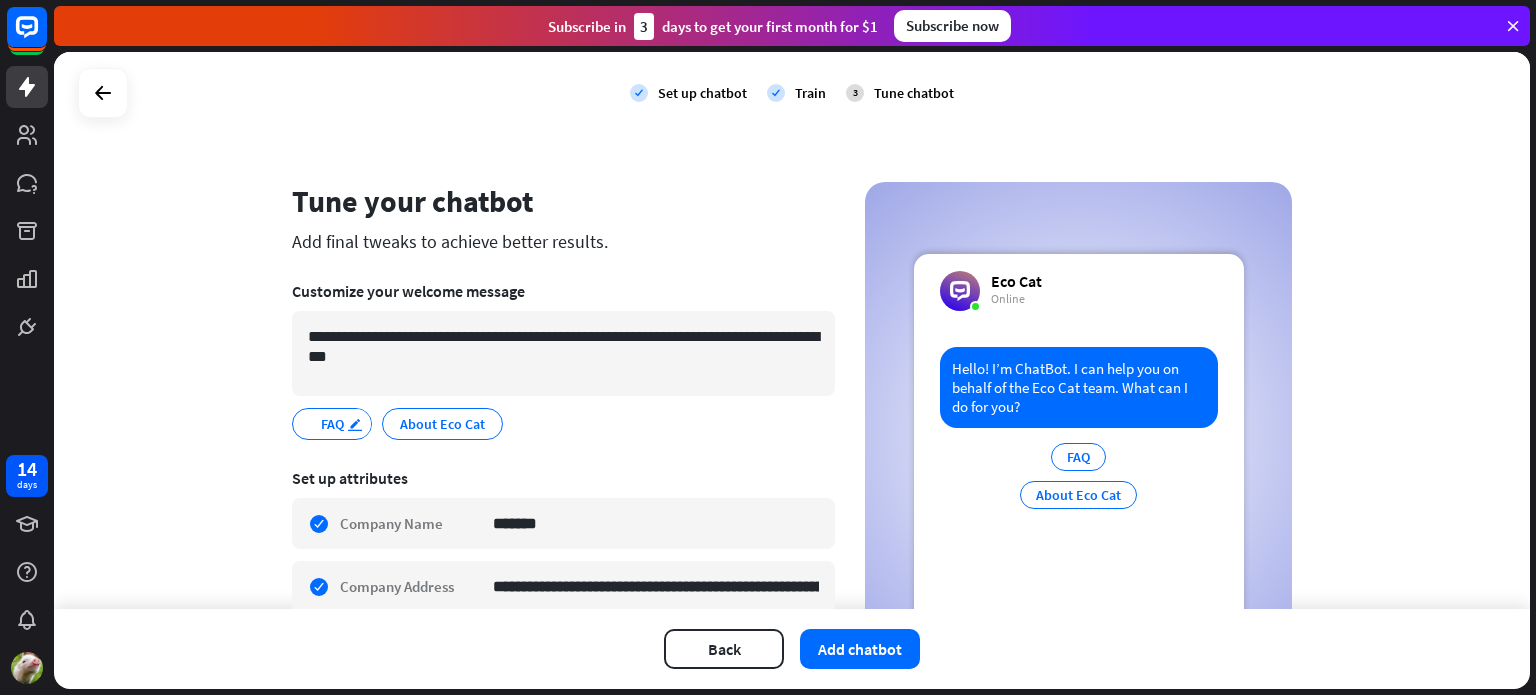 click on "edit" at bounding box center [355, 424] 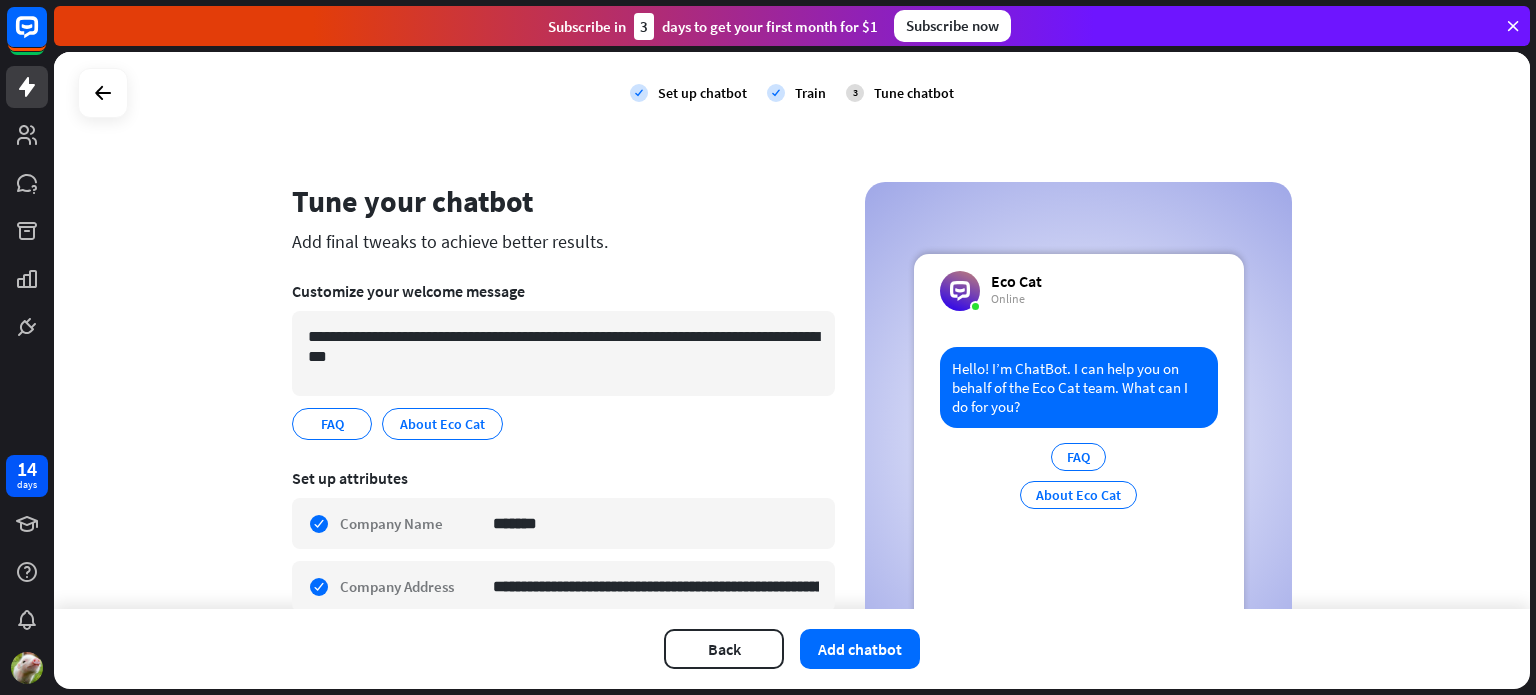 click on "**********" at bounding box center [792, 330] 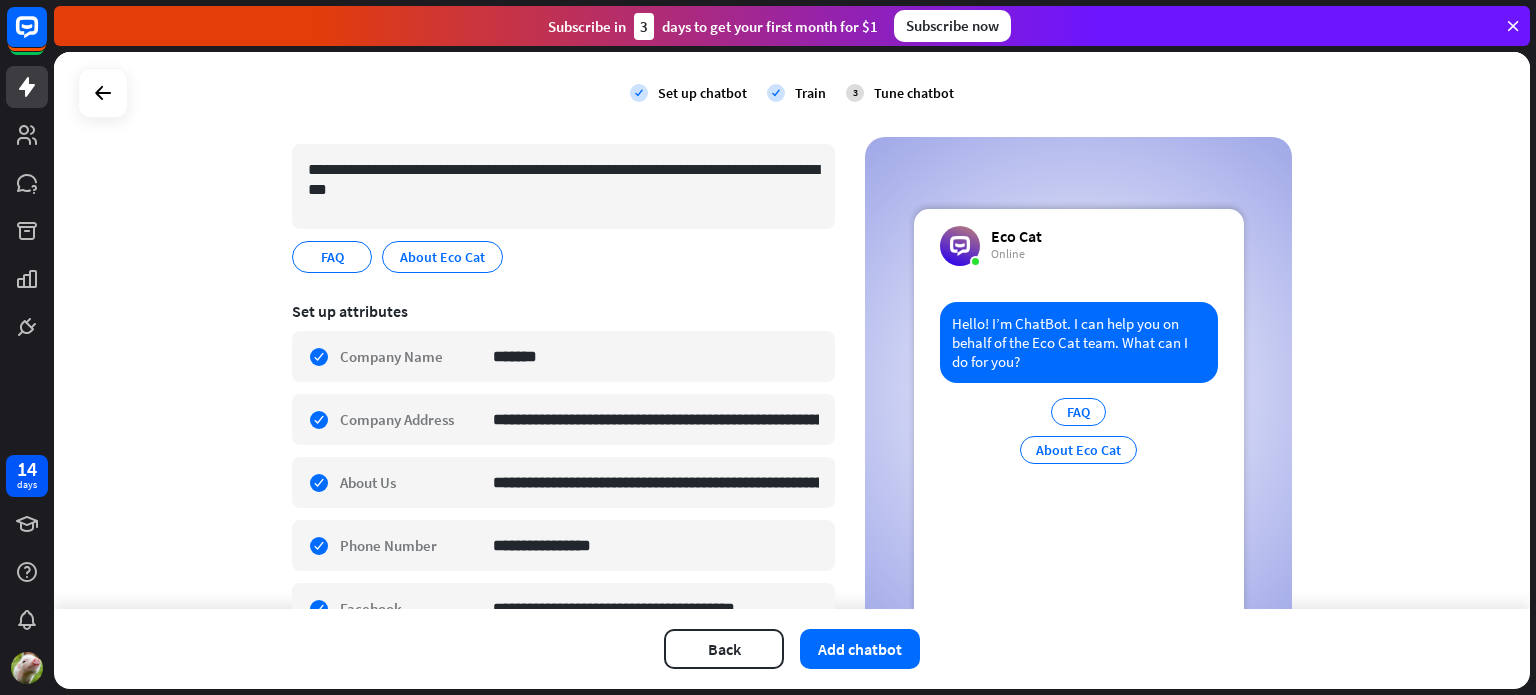 scroll, scrollTop: 172, scrollLeft: 0, axis: vertical 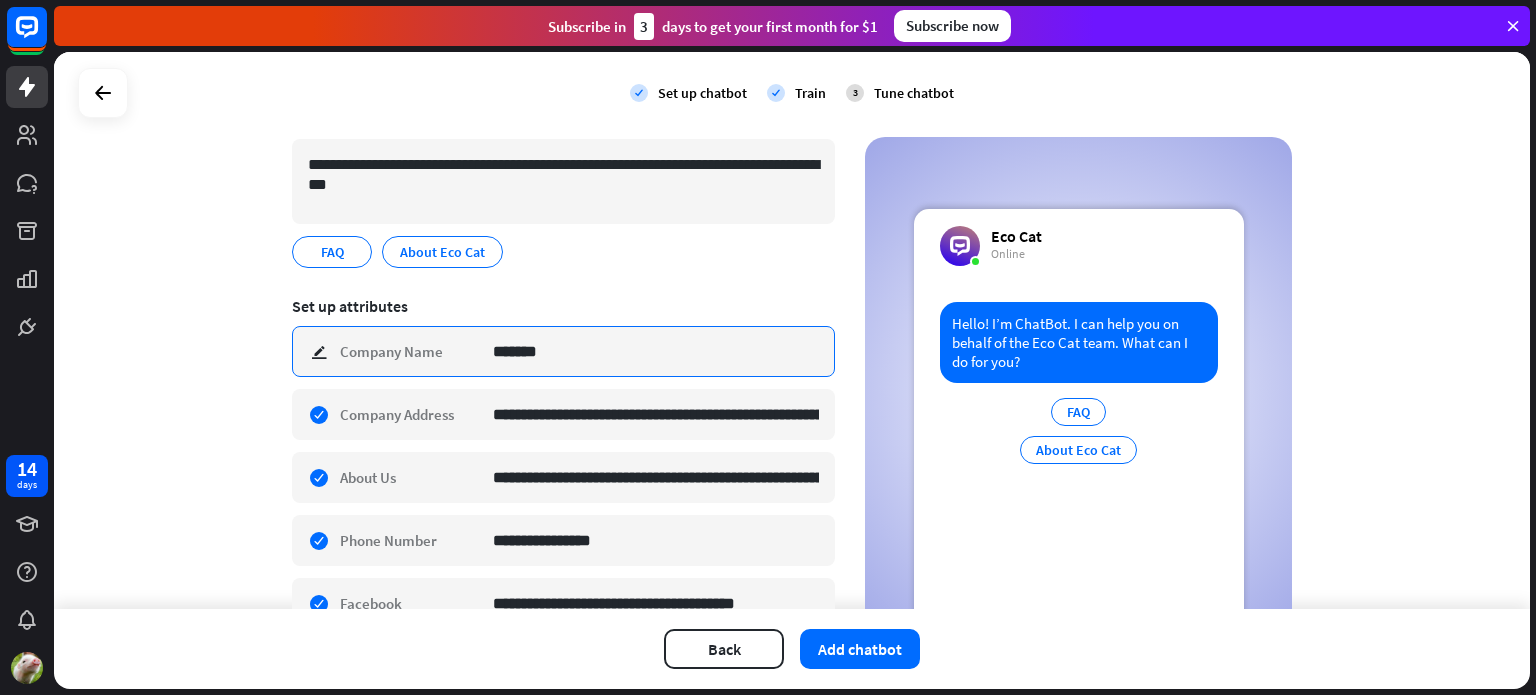 click on "*******" at bounding box center [656, 351] 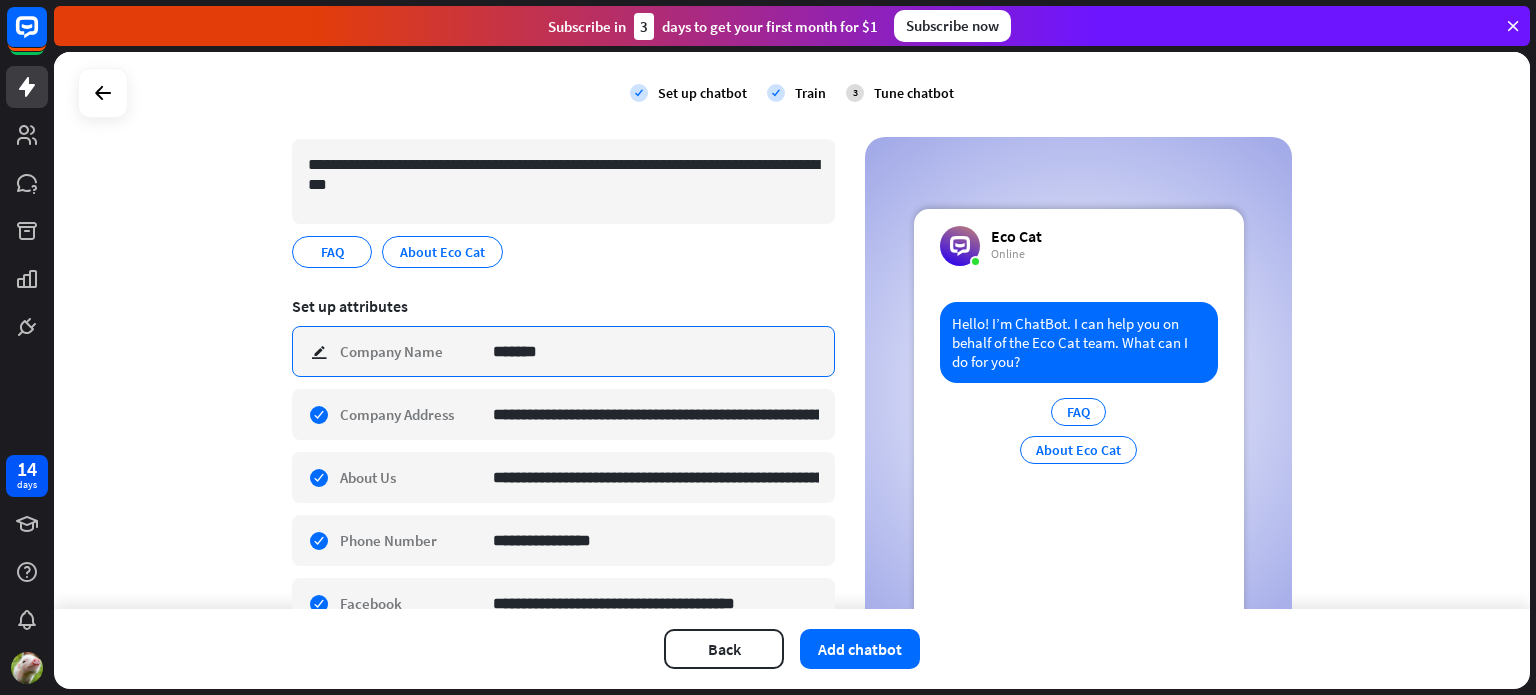 click on "*******" at bounding box center (656, 351) 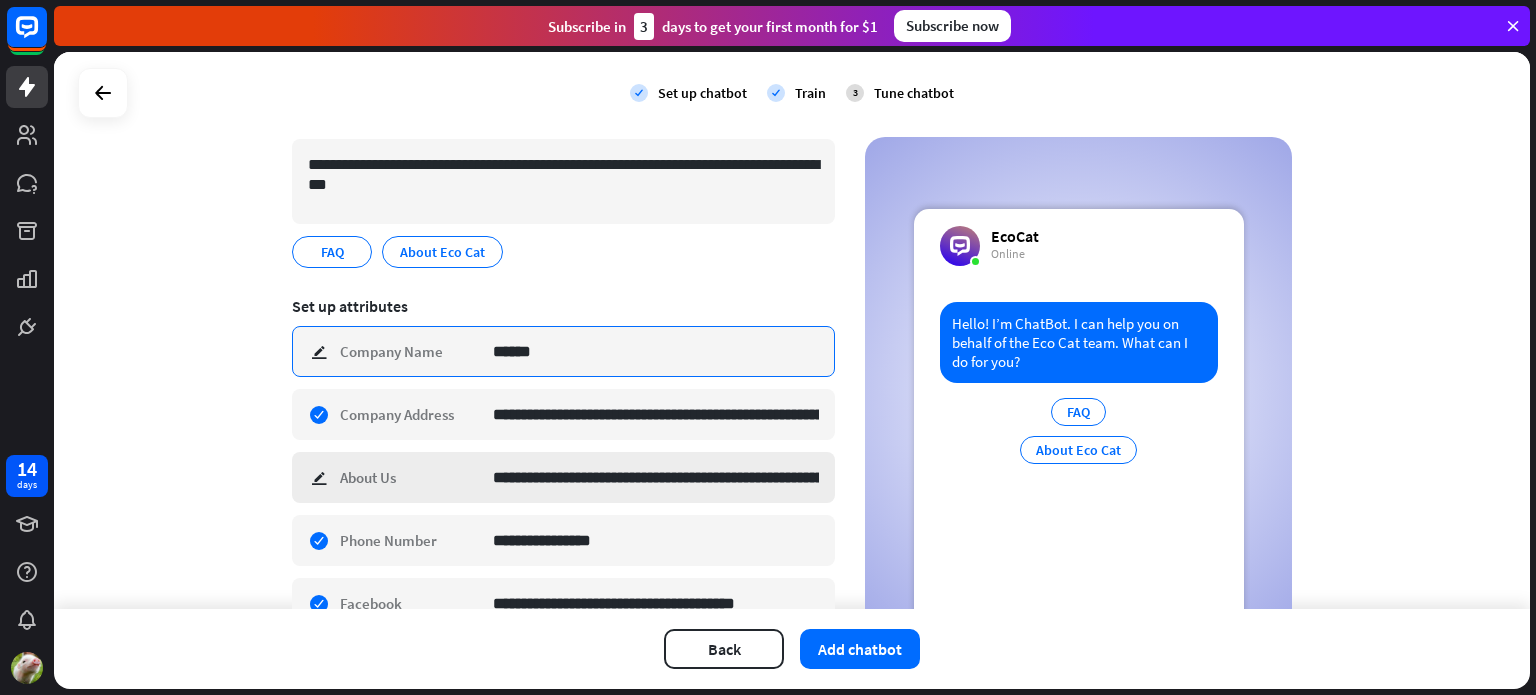 type on "******" 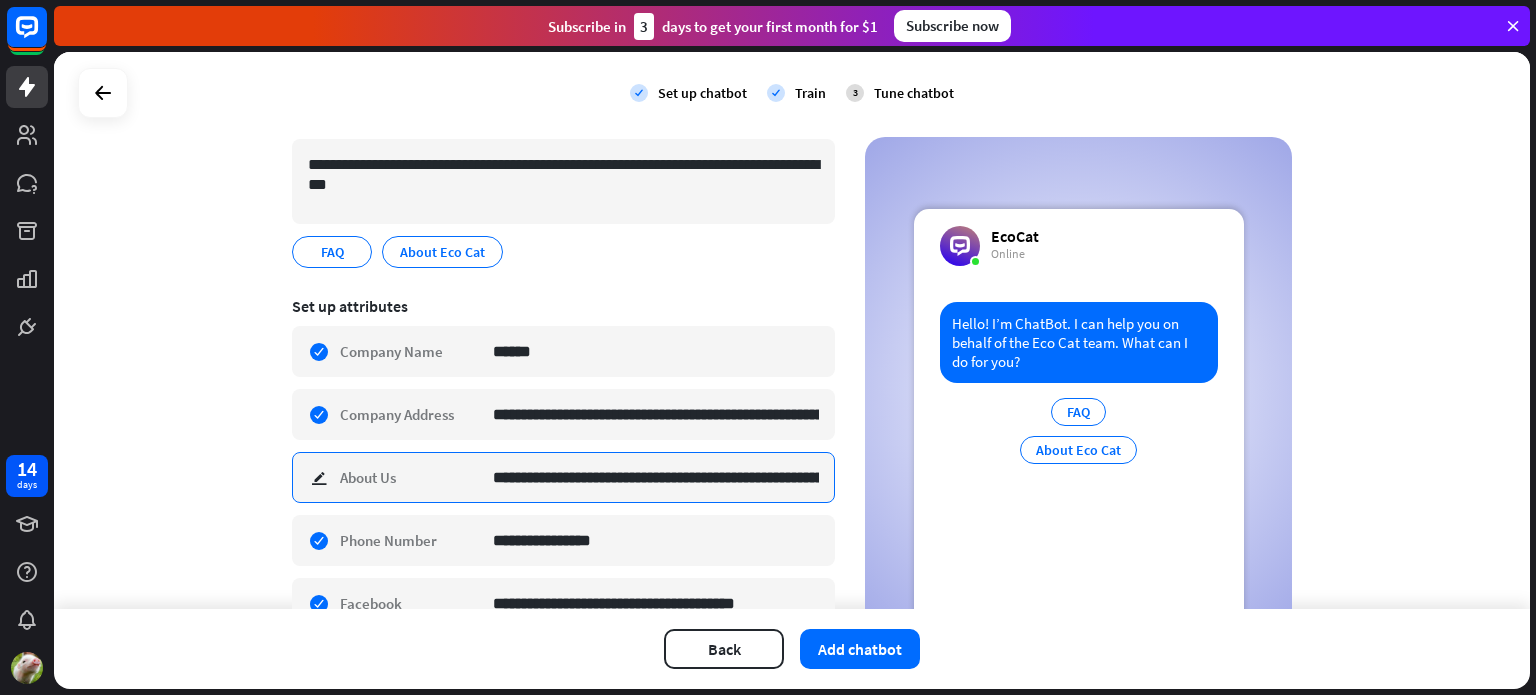 click on "**********" at bounding box center [656, 477] 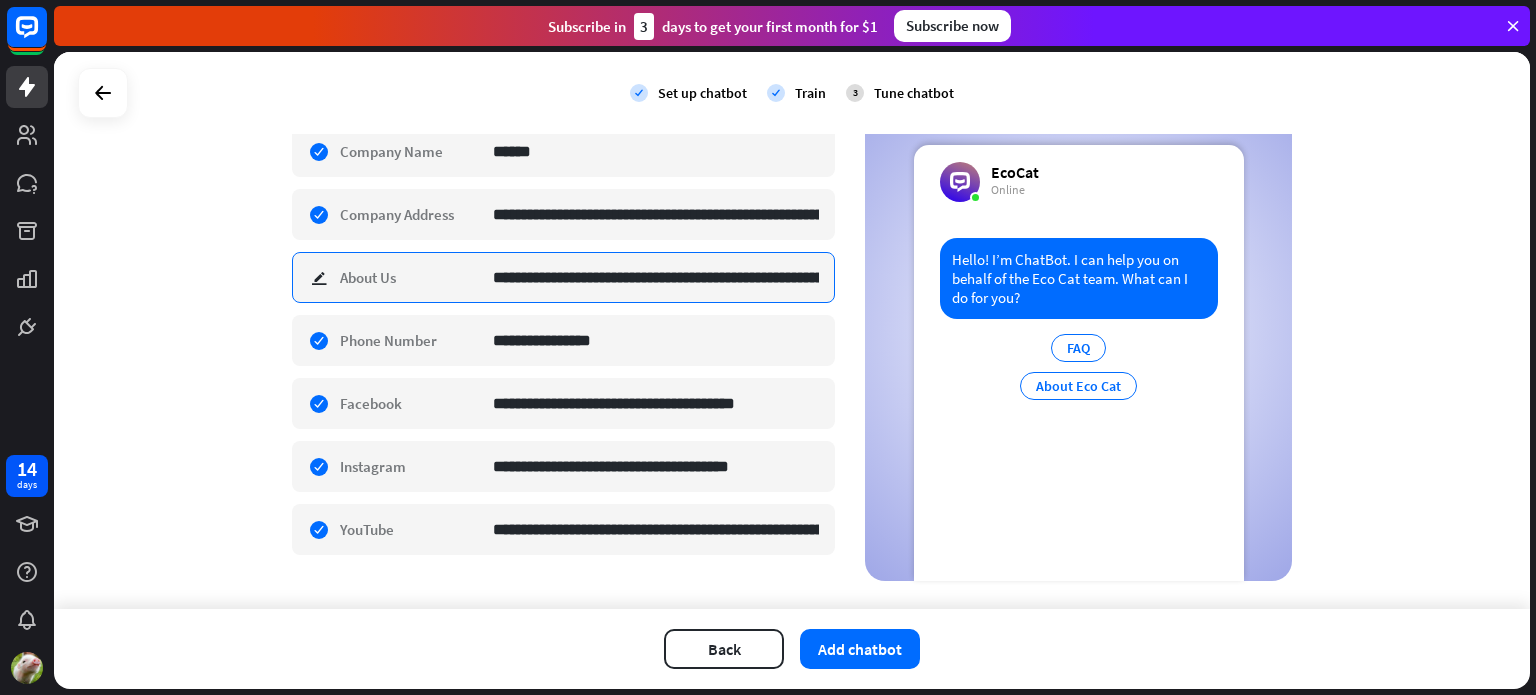 scroll, scrollTop: 400, scrollLeft: 0, axis: vertical 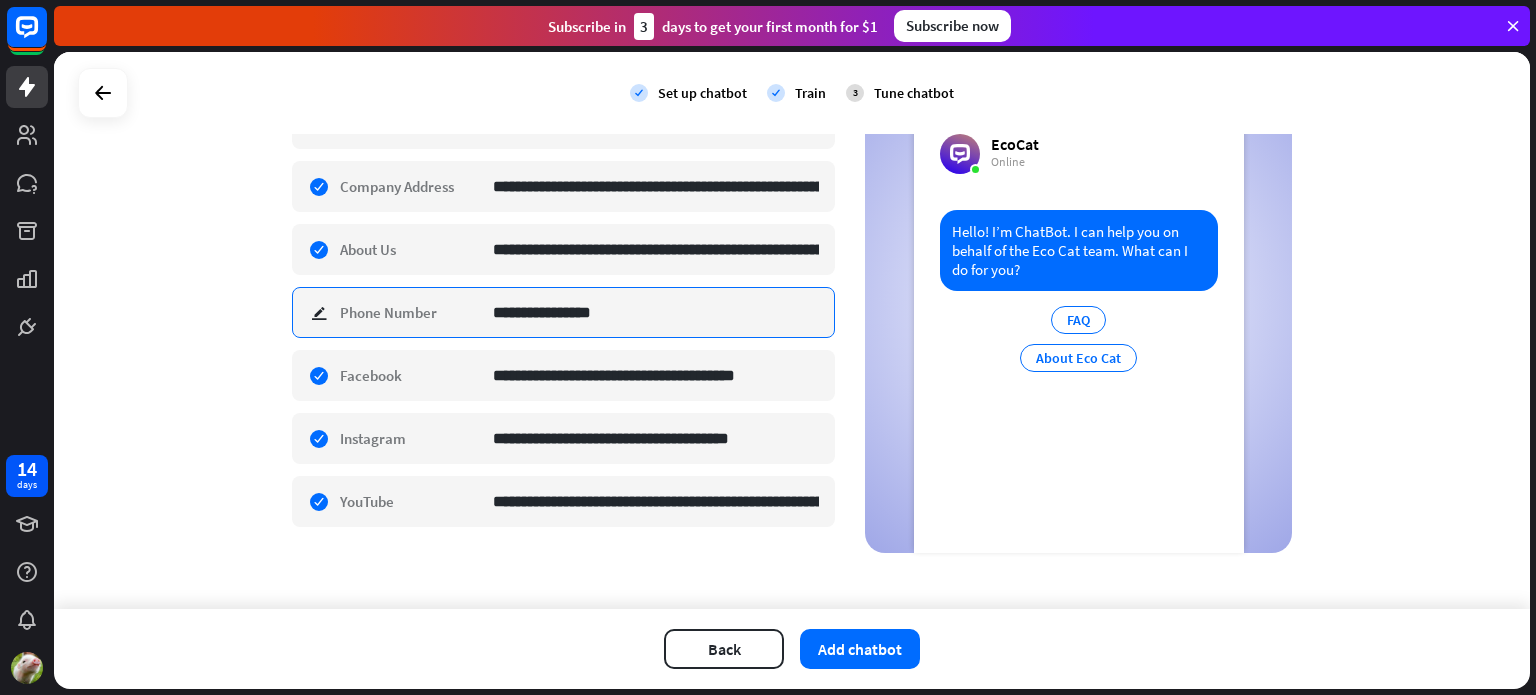 click on "**********" at bounding box center (656, 312) 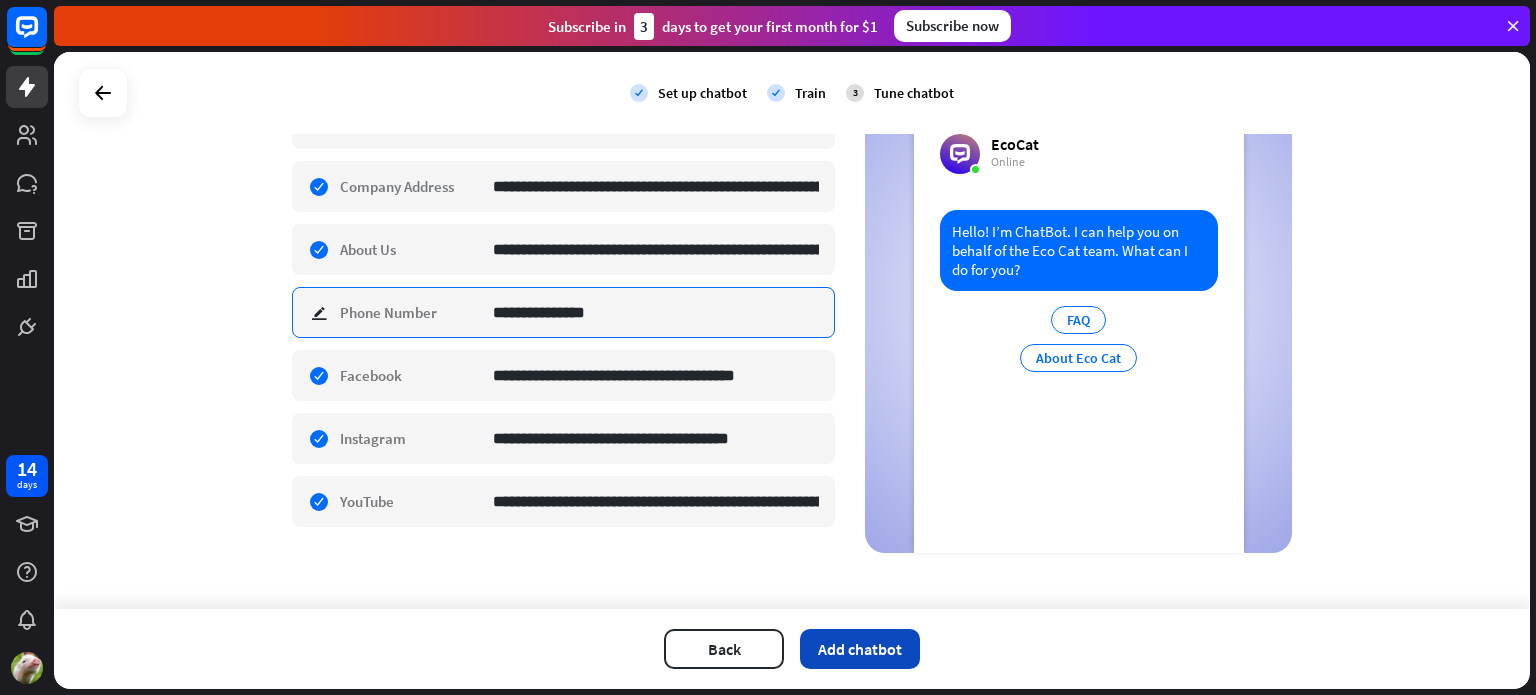 type on "**********" 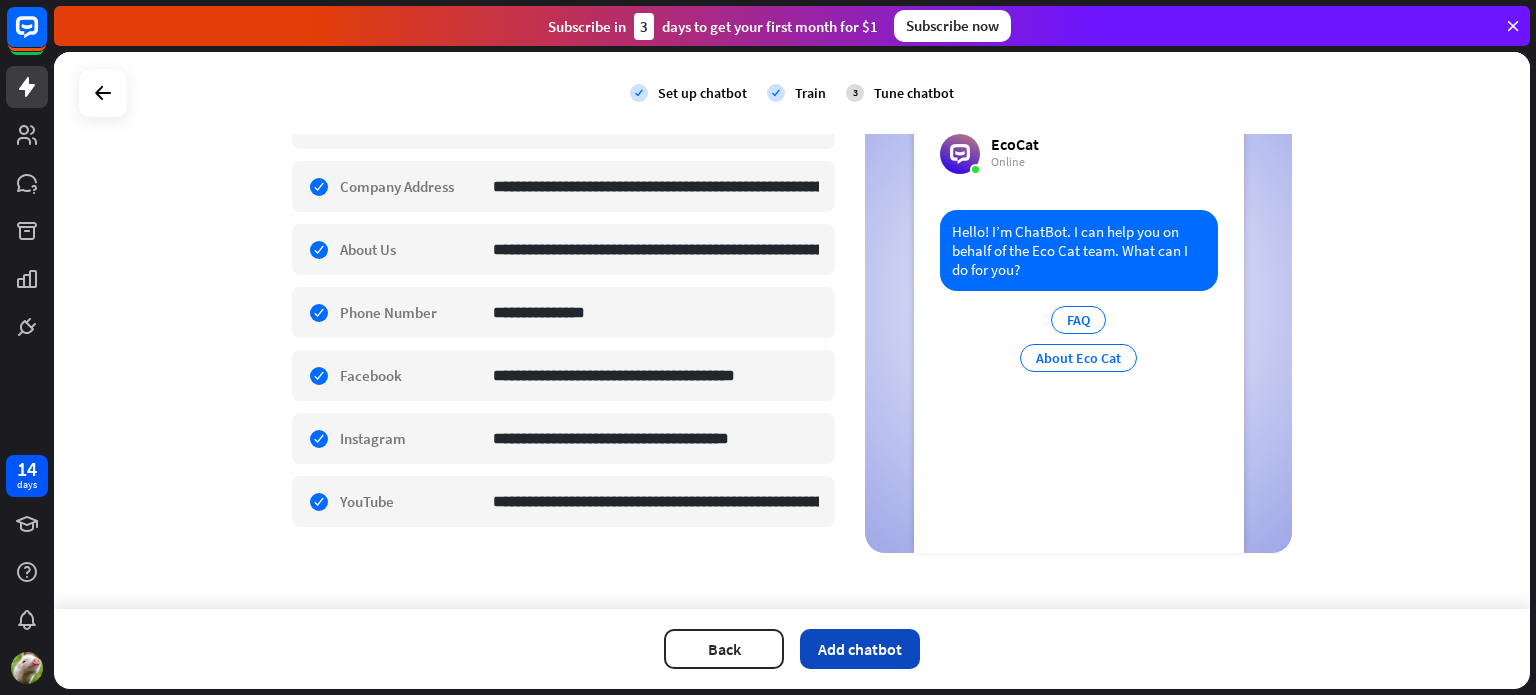 click on "Add chatbot" at bounding box center (860, 649) 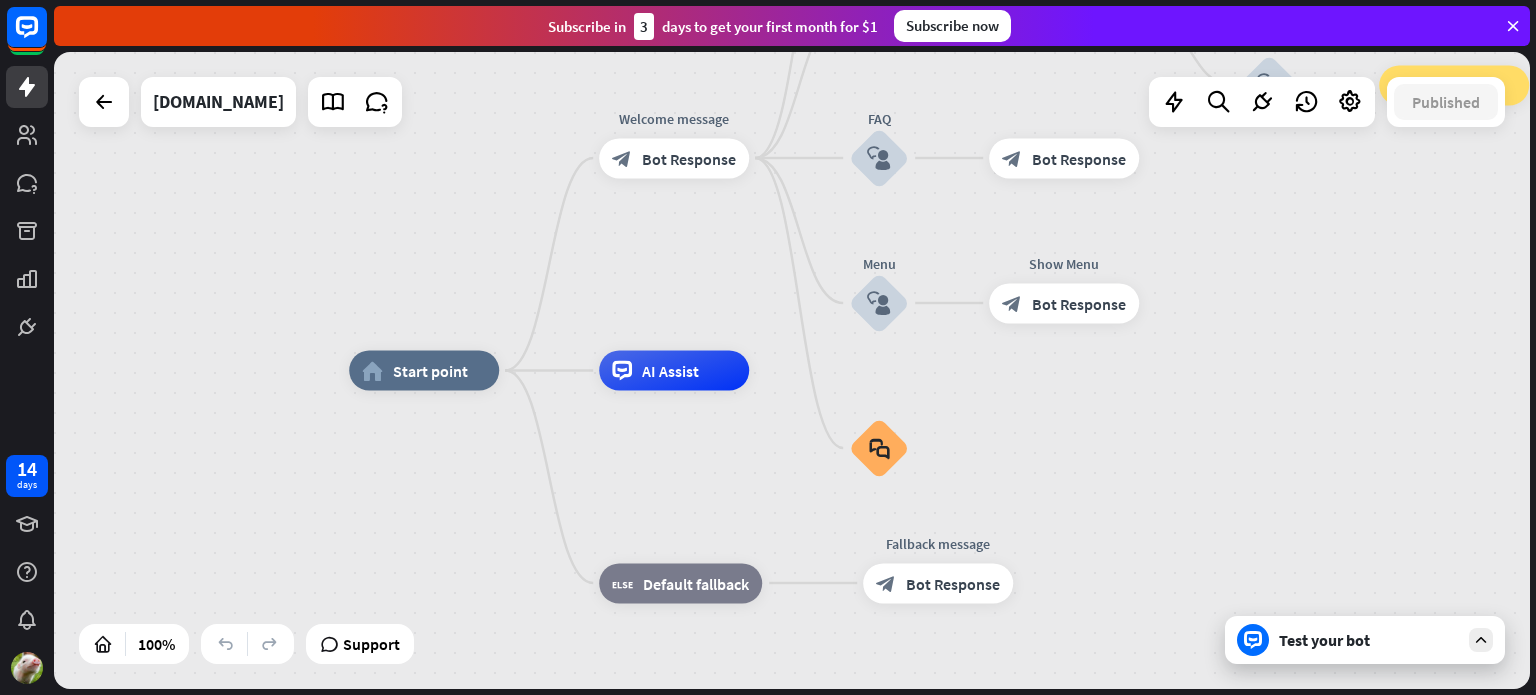 click on "Test your bot" at bounding box center [1365, 640] 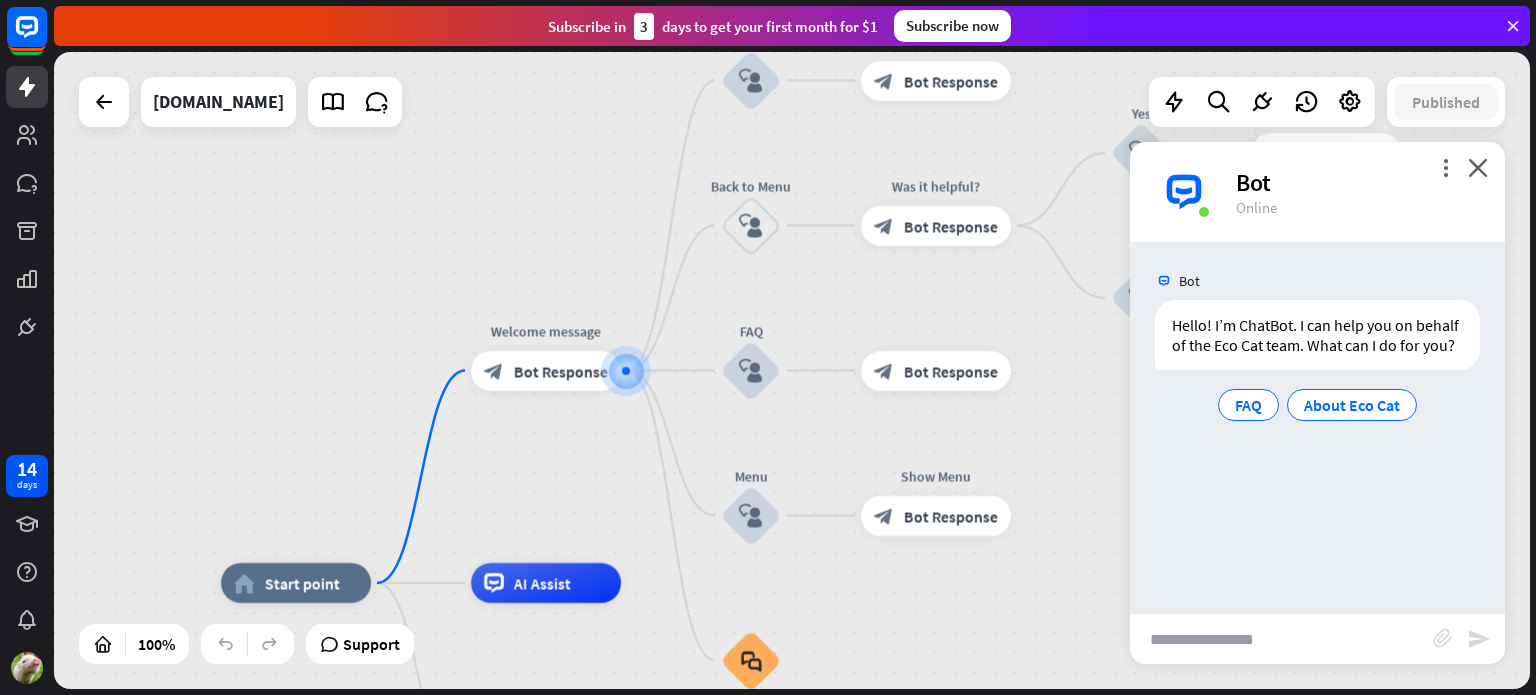 click at bounding box center [1281, 639] 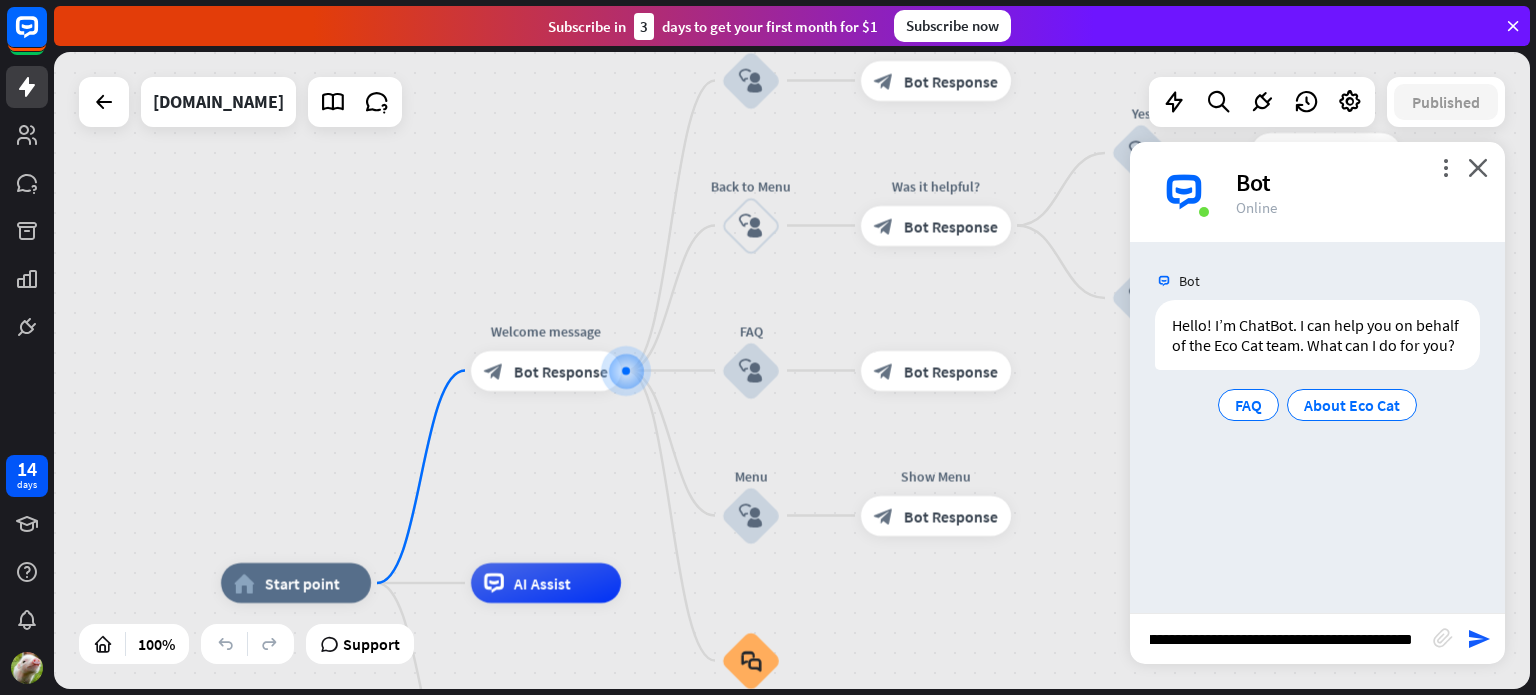 scroll, scrollTop: 0, scrollLeft: 88, axis: horizontal 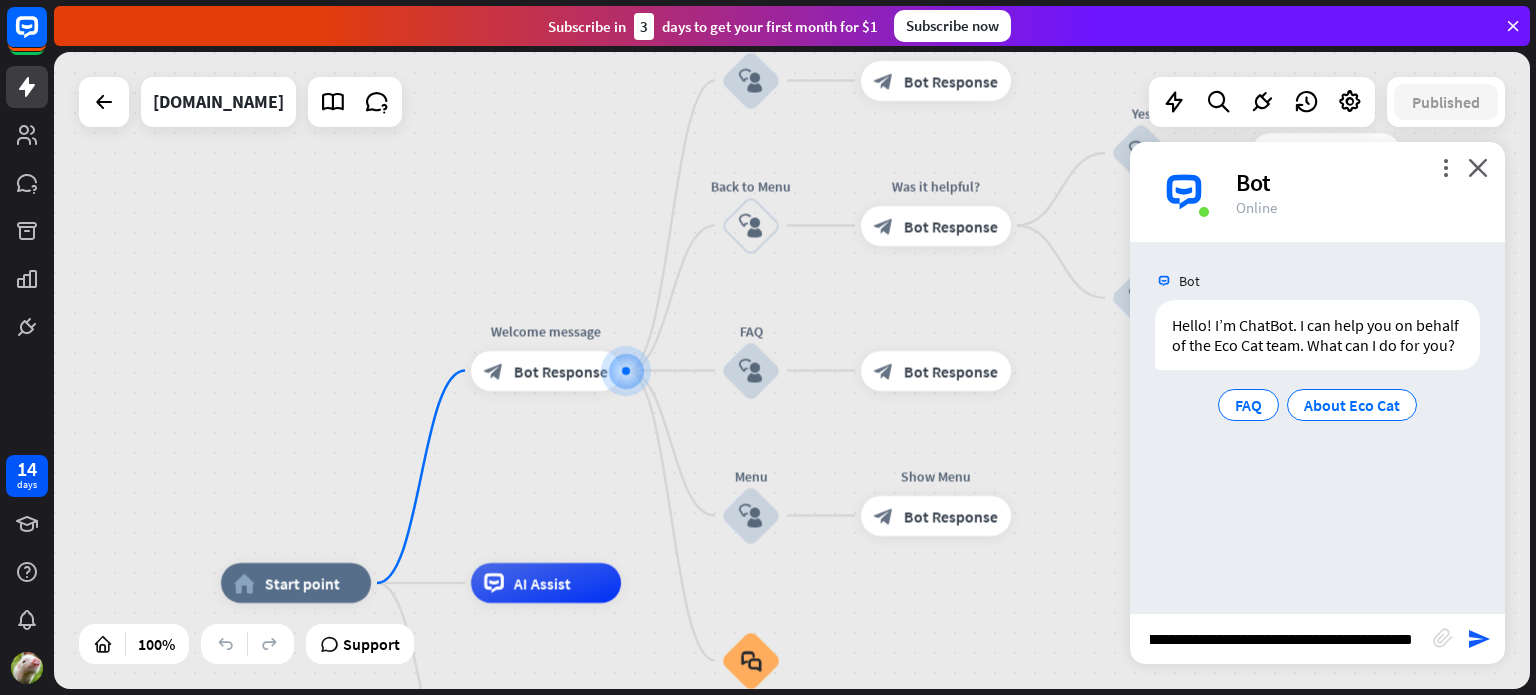 type on "**********" 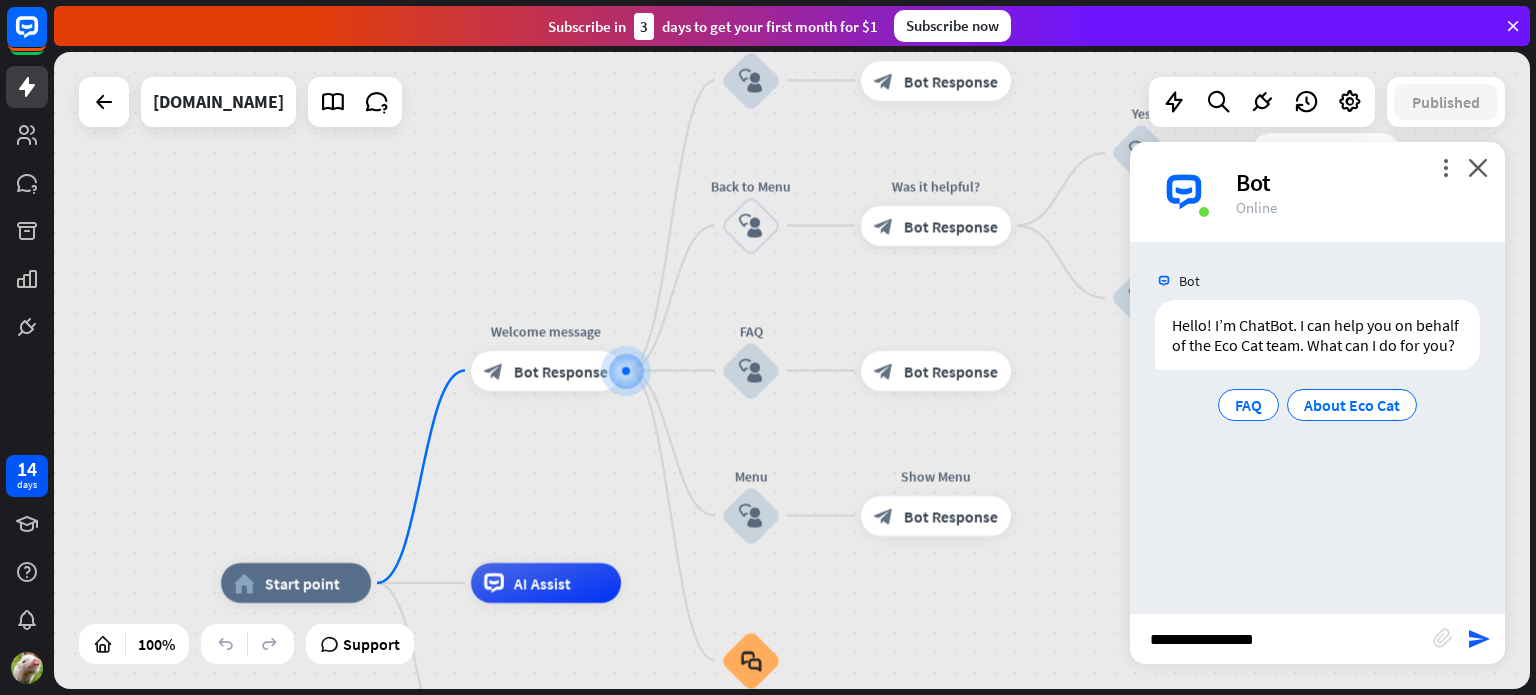 scroll, scrollTop: 0, scrollLeft: 0, axis: both 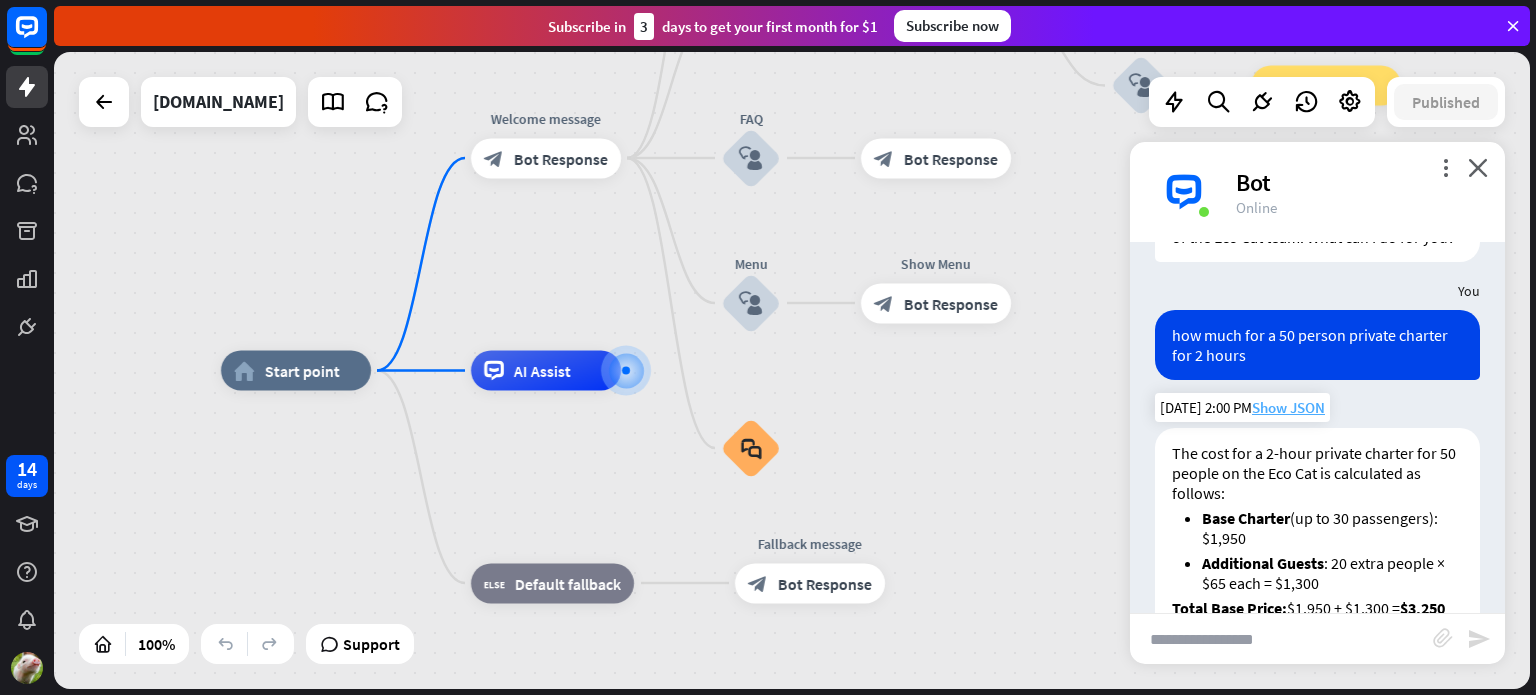 click on "Show JSON" at bounding box center (1288, 407) 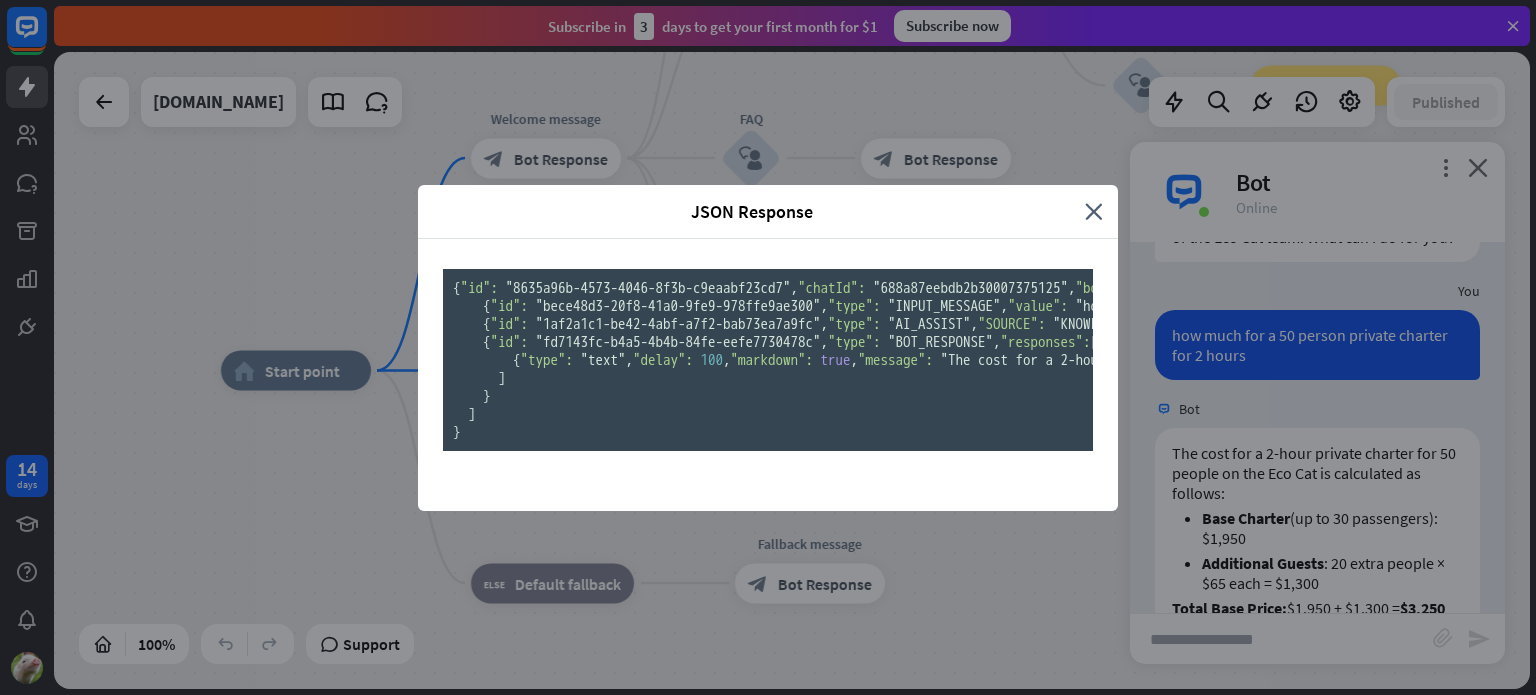 scroll, scrollTop: 0, scrollLeft: 0, axis: both 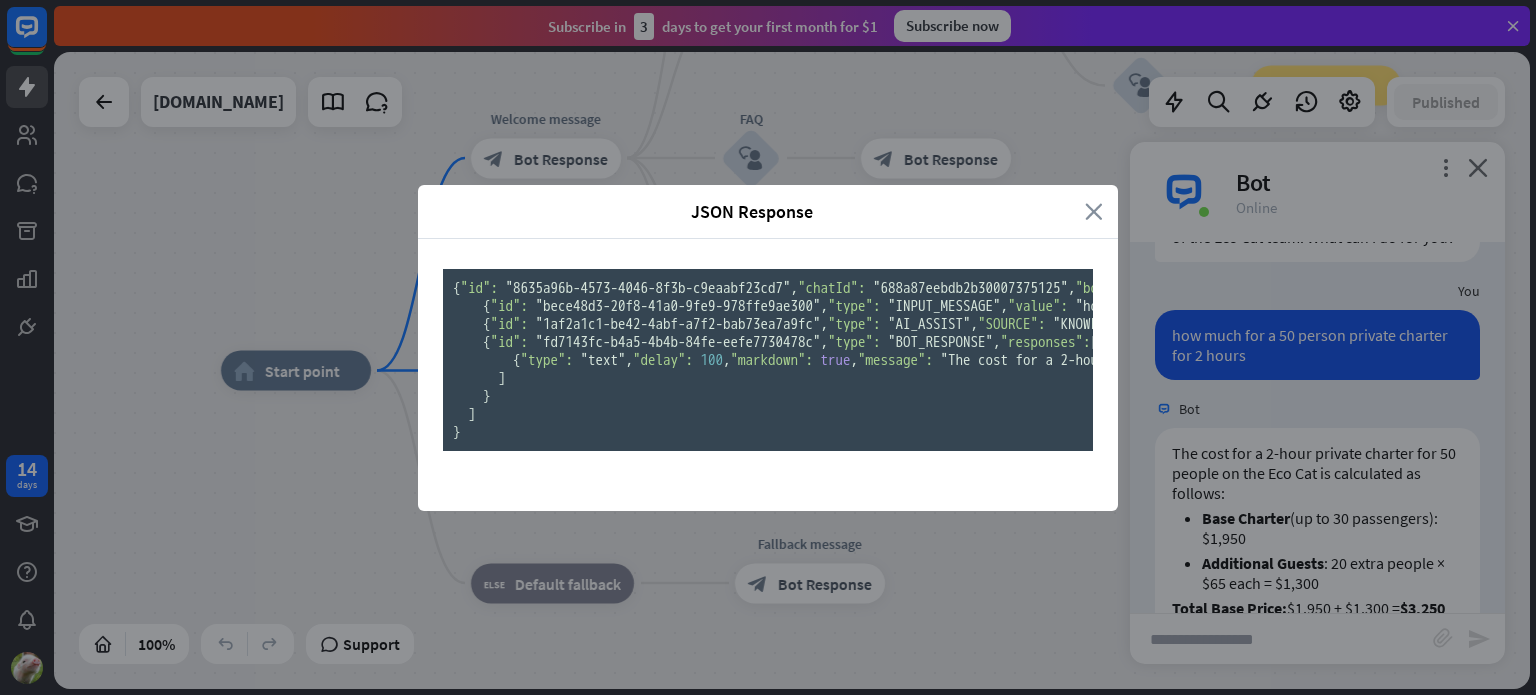 click on "close" at bounding box center [1094, 211] 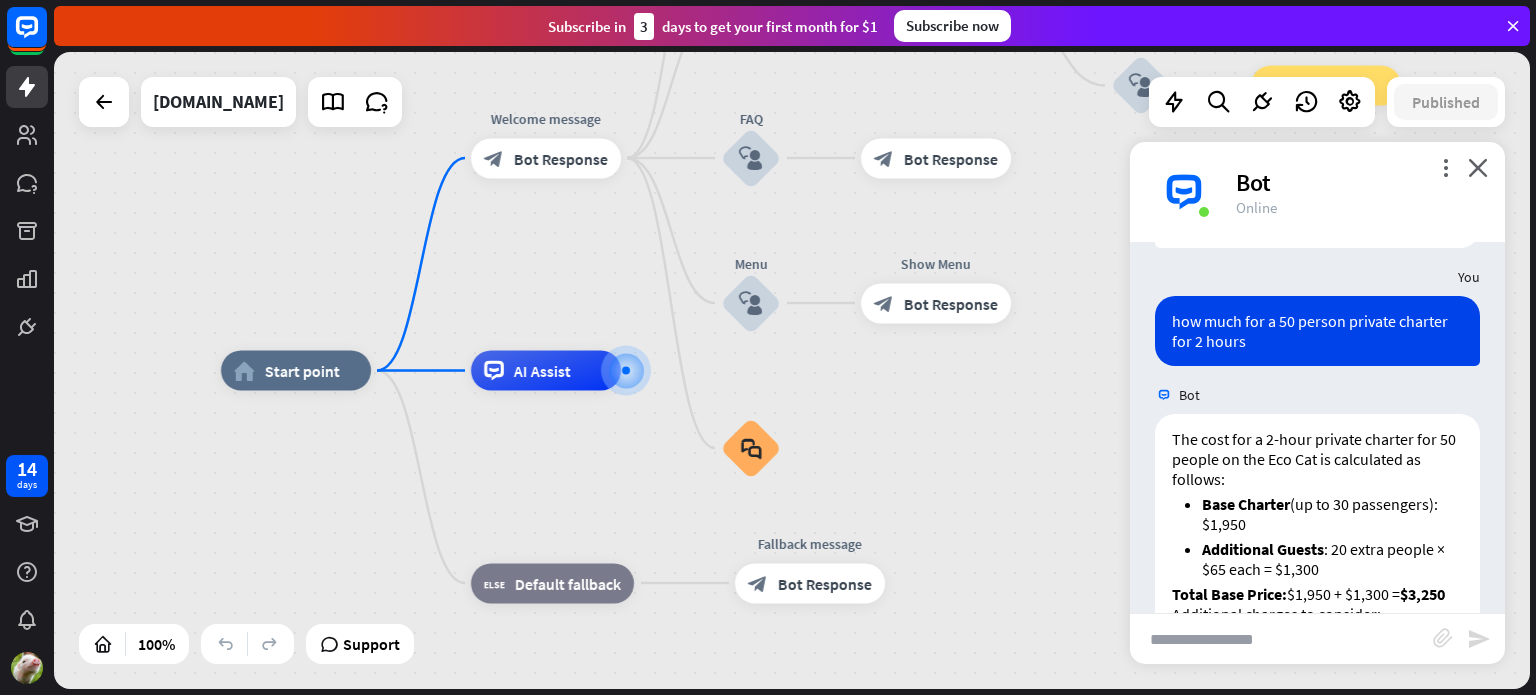 scroll, scrollTop: 124, scrollLeft: 0, axis: vertical 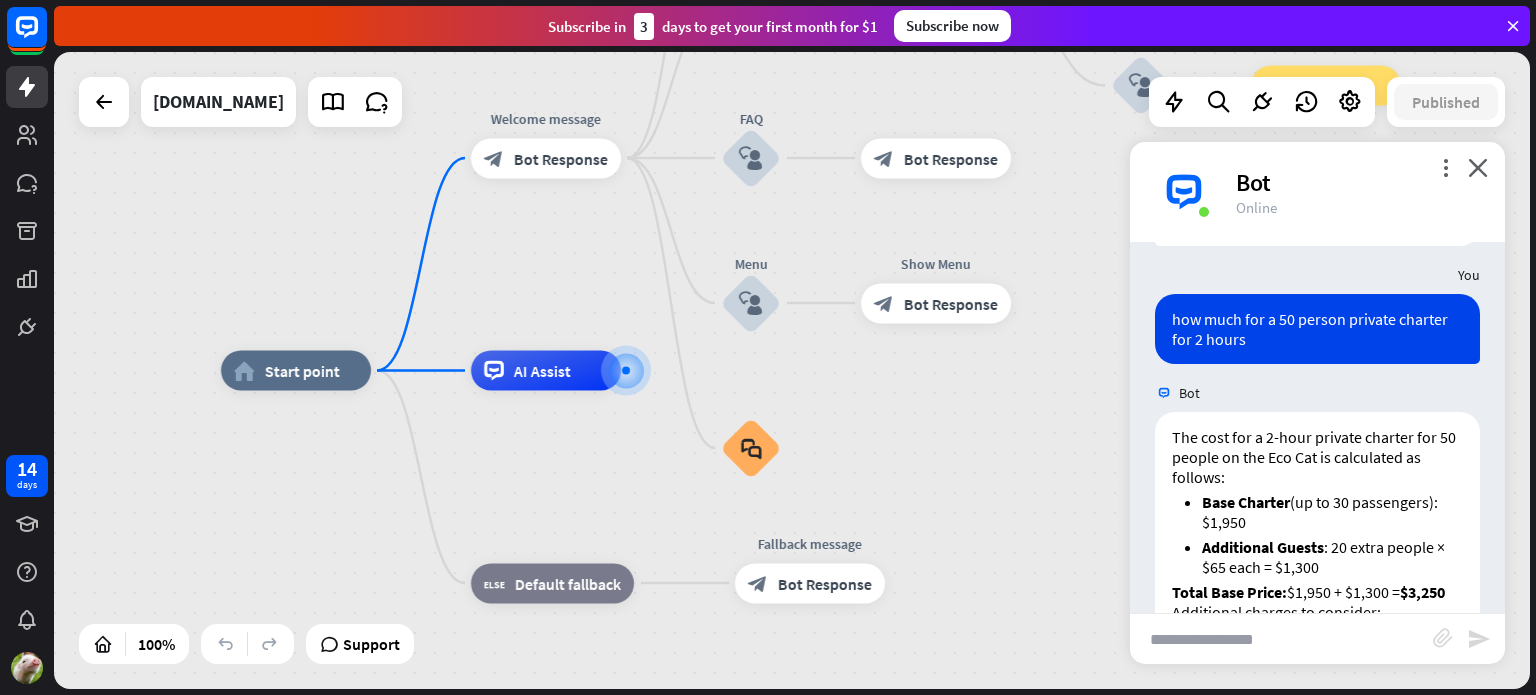 click at bounding box center (1281, 639) 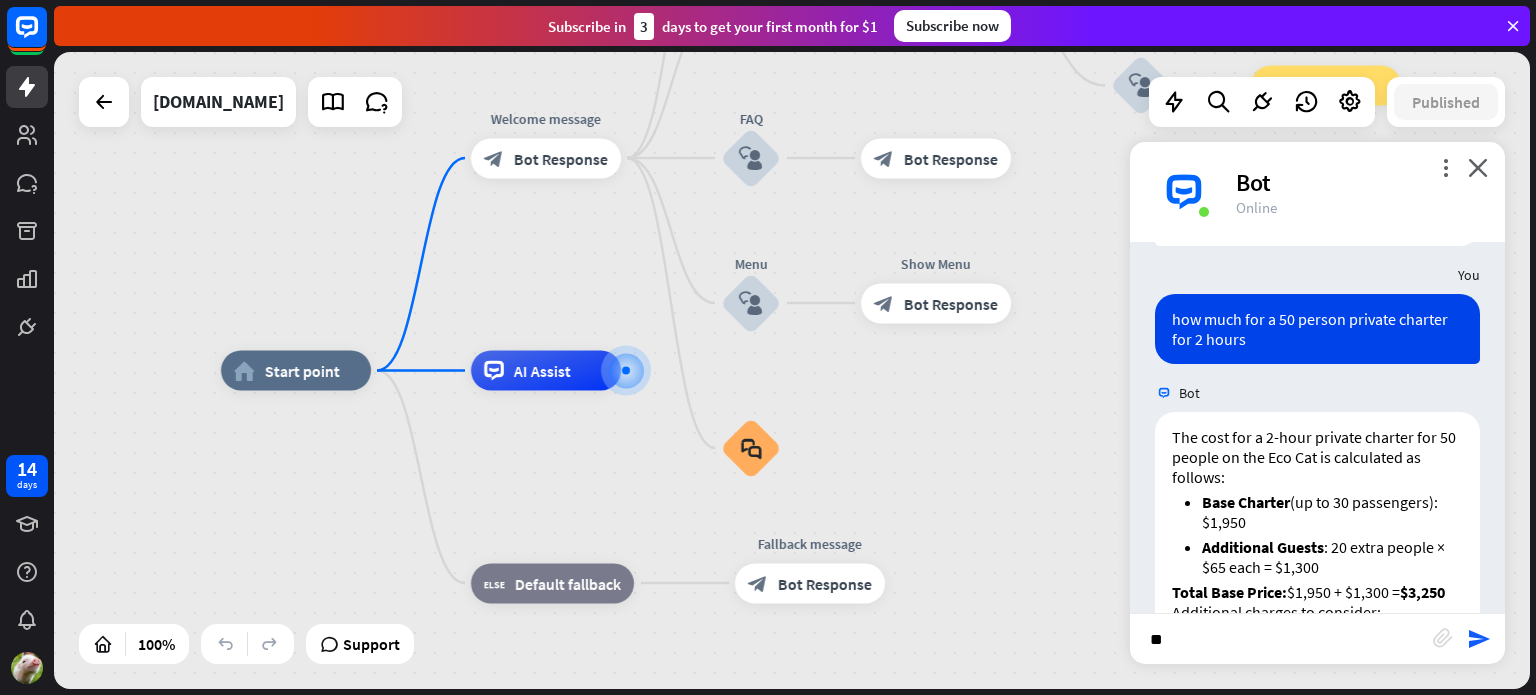 type on "*" 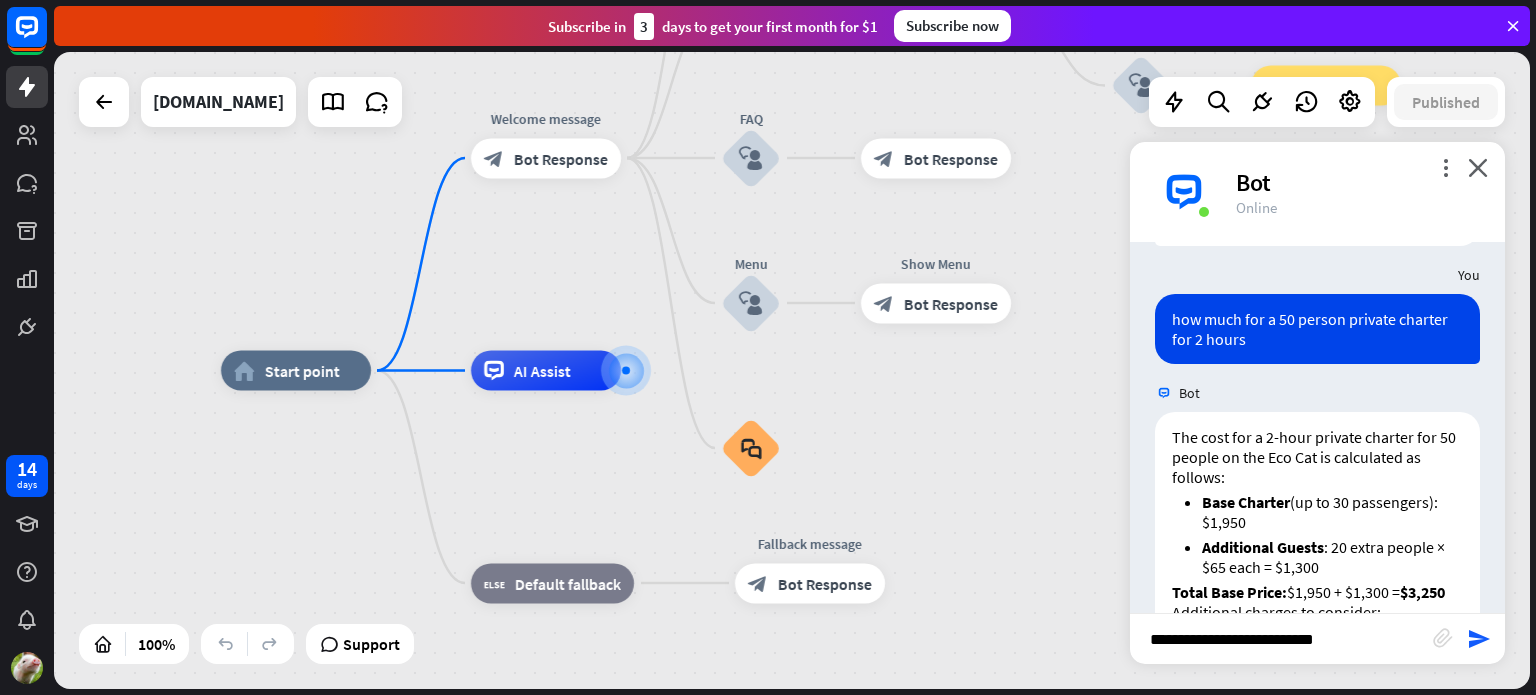 type on "**********" 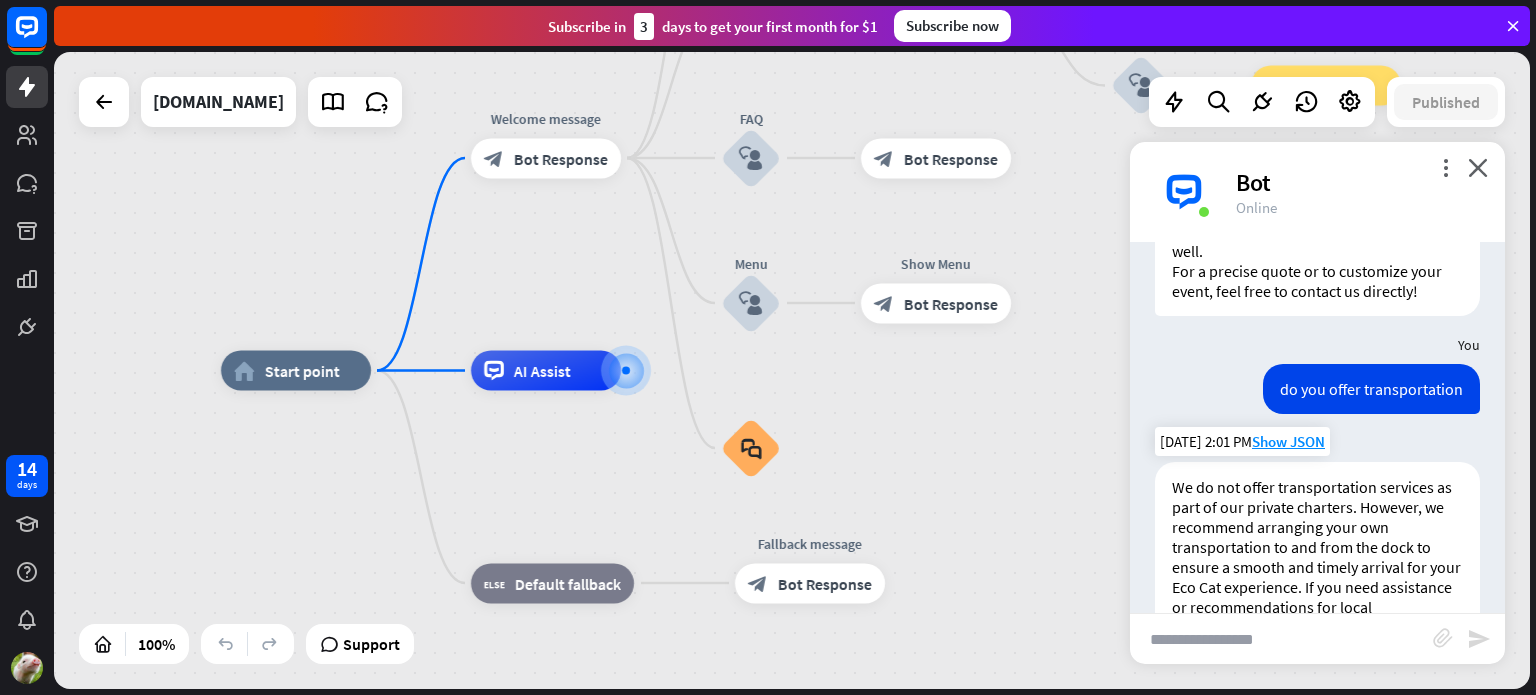 scroll, scrollTop: 655, scrollLeft: 0, axis: vertical 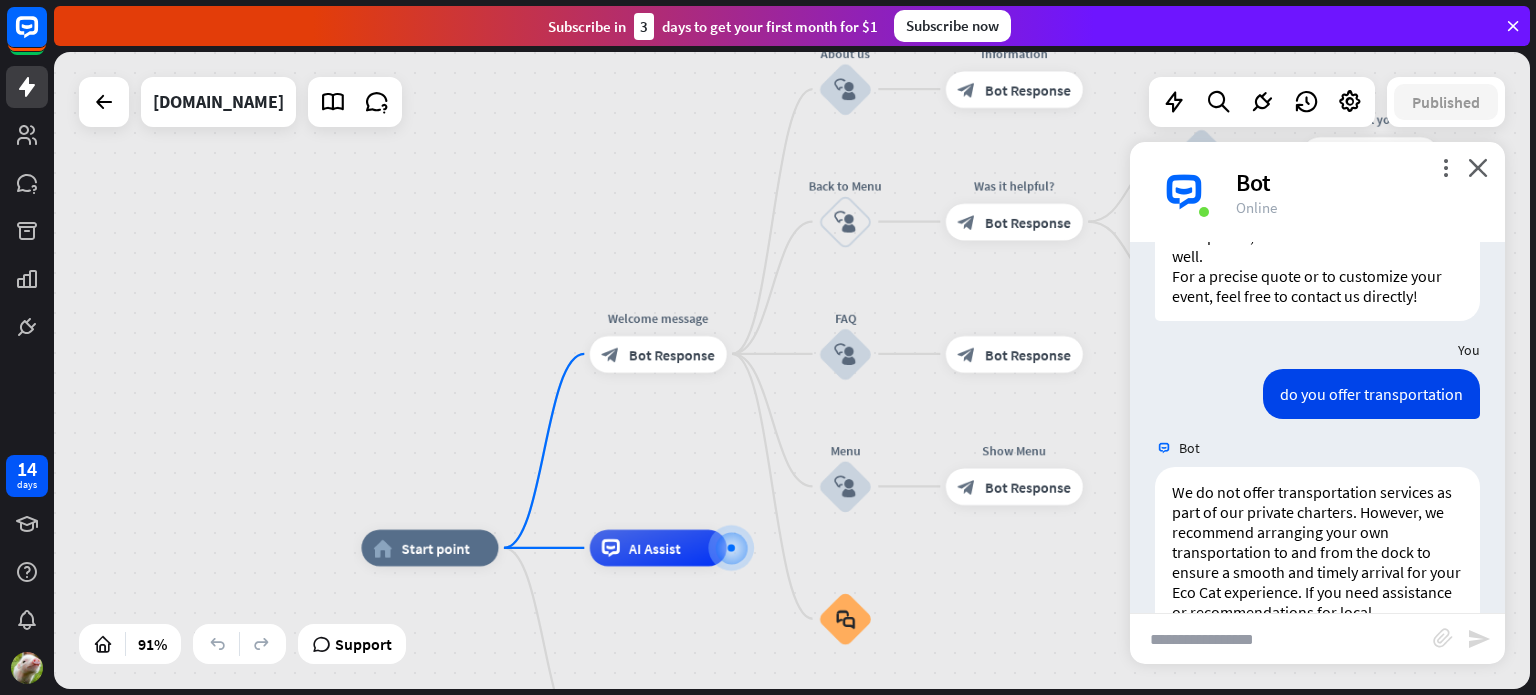 drag, startPoint x: 661, startPoint y: 298, endPoint x: 744, endPoint y: 474, distance: 194.58931 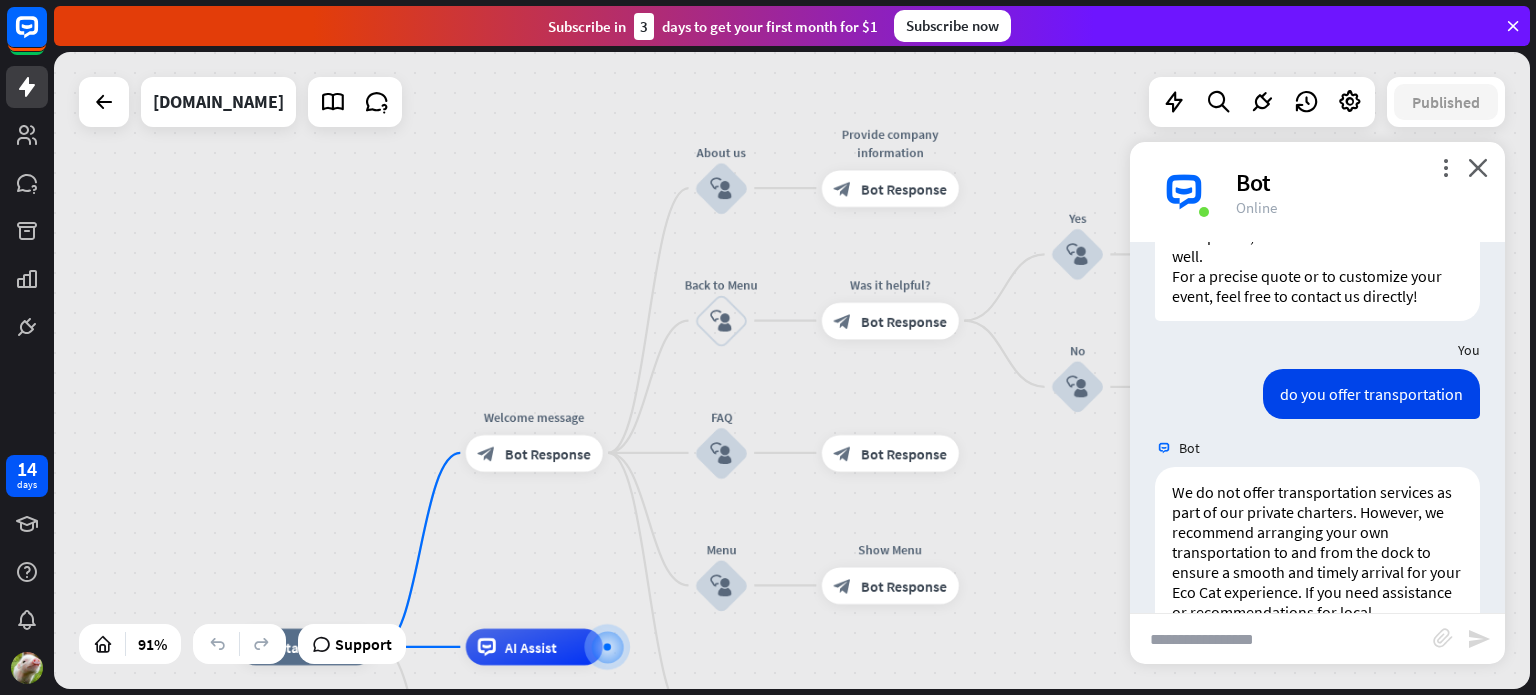 drag, startPoint x: 732, startPoint y: 451, endPoint x: 608, endPoint y: 550, distance: 158.67262 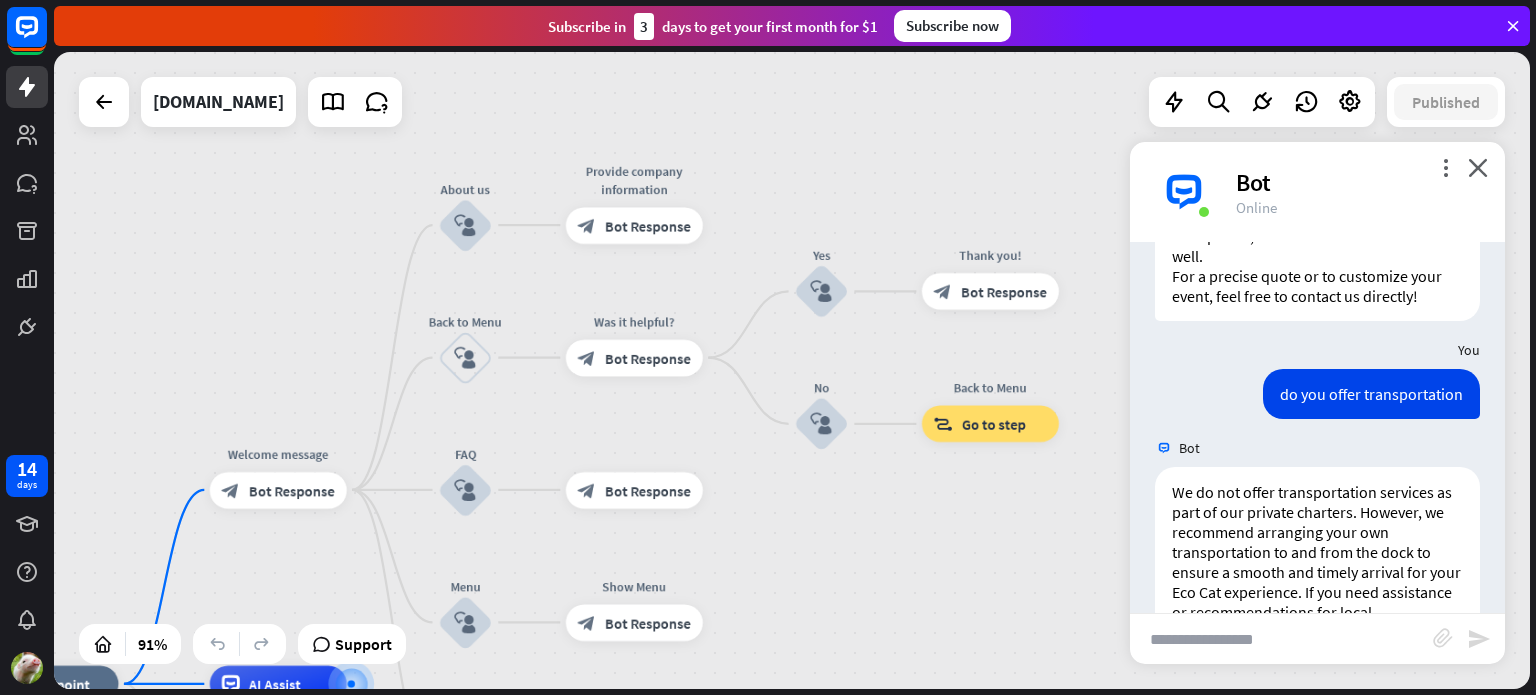 drag, startPoint x: 1060, startPoint y: 110, endPoint x: 800, endPoint y: 142, distance: 261.96182 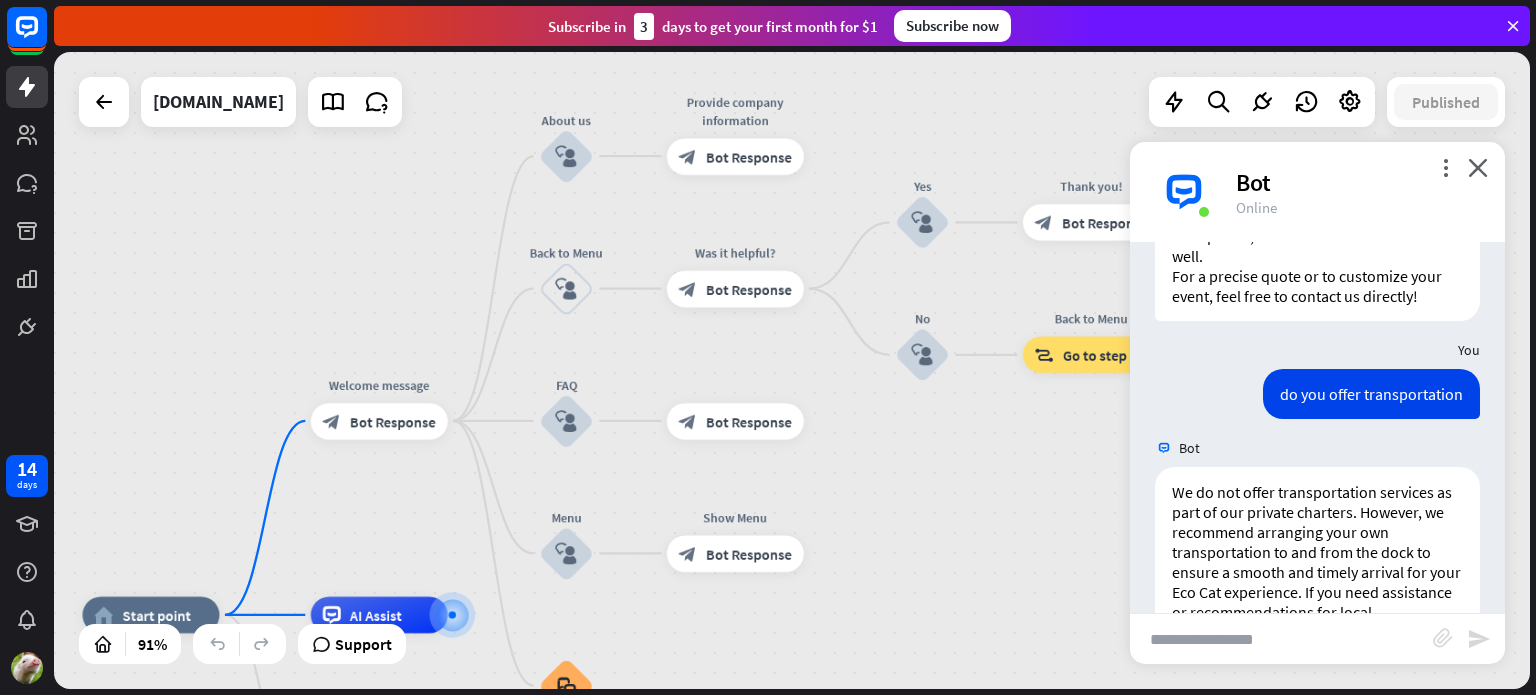 drag, startPoint x: 916, startPoint y: 538, endPoint x: 1117, endPoint y: 412, distance: 237.22774 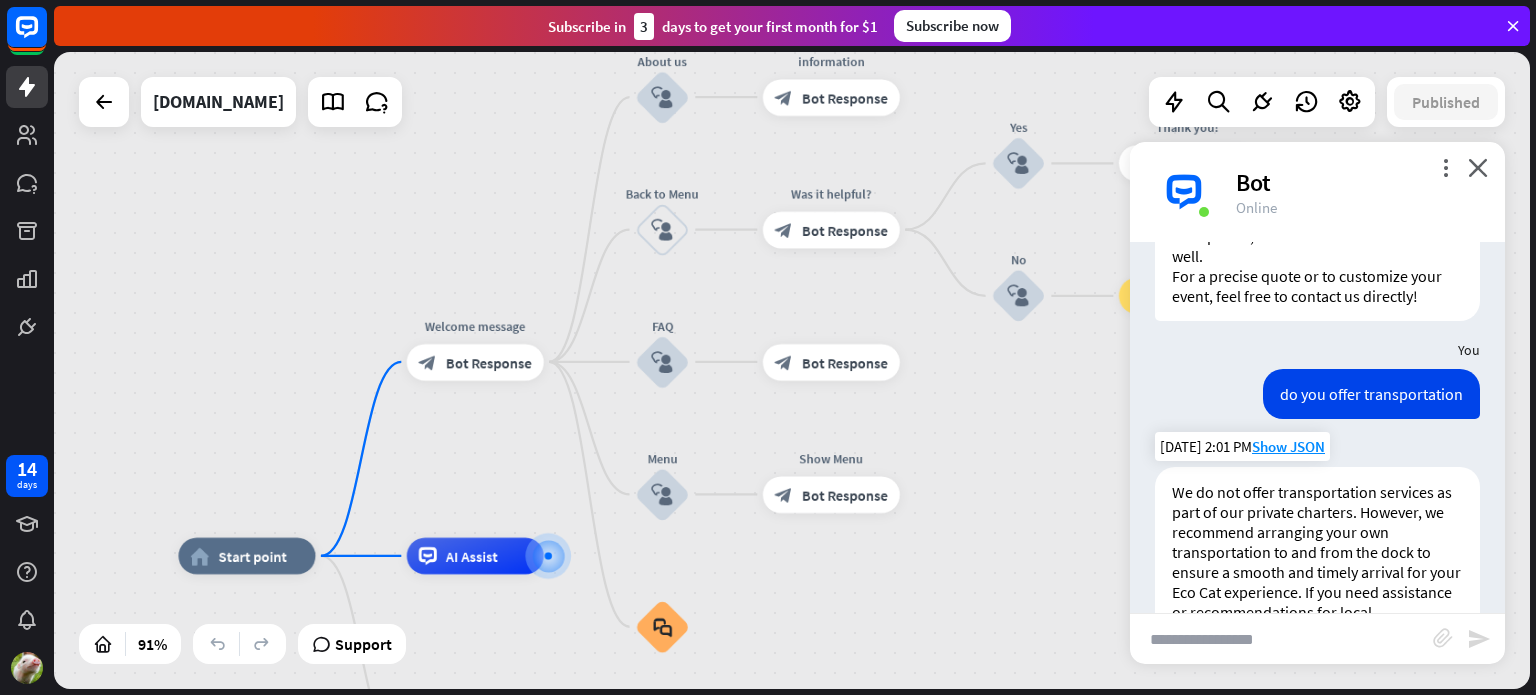 drag, startPoint x: 1236, startPoint y: 491, endPoint x: 1242, endPoint y: 509, distance: 18.973665 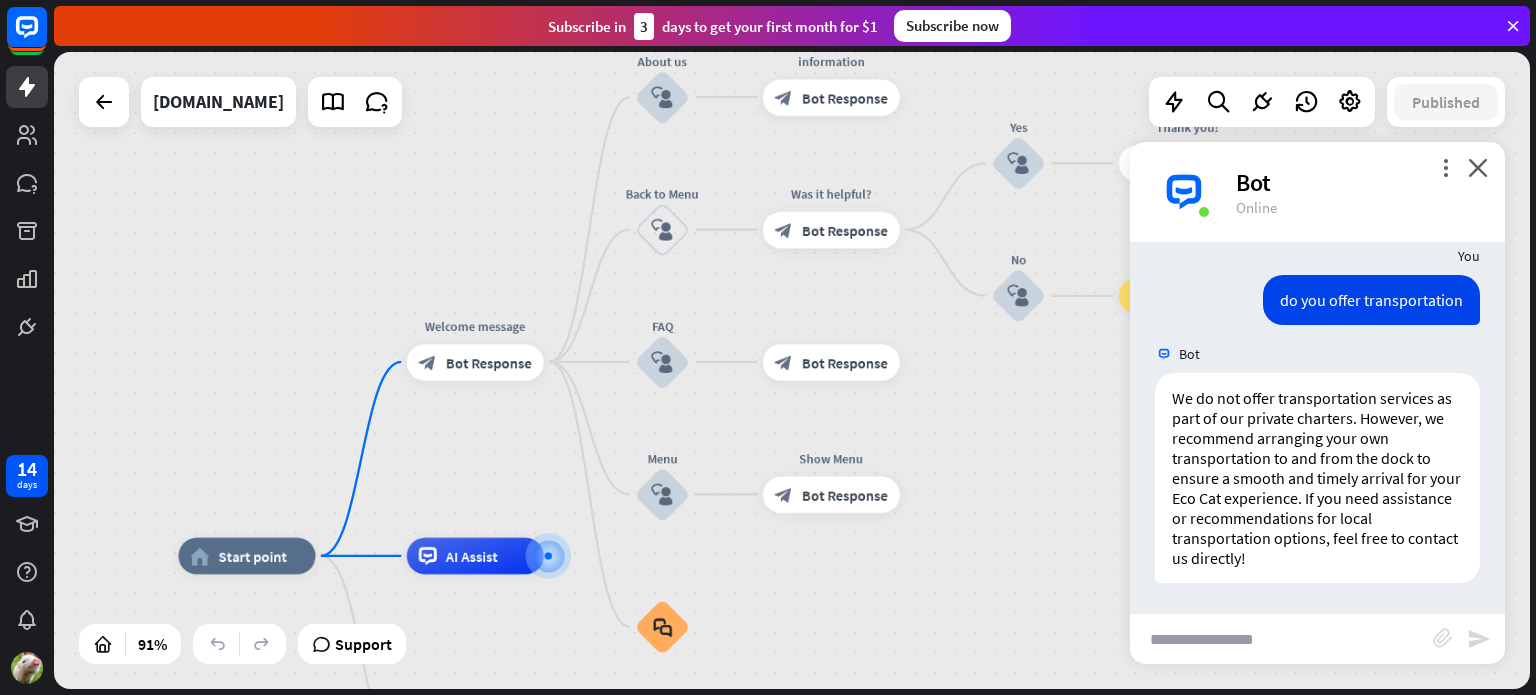 click at bounding box center (1281, 639) 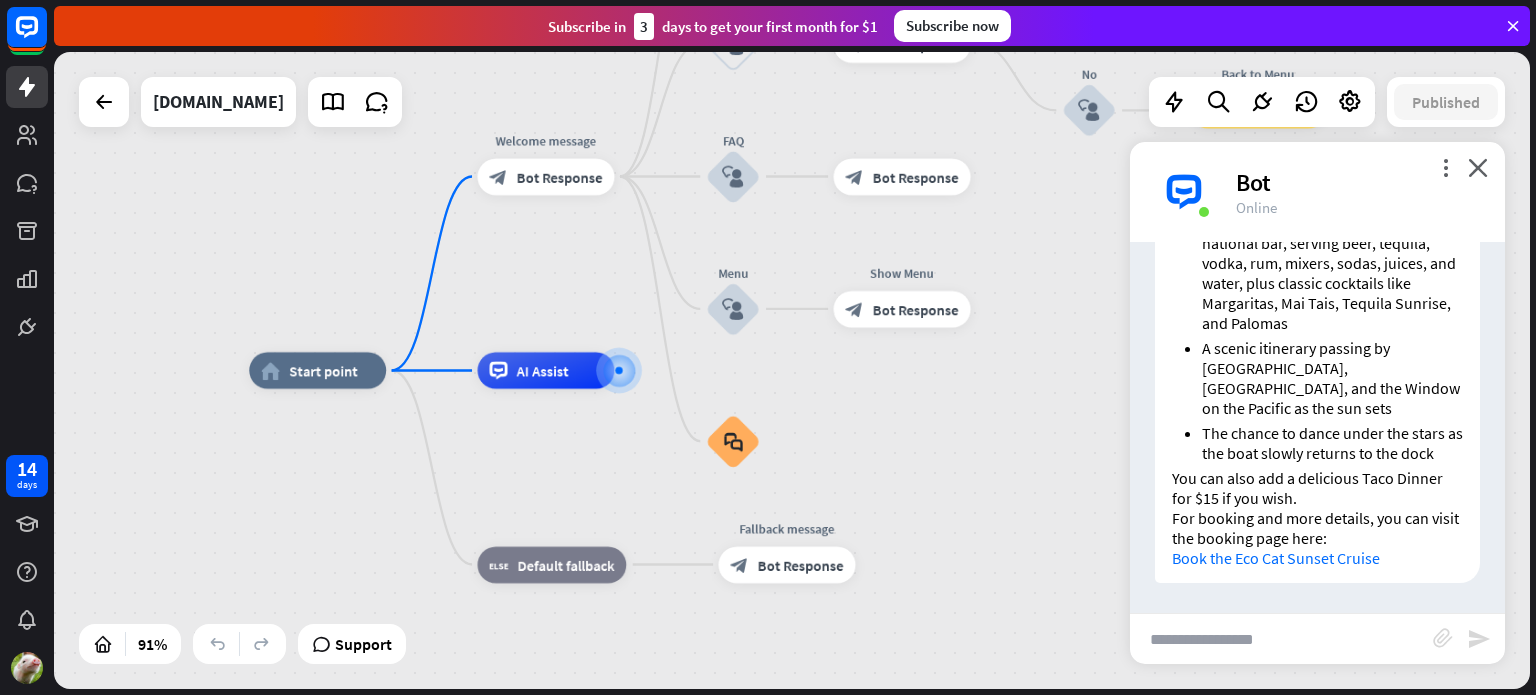 scroll, scrollTop: 1639, scrollLeft: 0, axis: vertical 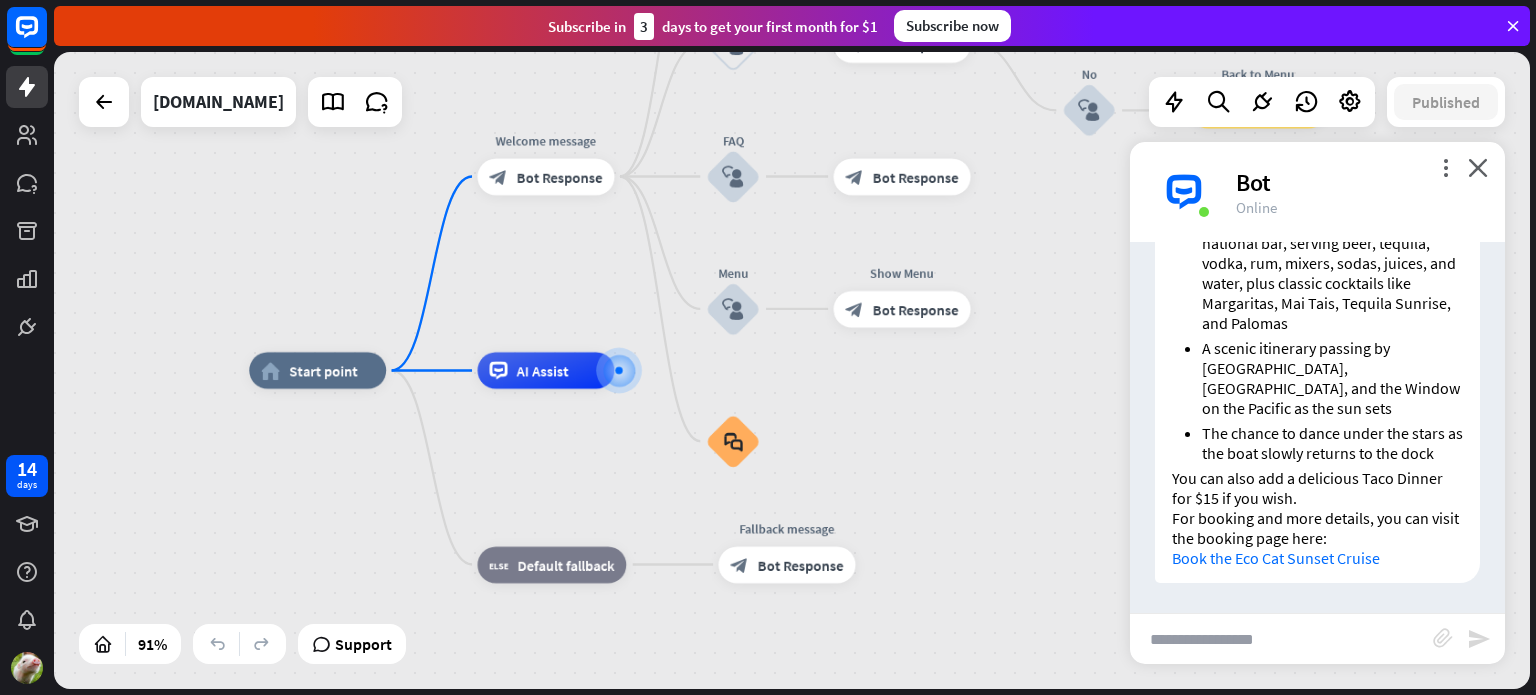 click on "Book the Eco Cat Sunset Cruise" at bounding box center [1276, 558] 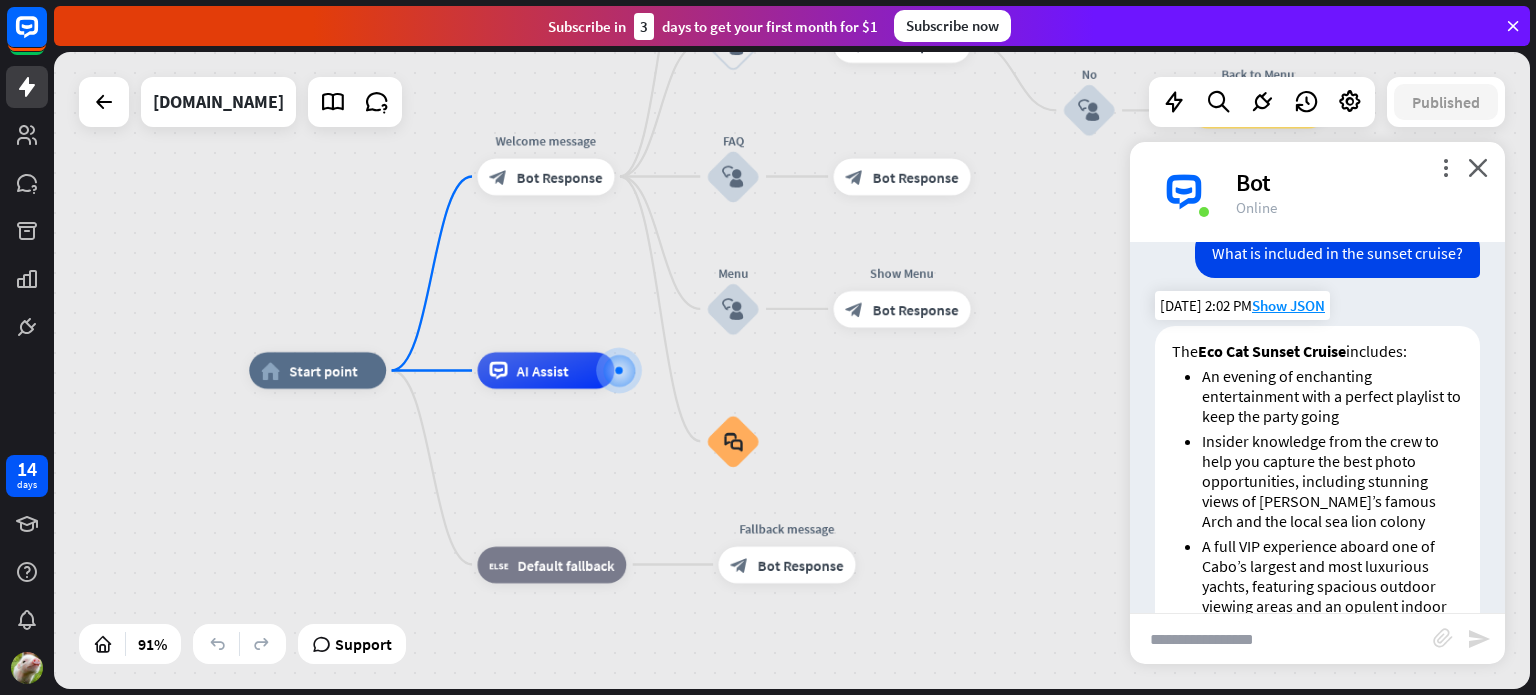 scroll, scrollTop: 1639, scrollLeft: 0, axis: vertical 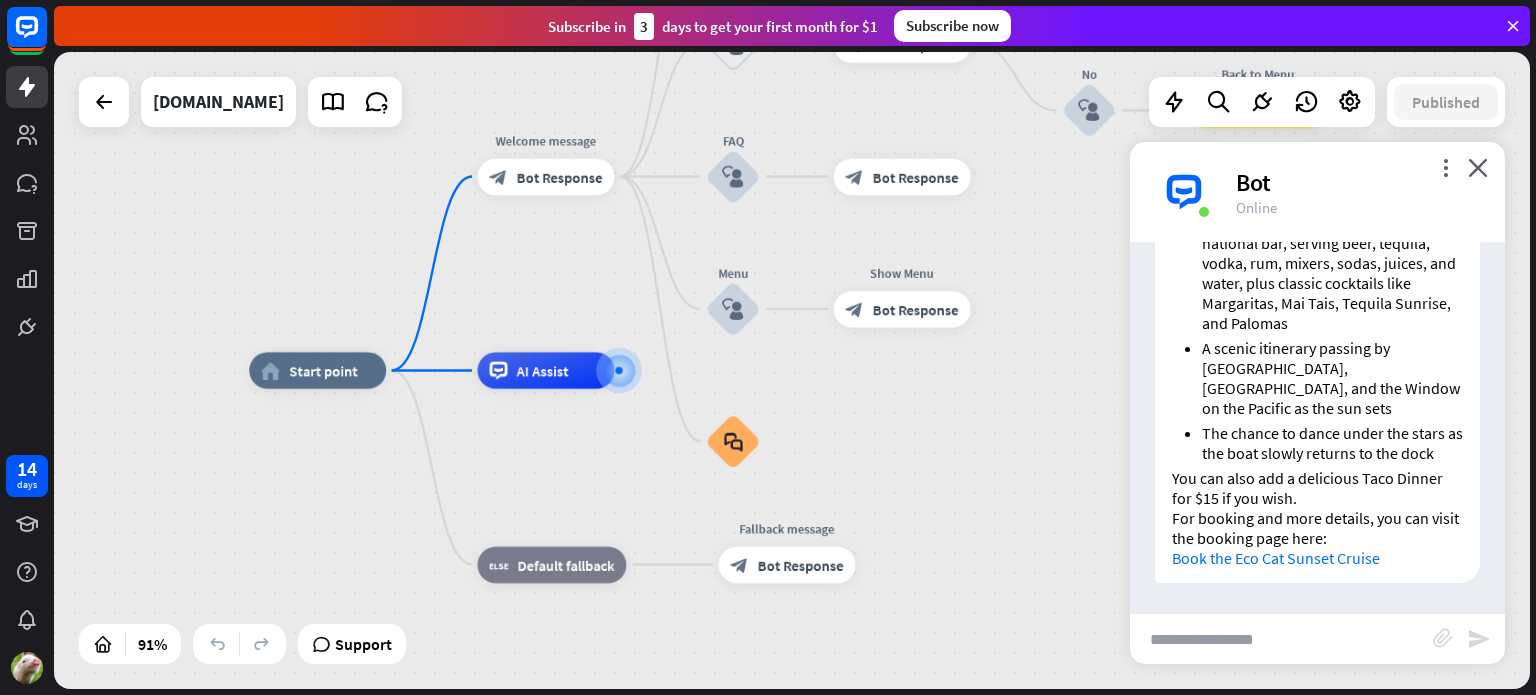 click at bounding box center (1281, 639) 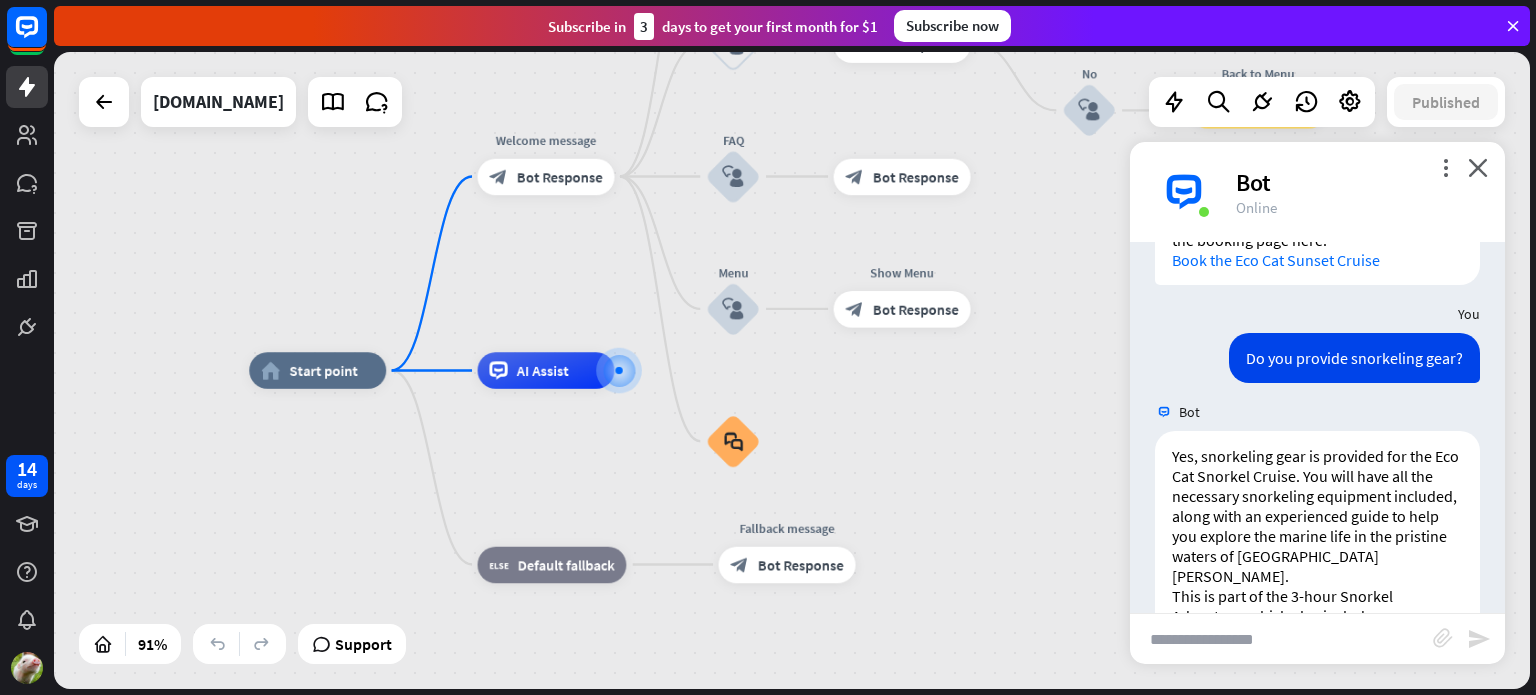 scroll, scrollTop: 2076, scrollLeft: 0, axis: vertical 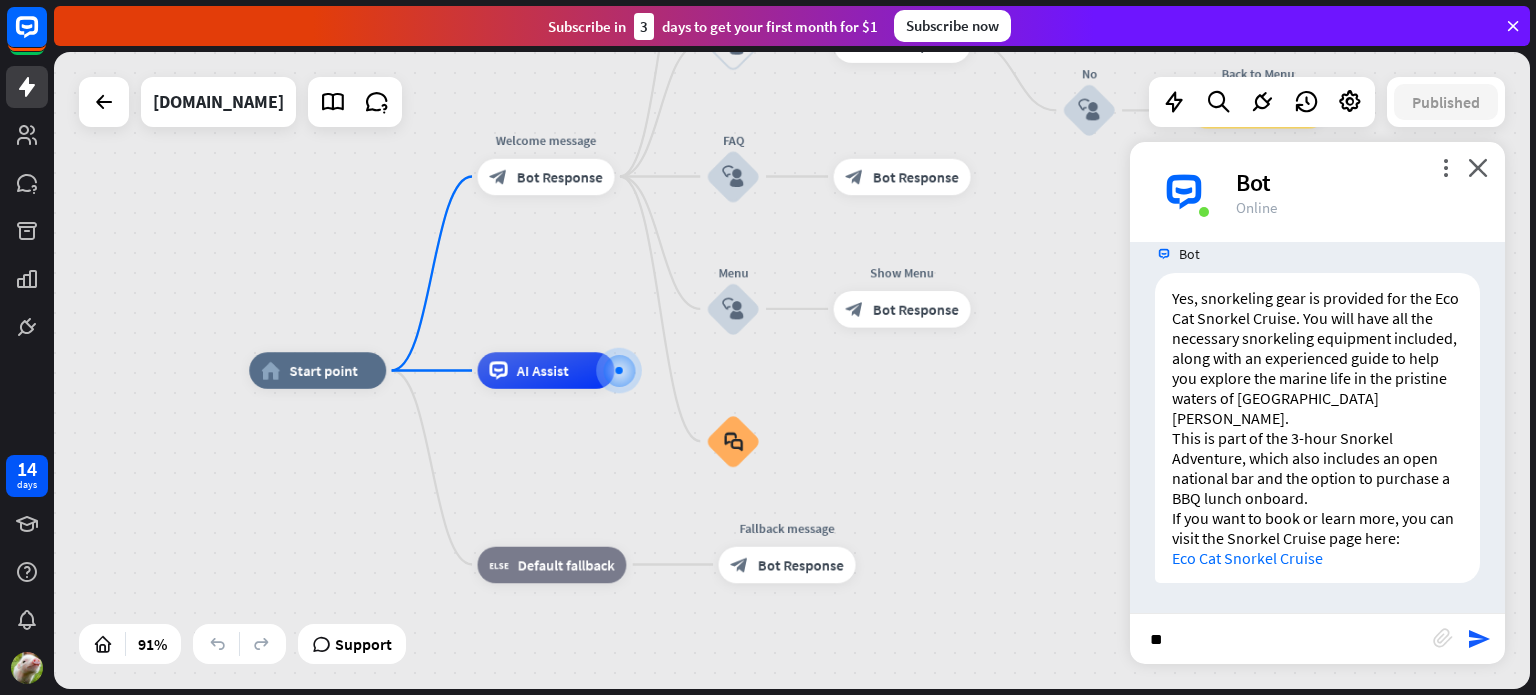 type on "*" 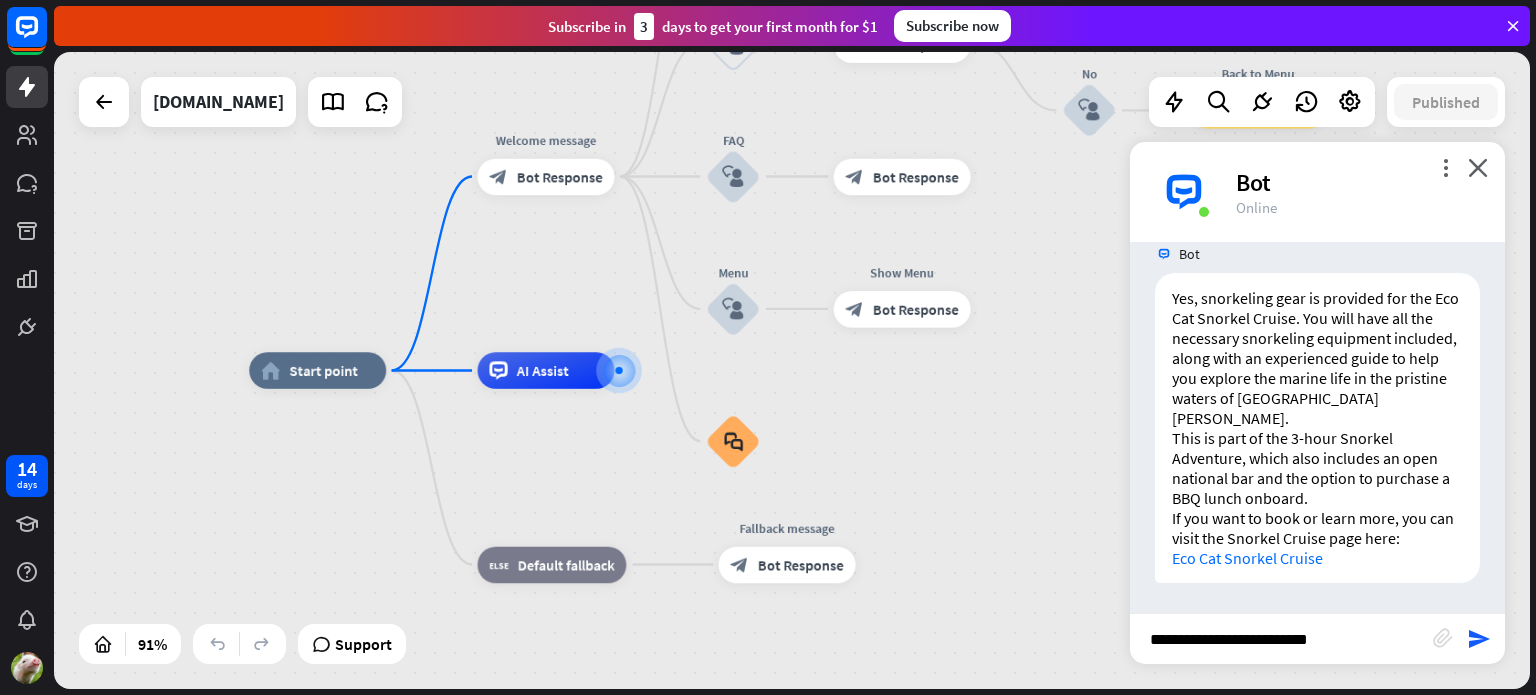 type on "**********" 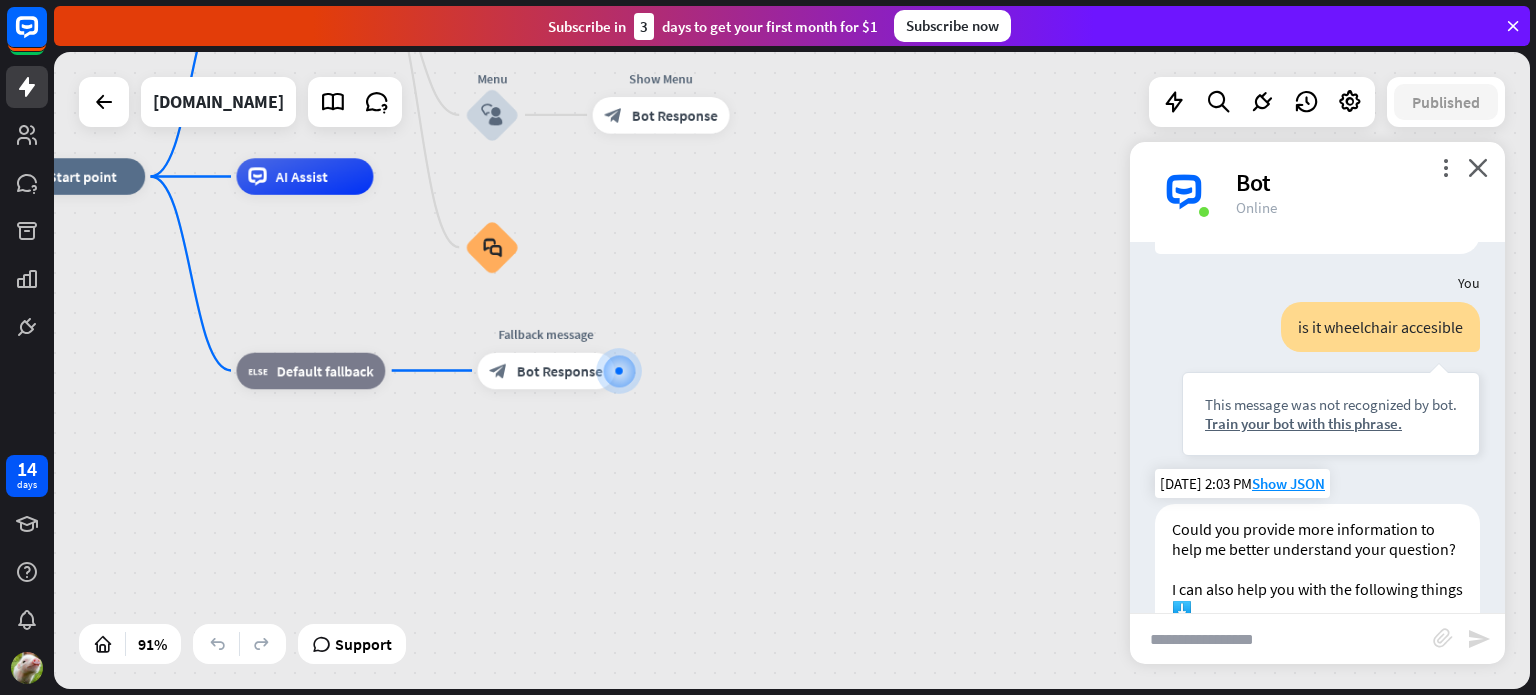 scroll, scrollTop: 2366, scrollLeft: 0, axis: vertical 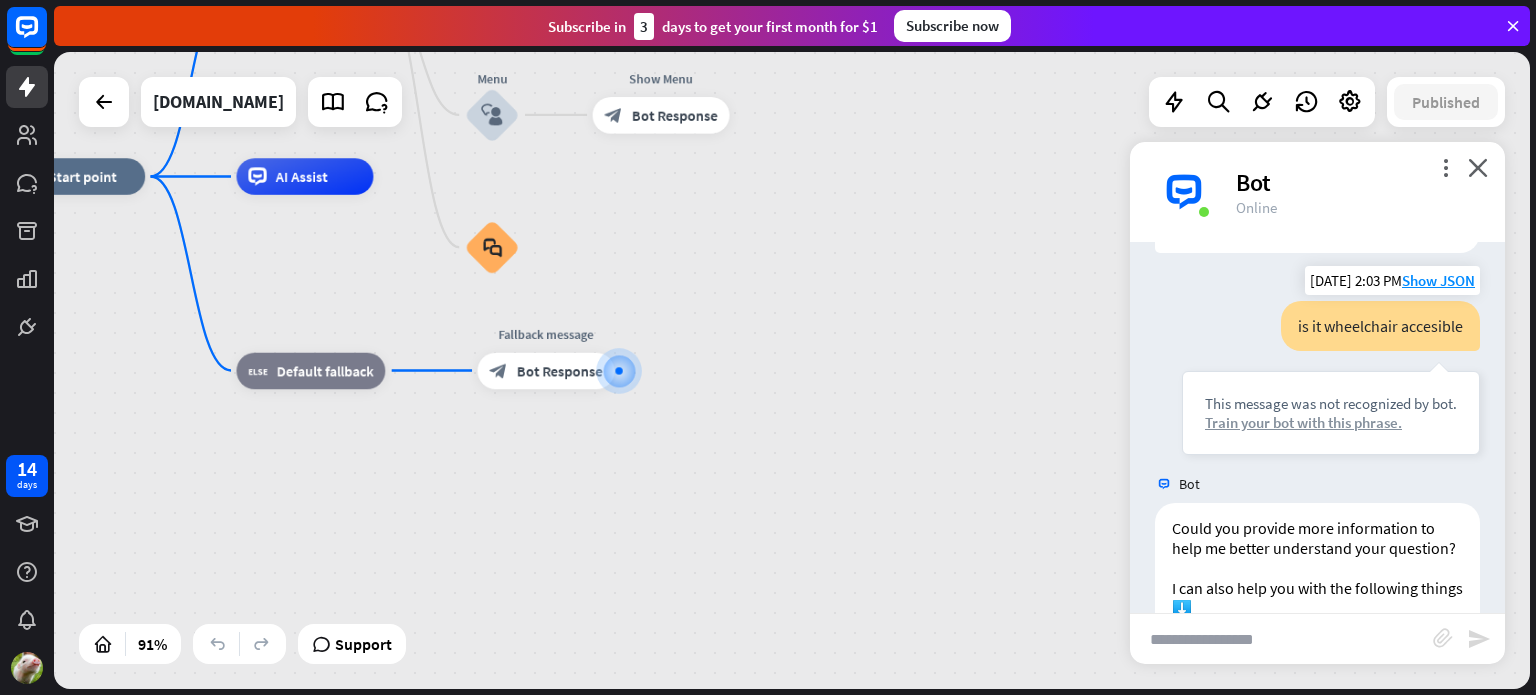 click on "Train your bot with this phrase." at bounding box center [1331, 422] 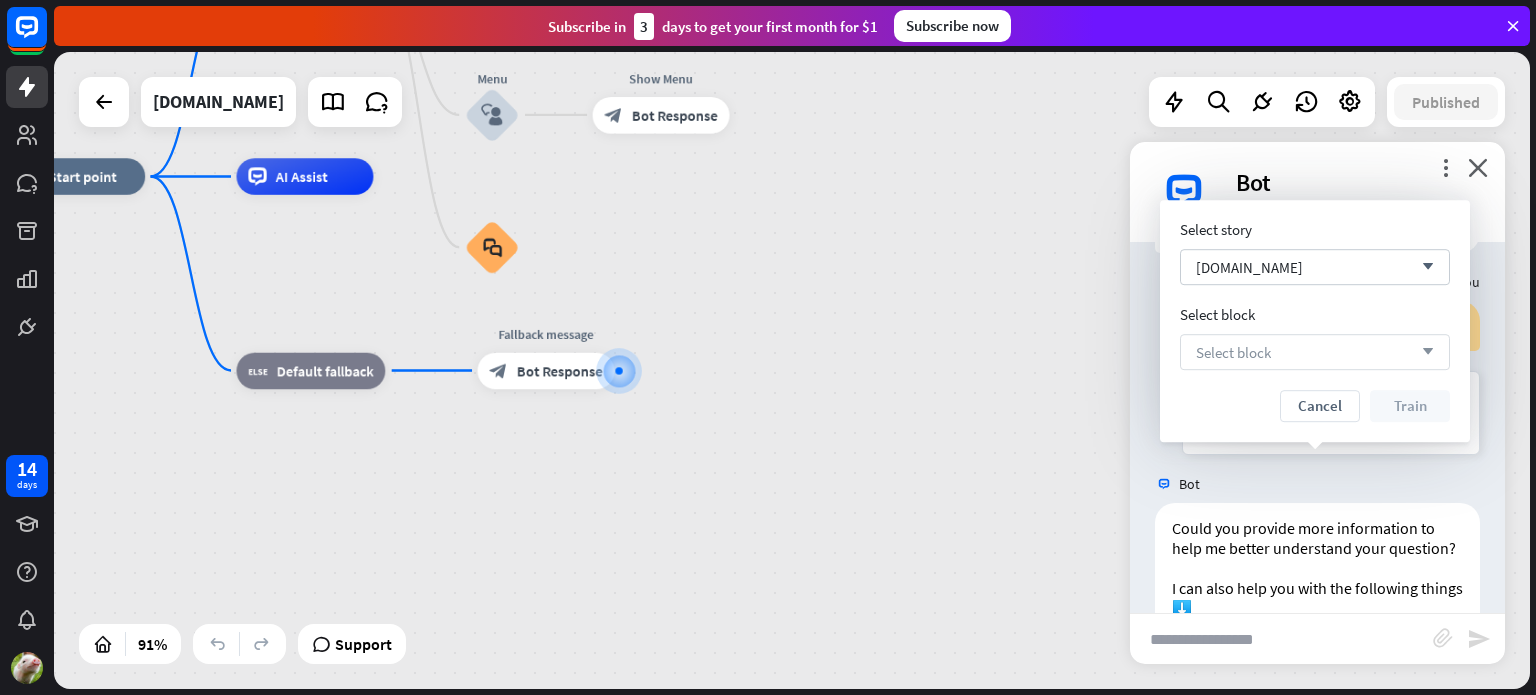 click on "Select block
arrow_down" at bounding box center (1315, 352) 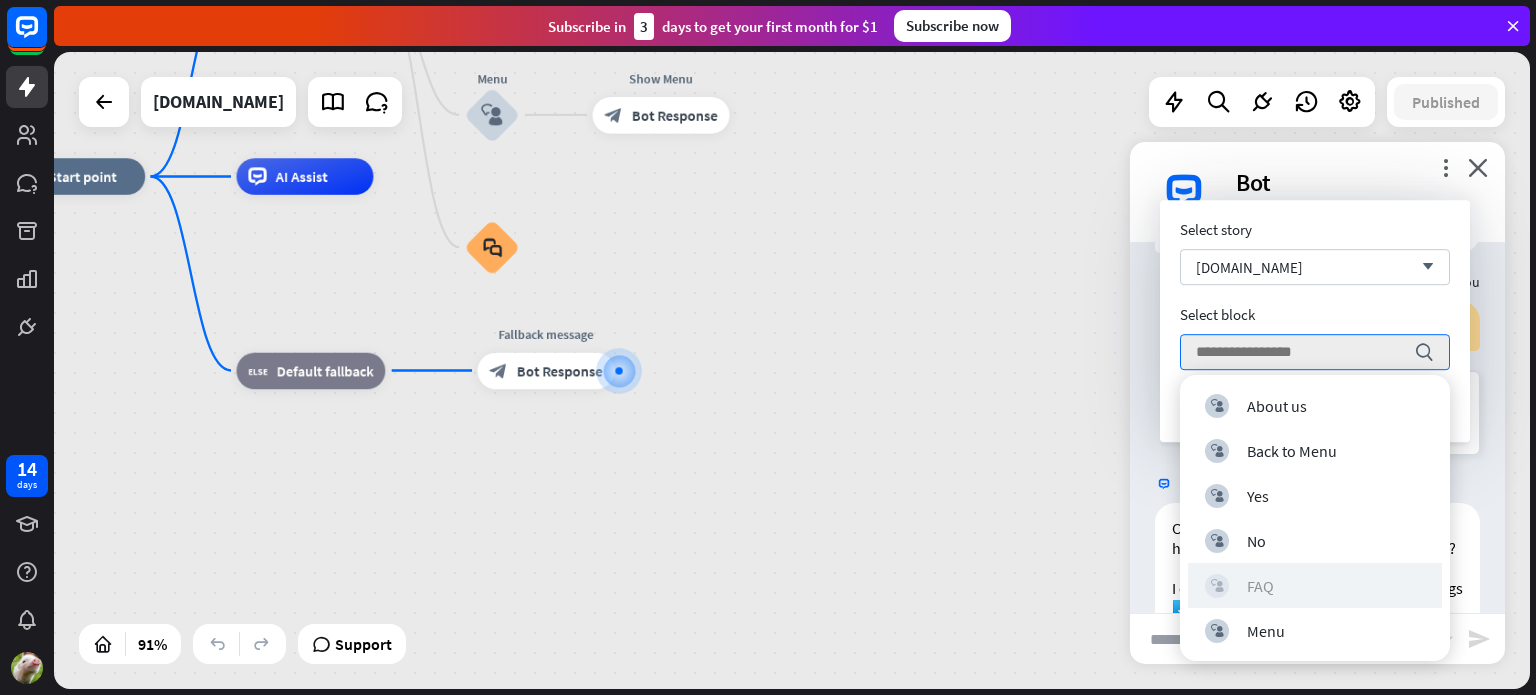 click on "block_user_input
FAQ" at bounding box center (1315, 586) 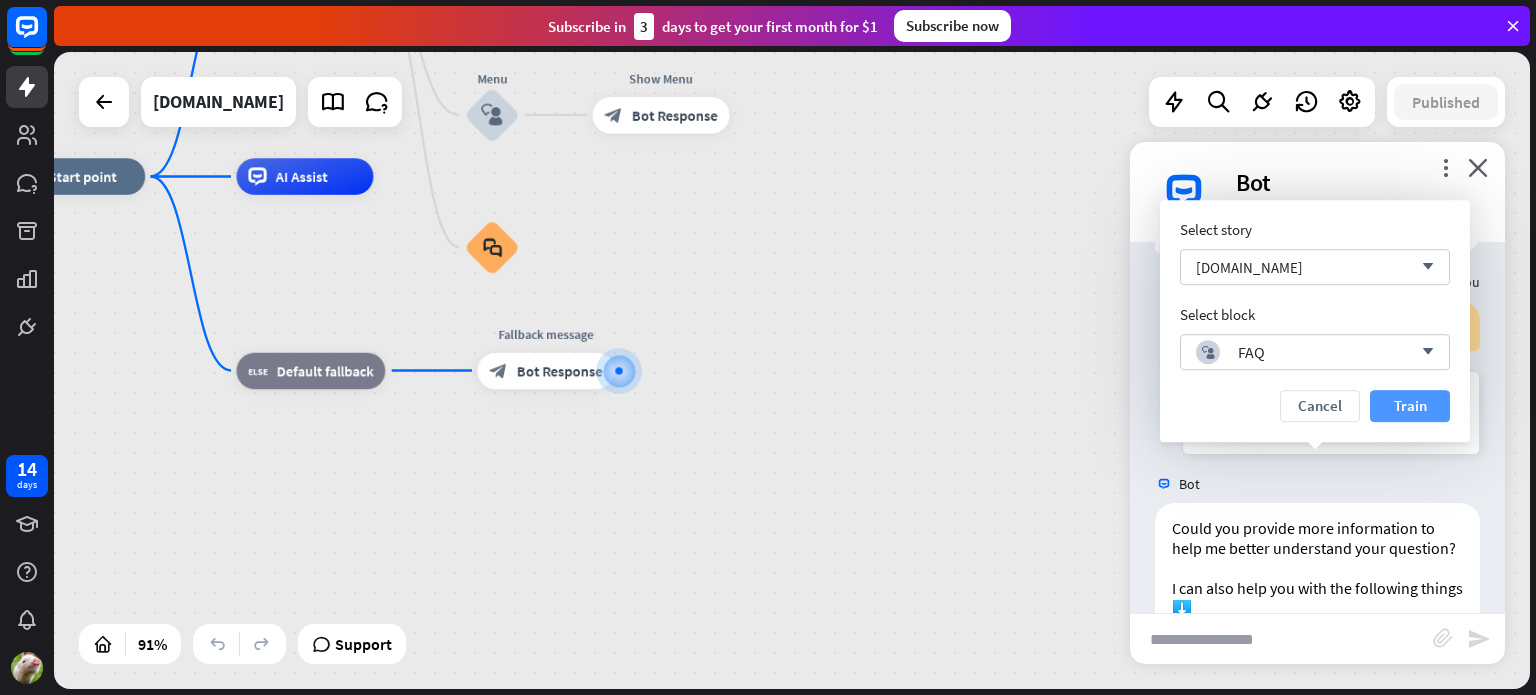 click on "Train" at bounding box center (1410, 406) 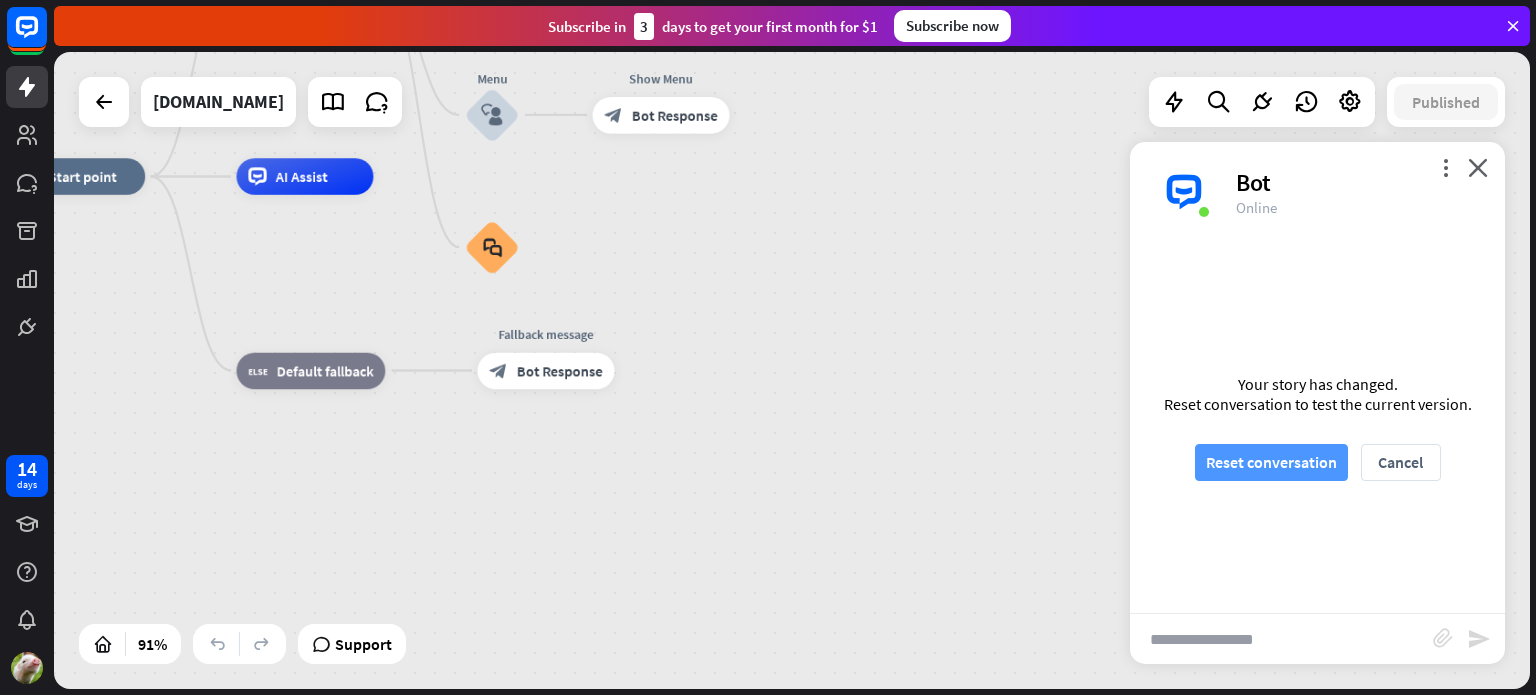 click on "Reset conversation" at bounding box center [1271, 462] 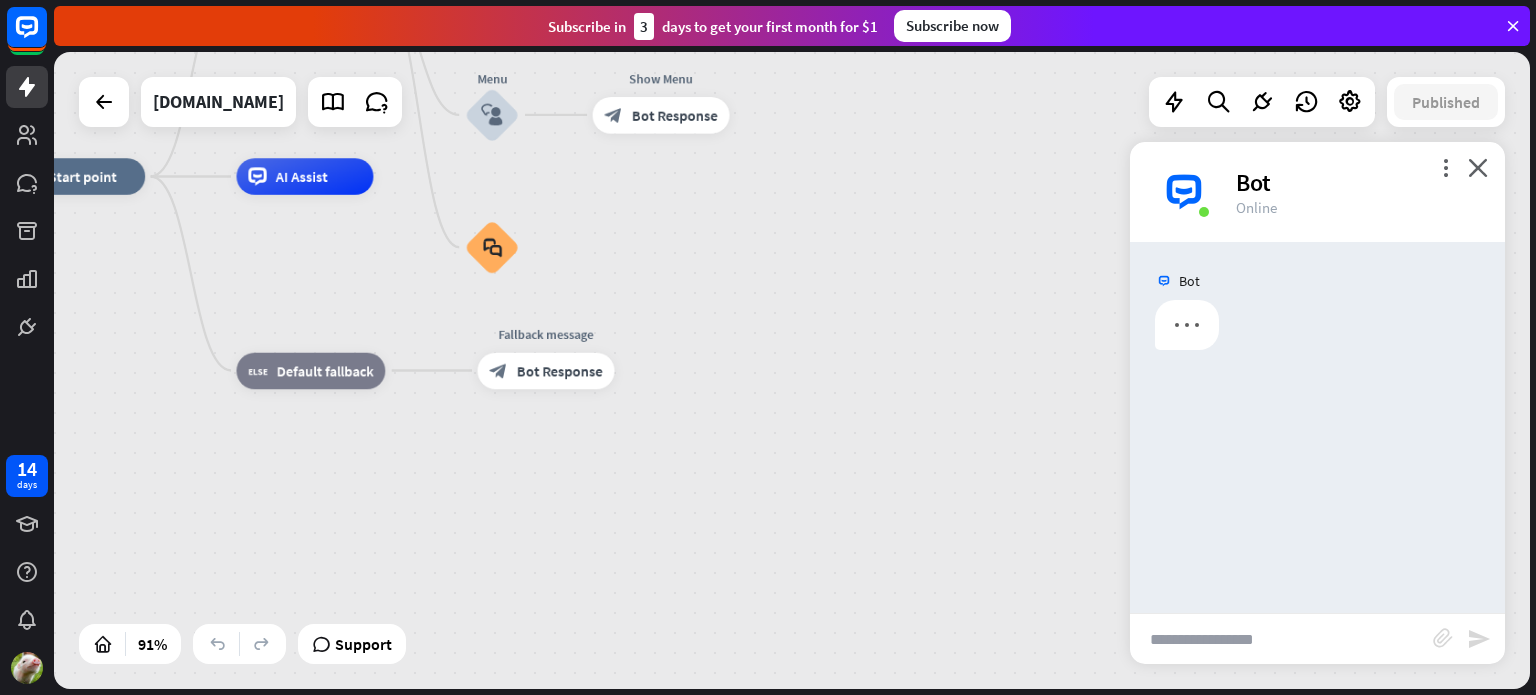 scroll, scrollTop: 0, scrollLeft: 0, axis: both 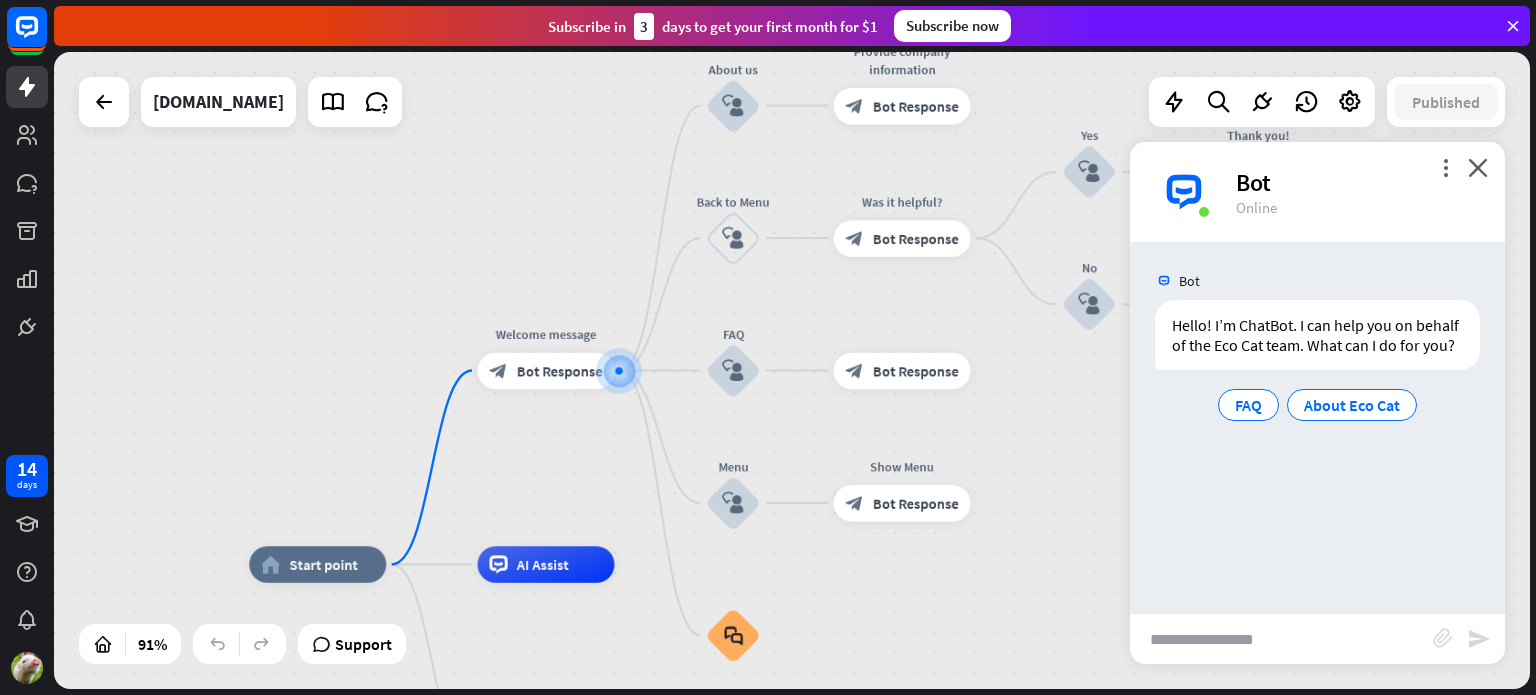 click at bounding box center [1281, 639] 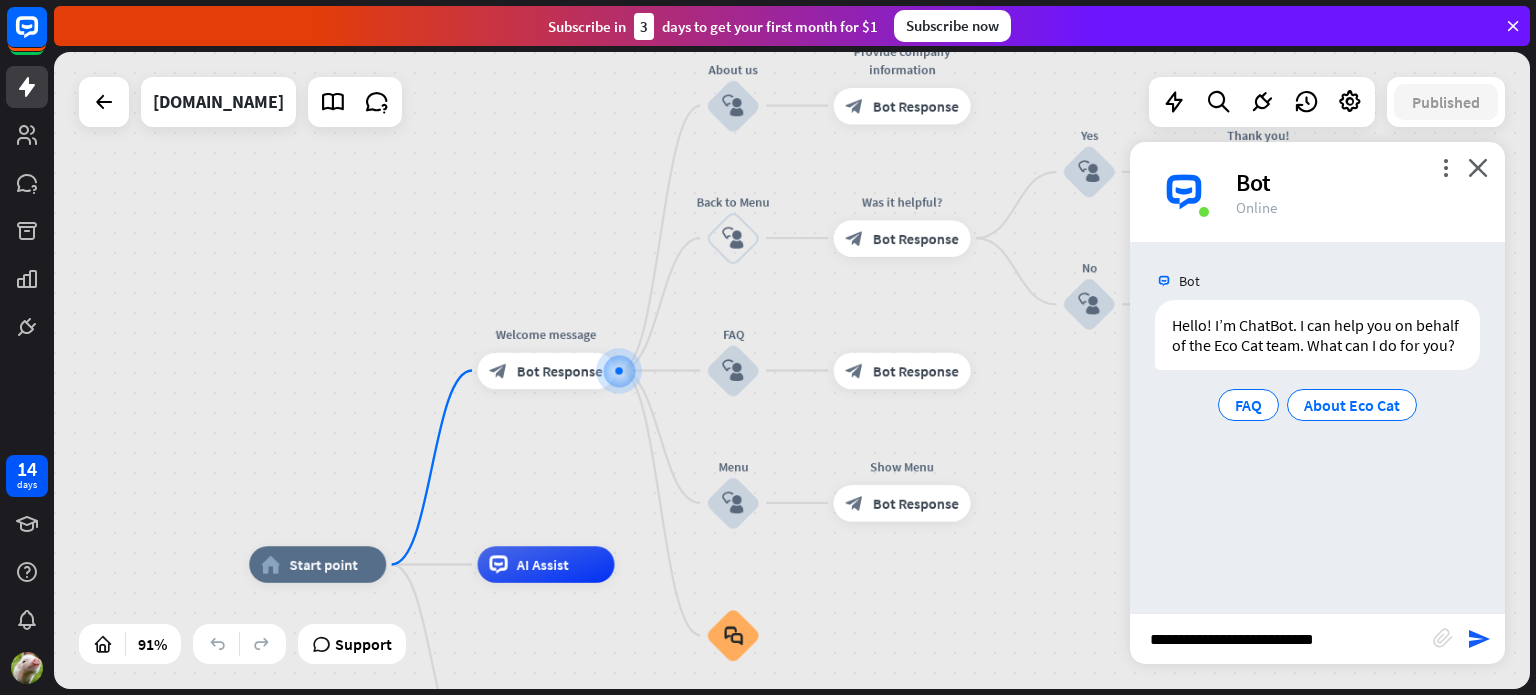 type on "**********" 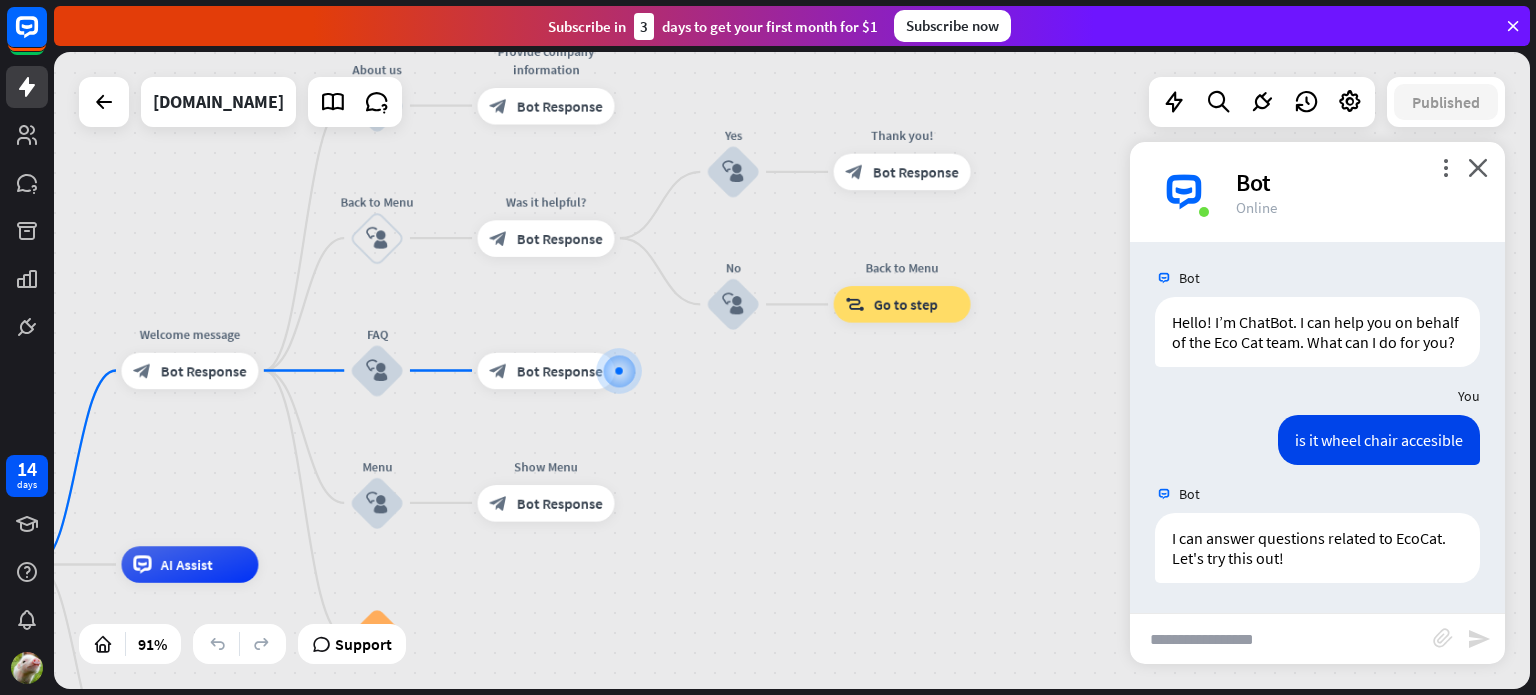 scroll, scrollTop: 23, scrollLeft: 0, axis: vertical 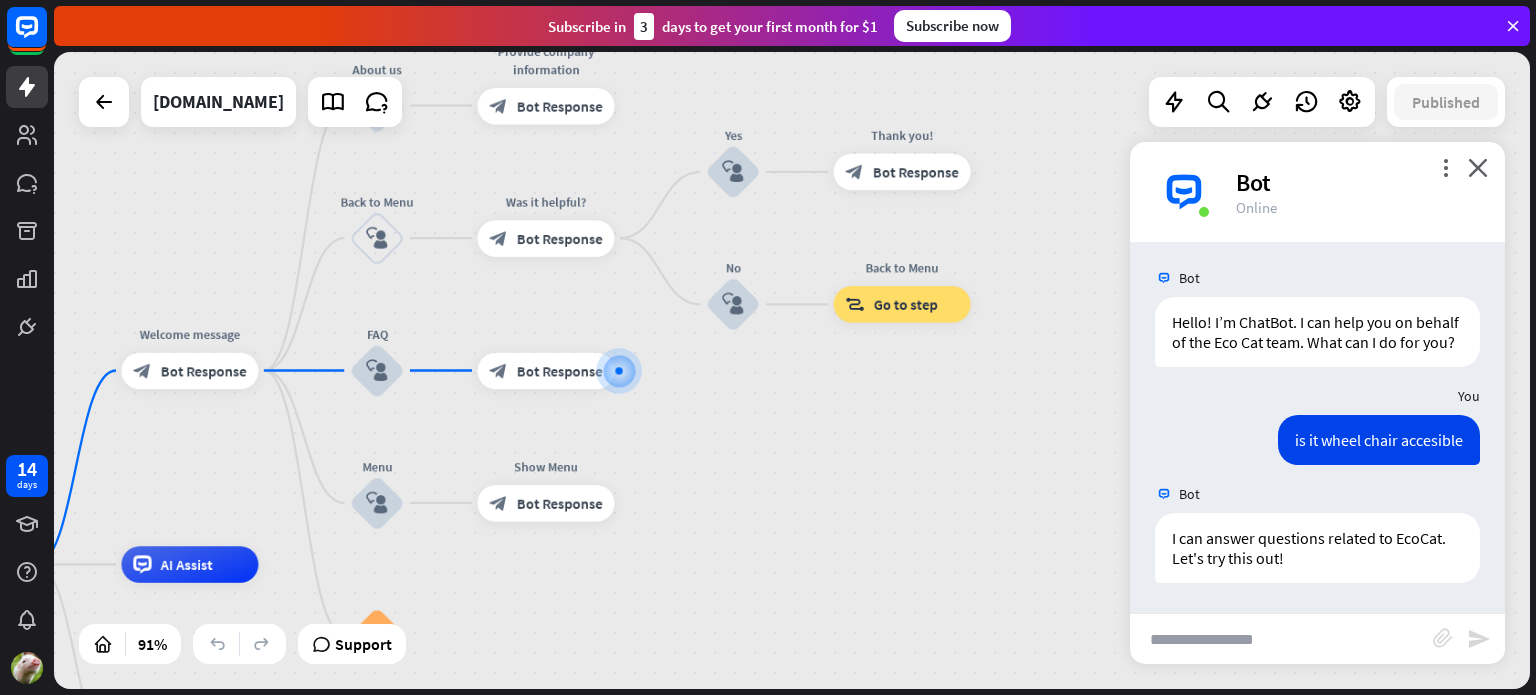 click at bounding box center [1281, 639] 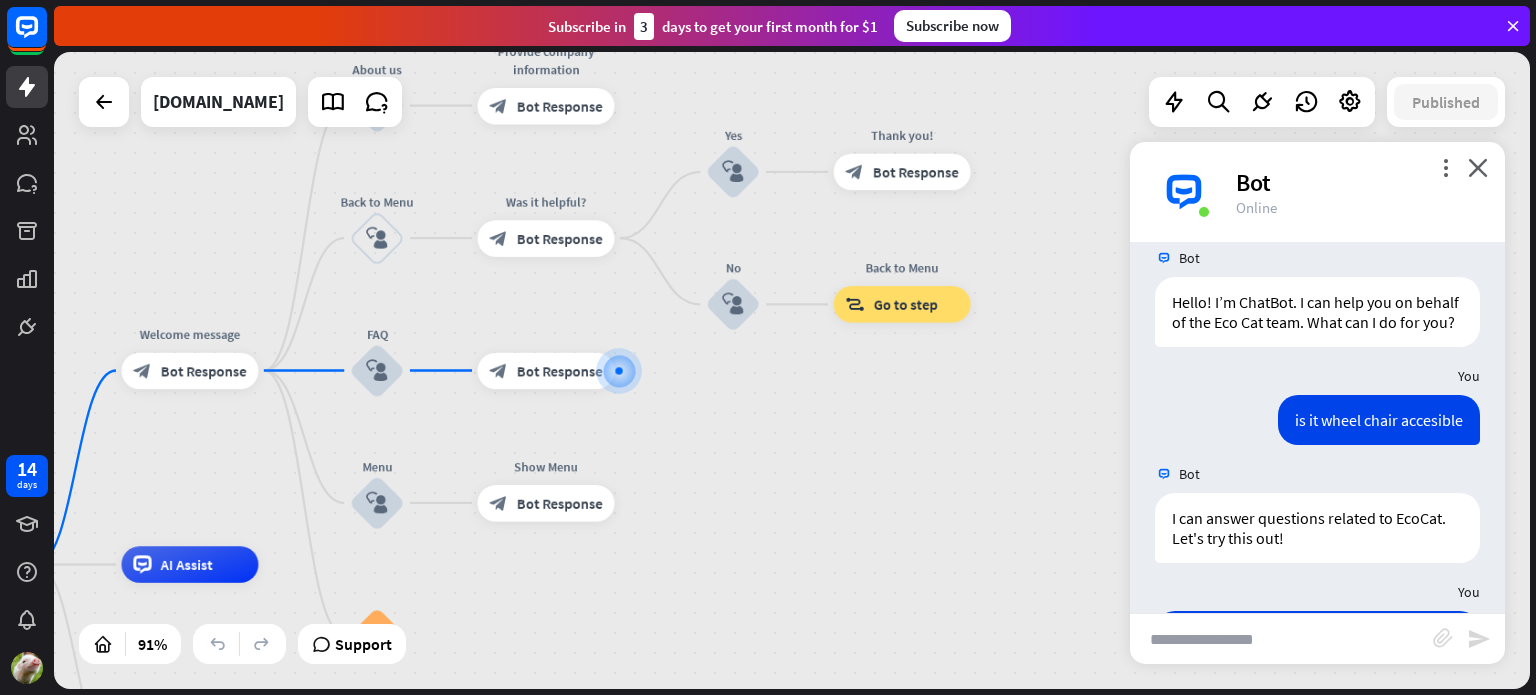 scroll, scrollTop: 0, scrollLeft: 0, axis: both 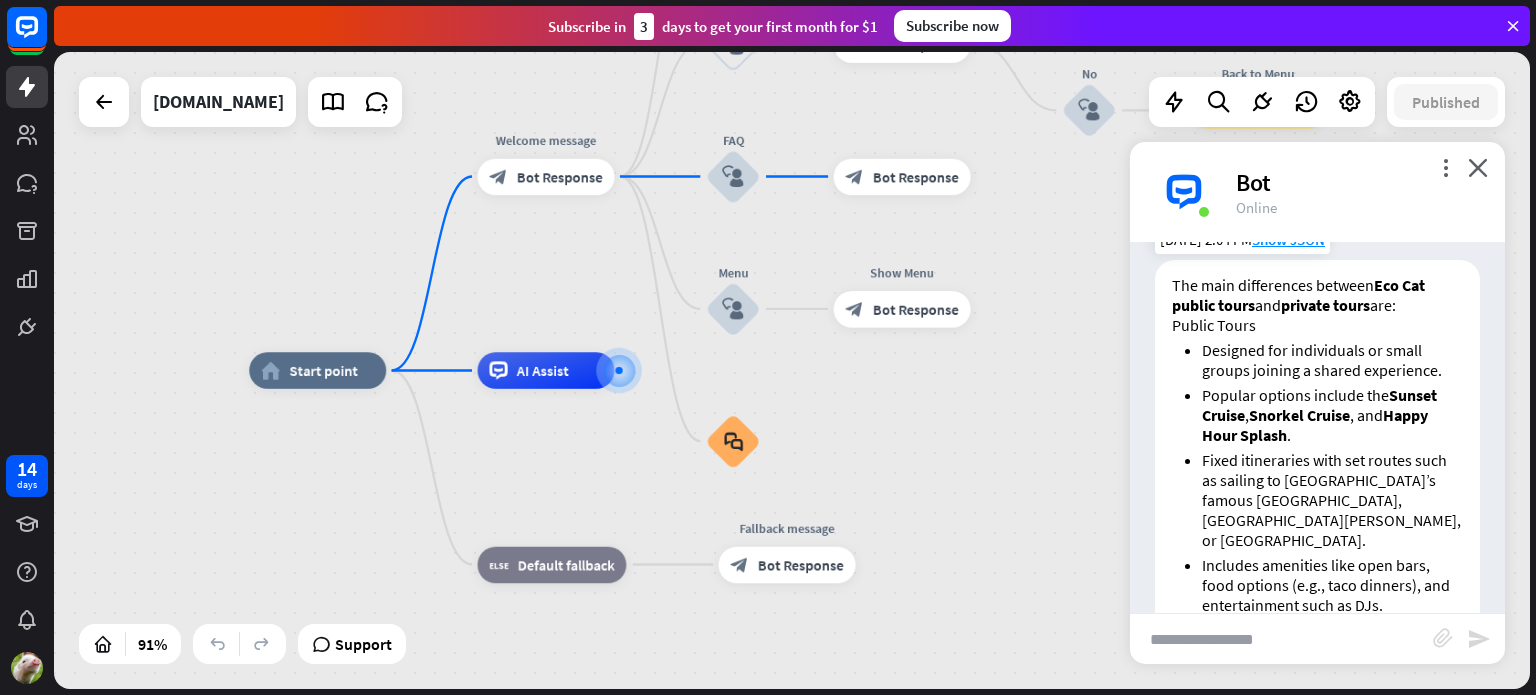 click on "The main differences between  Eco Cat public tours  and  private tours  are:" at bounding box center [1317, 295] 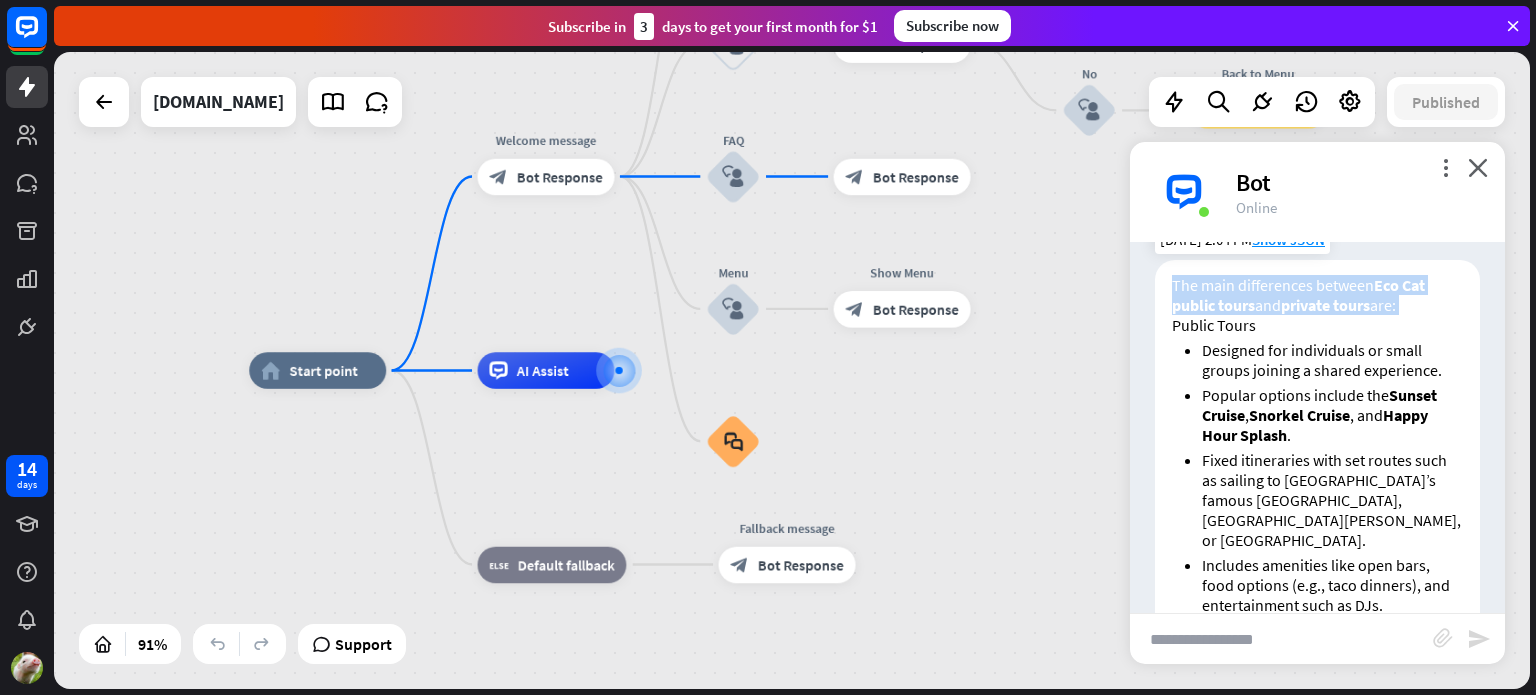 click on "The main differences between  Eco Cat public tours  and  private tours  are:" at bounding box center [1317, 295] 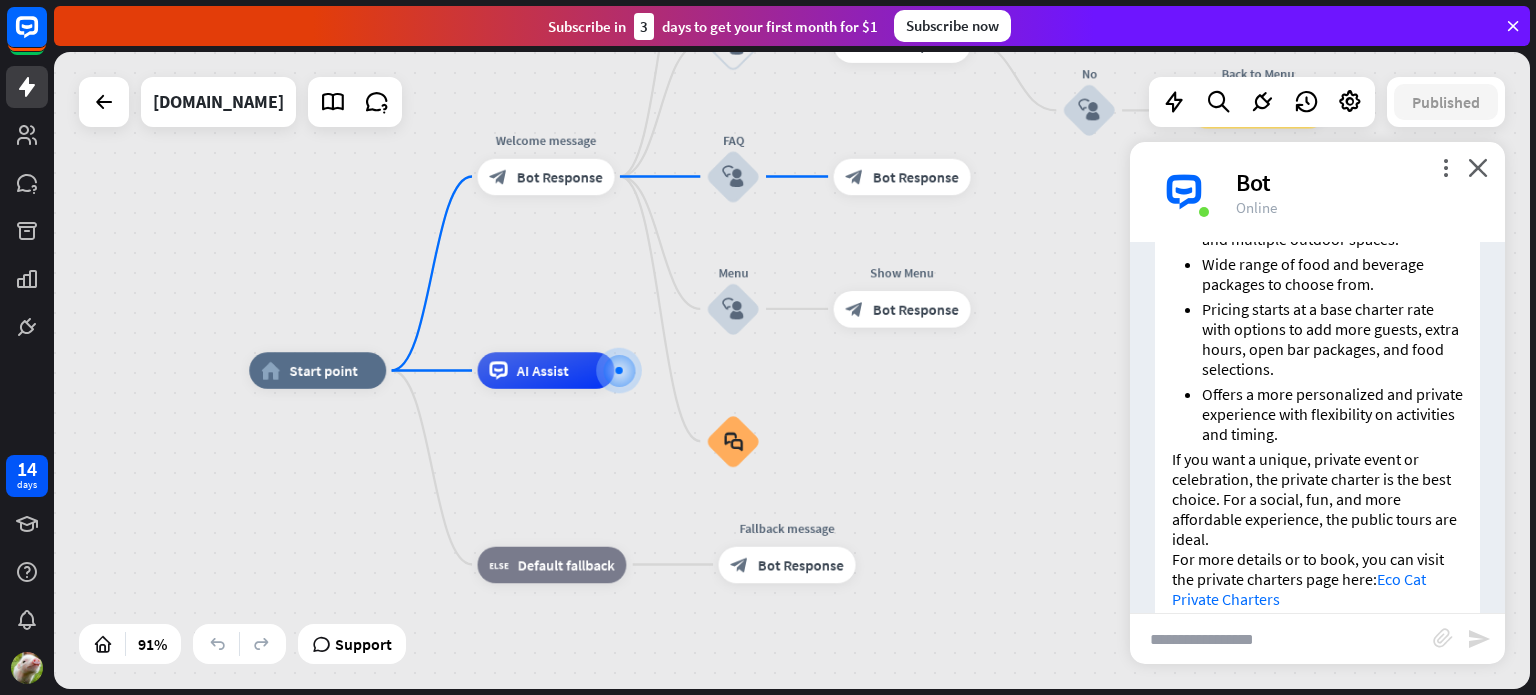 scroll, scrollTop: 1223, scrollLeft: 0, axis: vertical 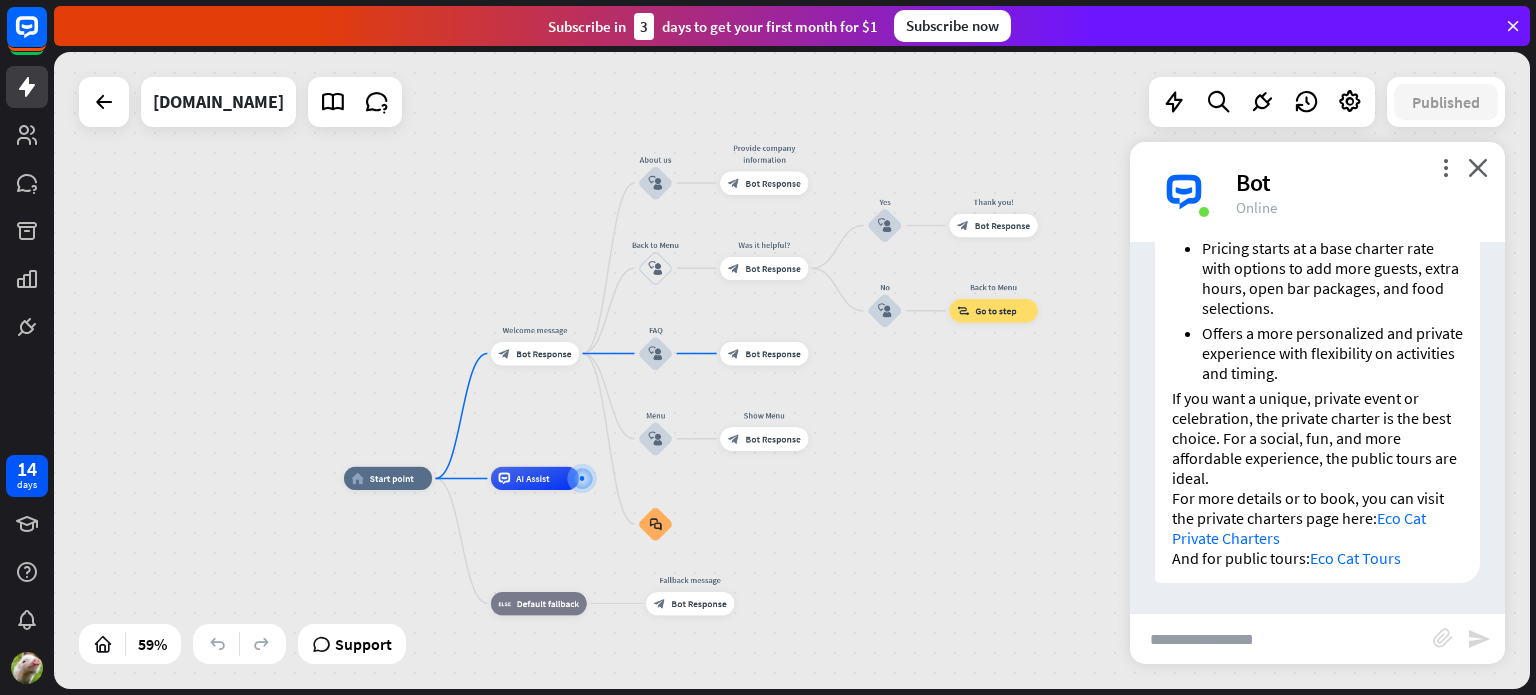 drag, startPoint x: 1000, startPoint y: 430, endPoint x: 847, endPoint y: 498, distance: 167.43059 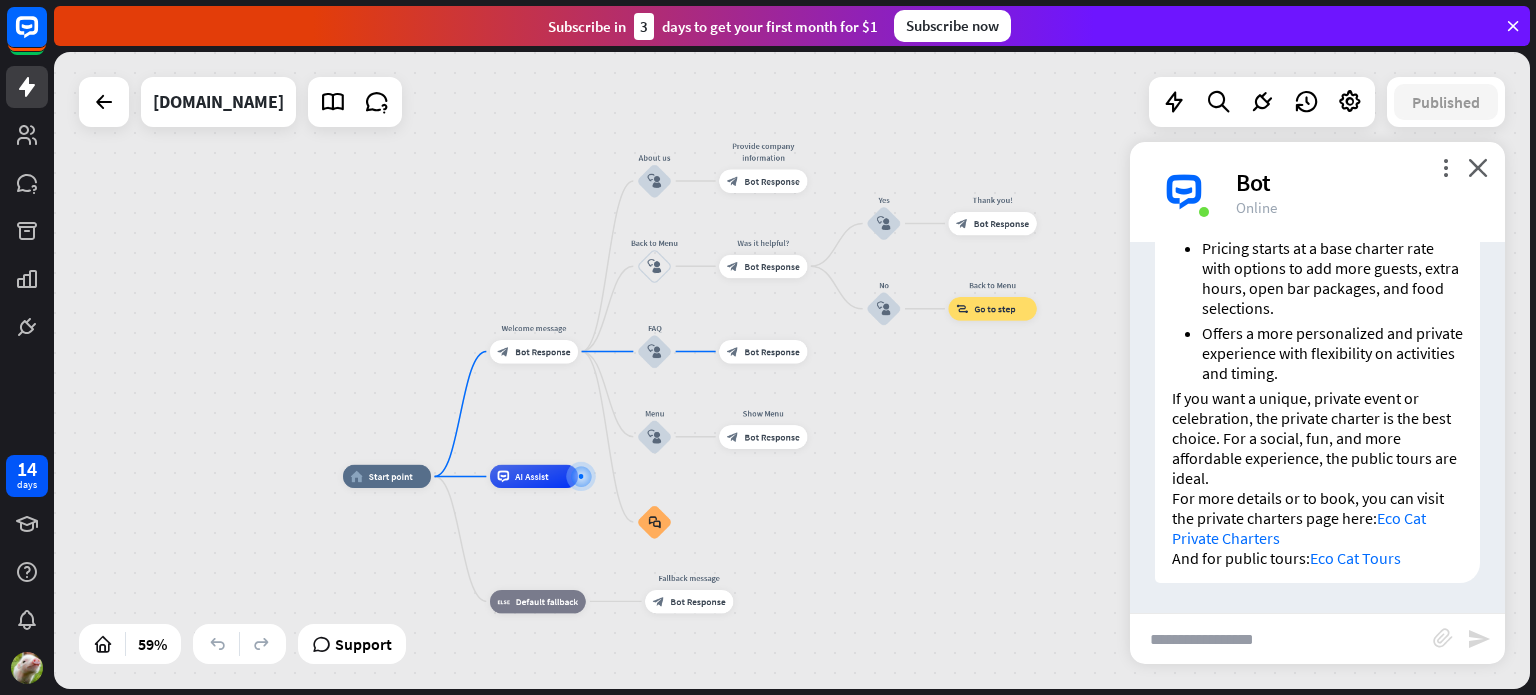 scroll, scrollTop: 1222, scrollLeft: 0, axis: vertical 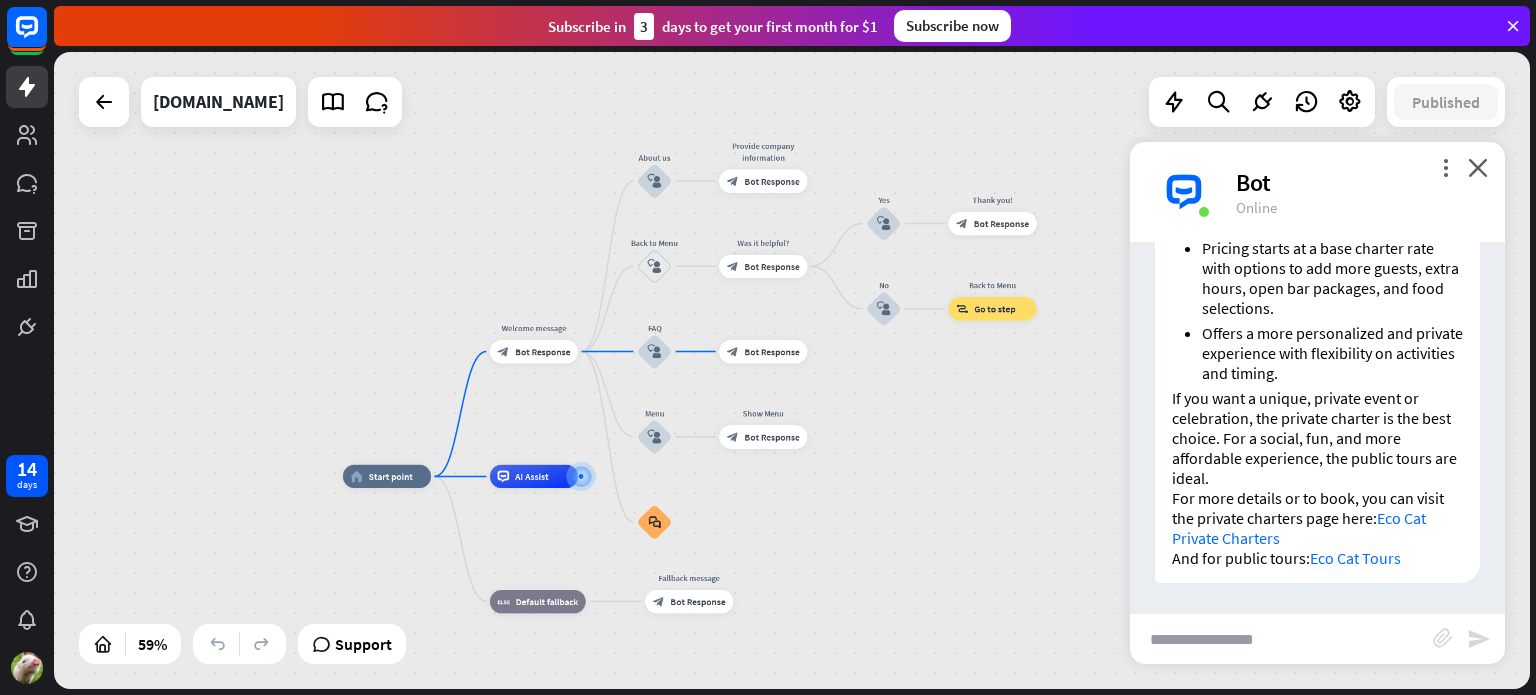 click at bounding box center (1281, 639) 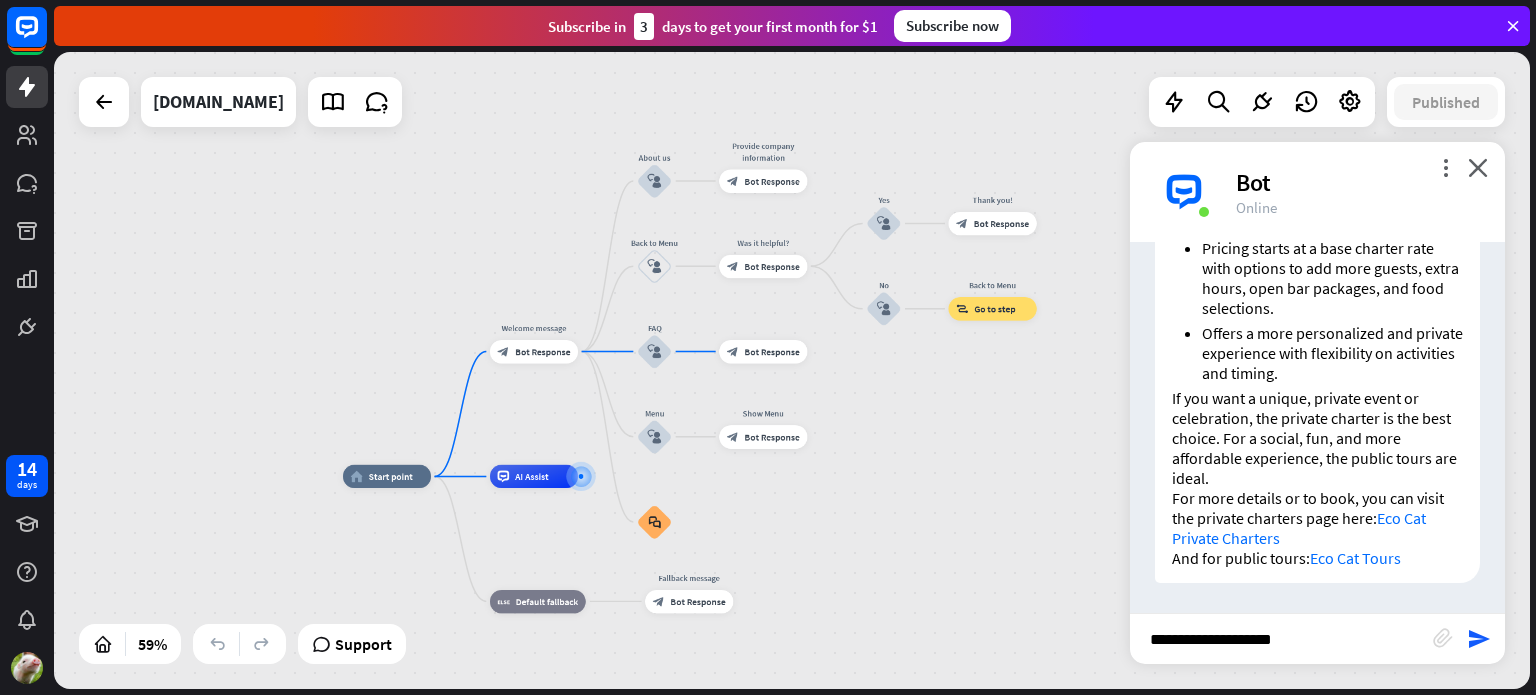 type on "**********" 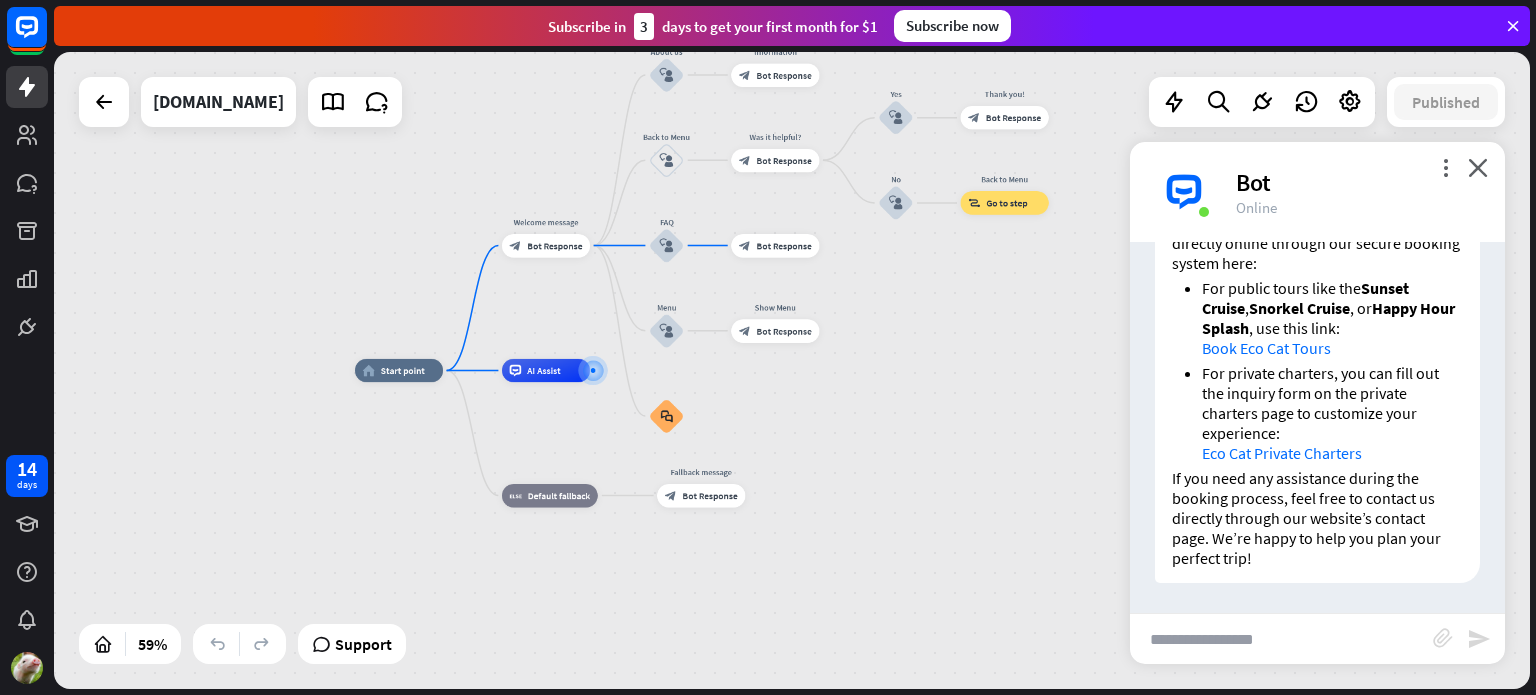 scroll, scrollTop: 1794, scrollLeft: 0, axis: vertical 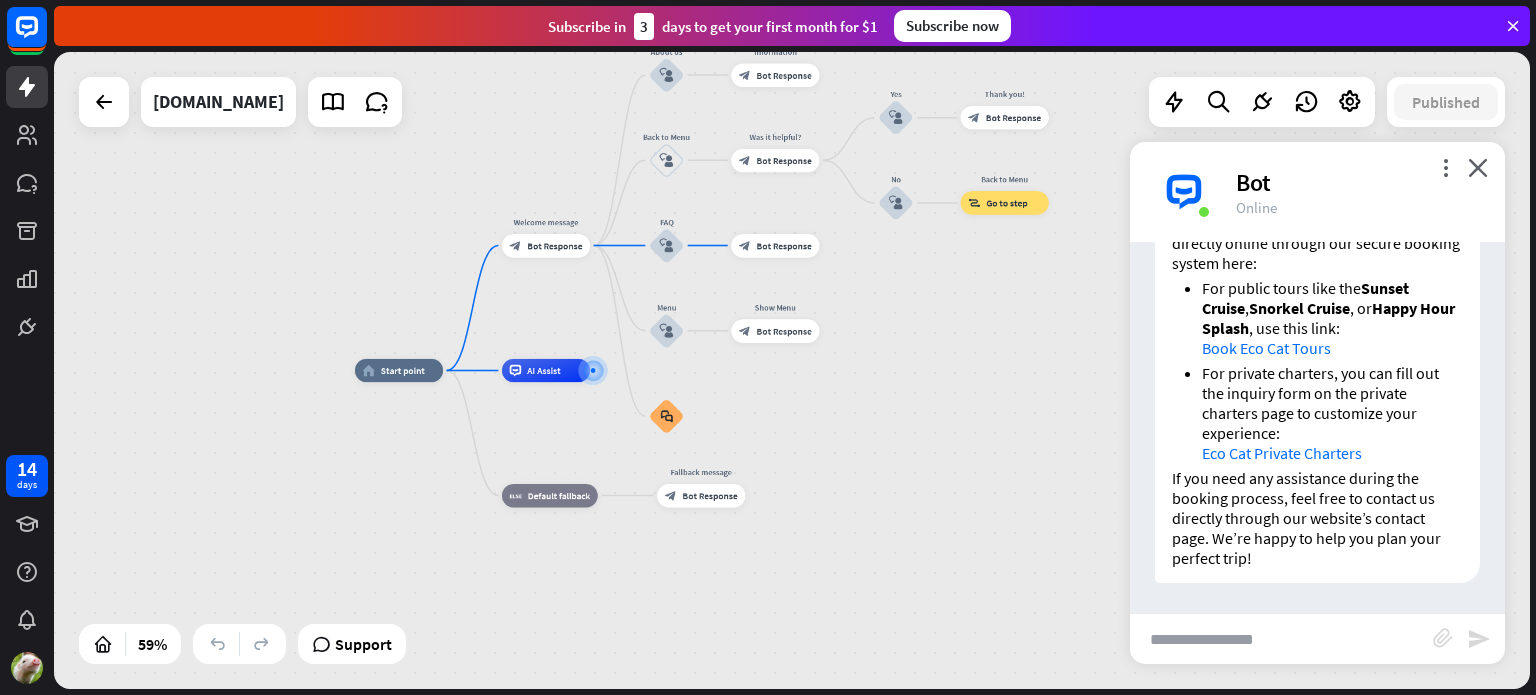 click at bounding box center [1281, 639] 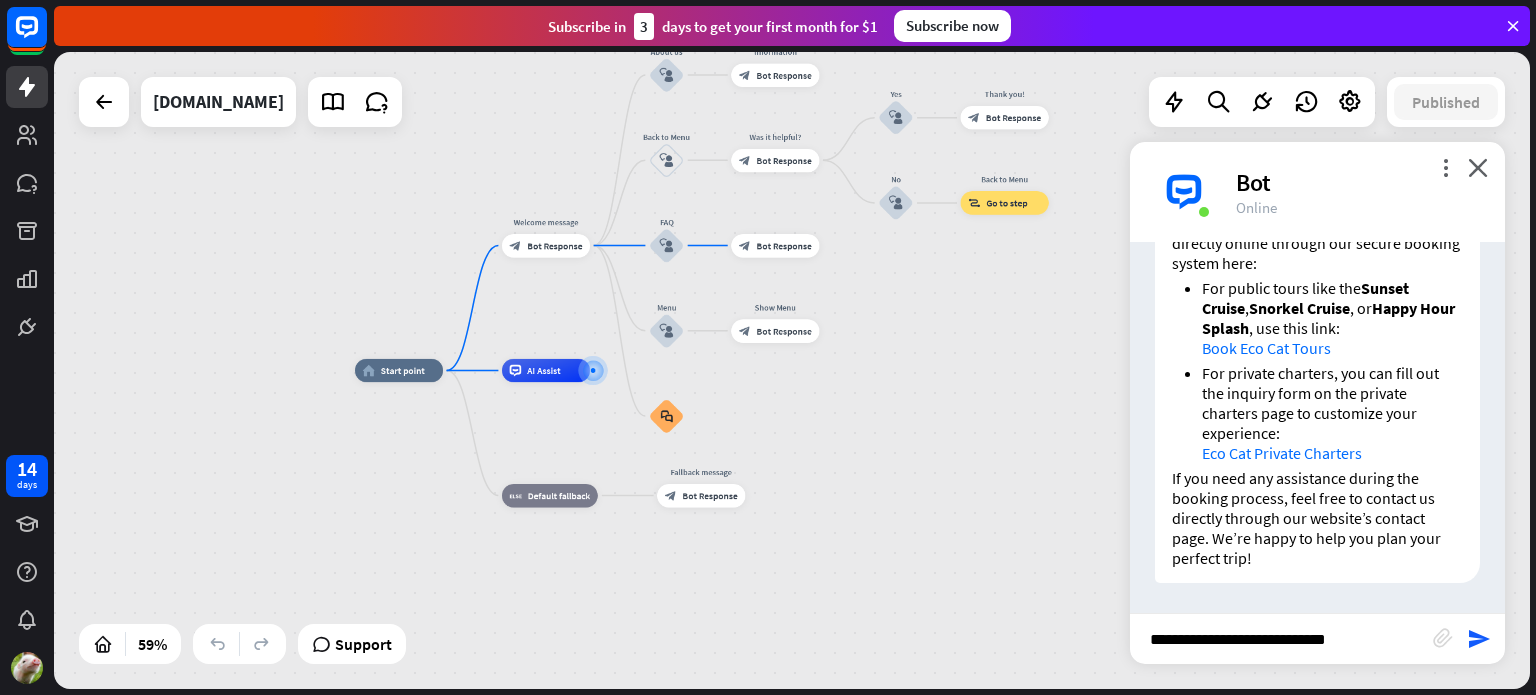 type on "**********" 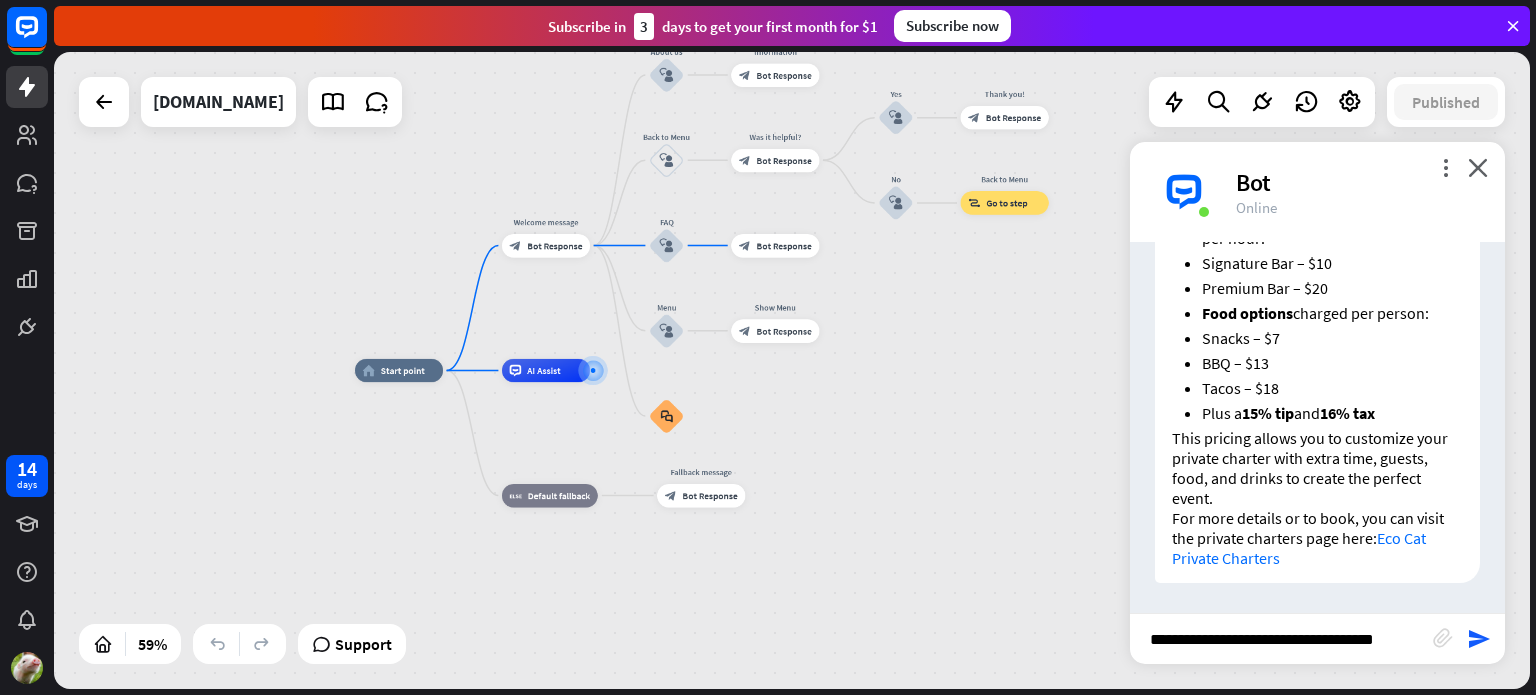 scroll, scrollTop: 2469, scrollLeft: 0, axis: vertical 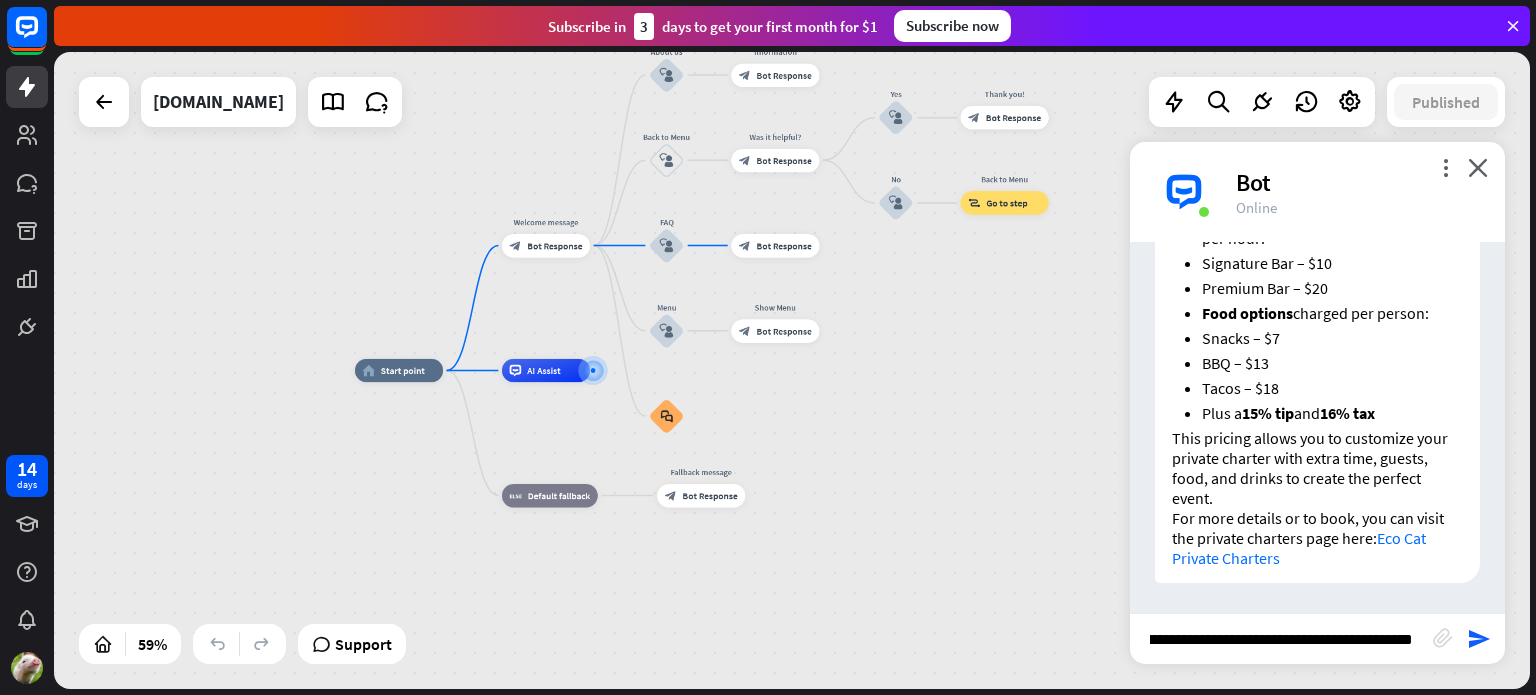 type on "**********" 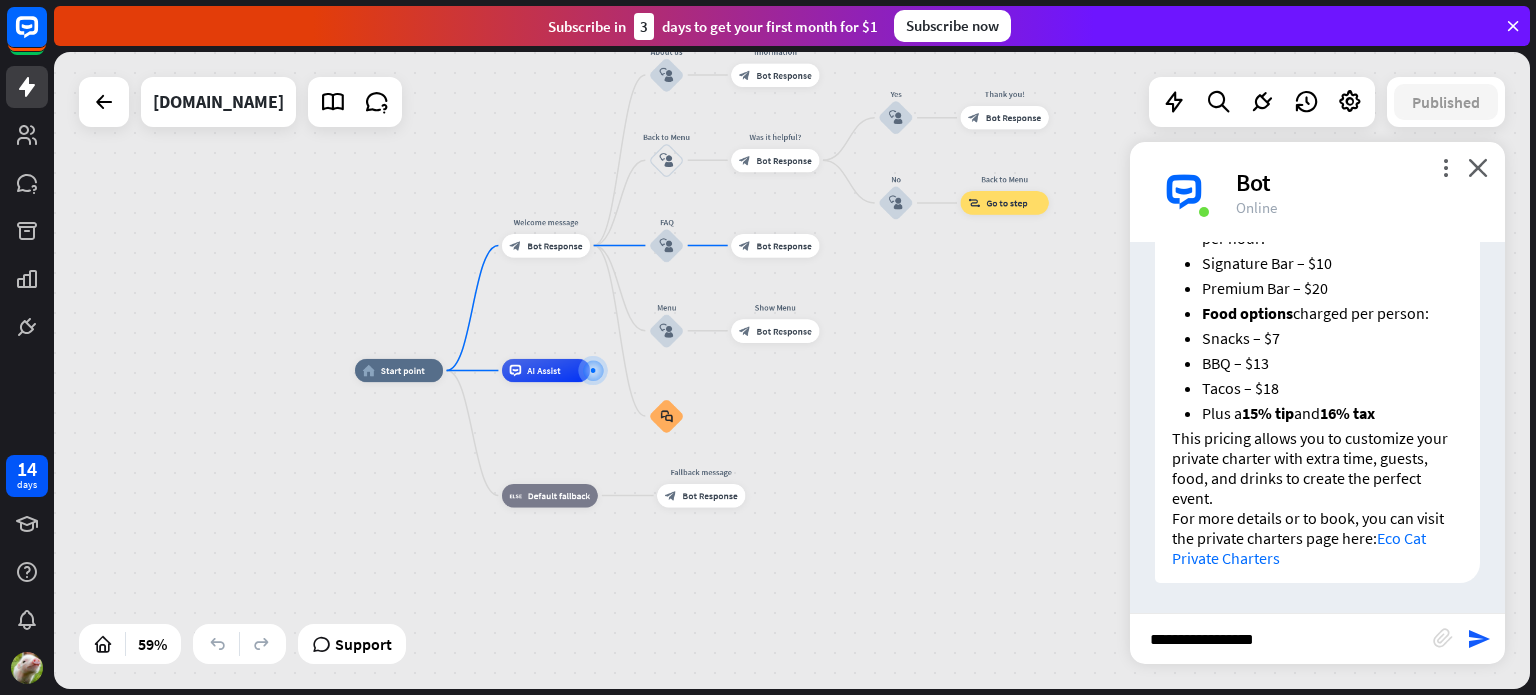 scroll, scrollTop: 0, scrollLeft: 0, axis: both 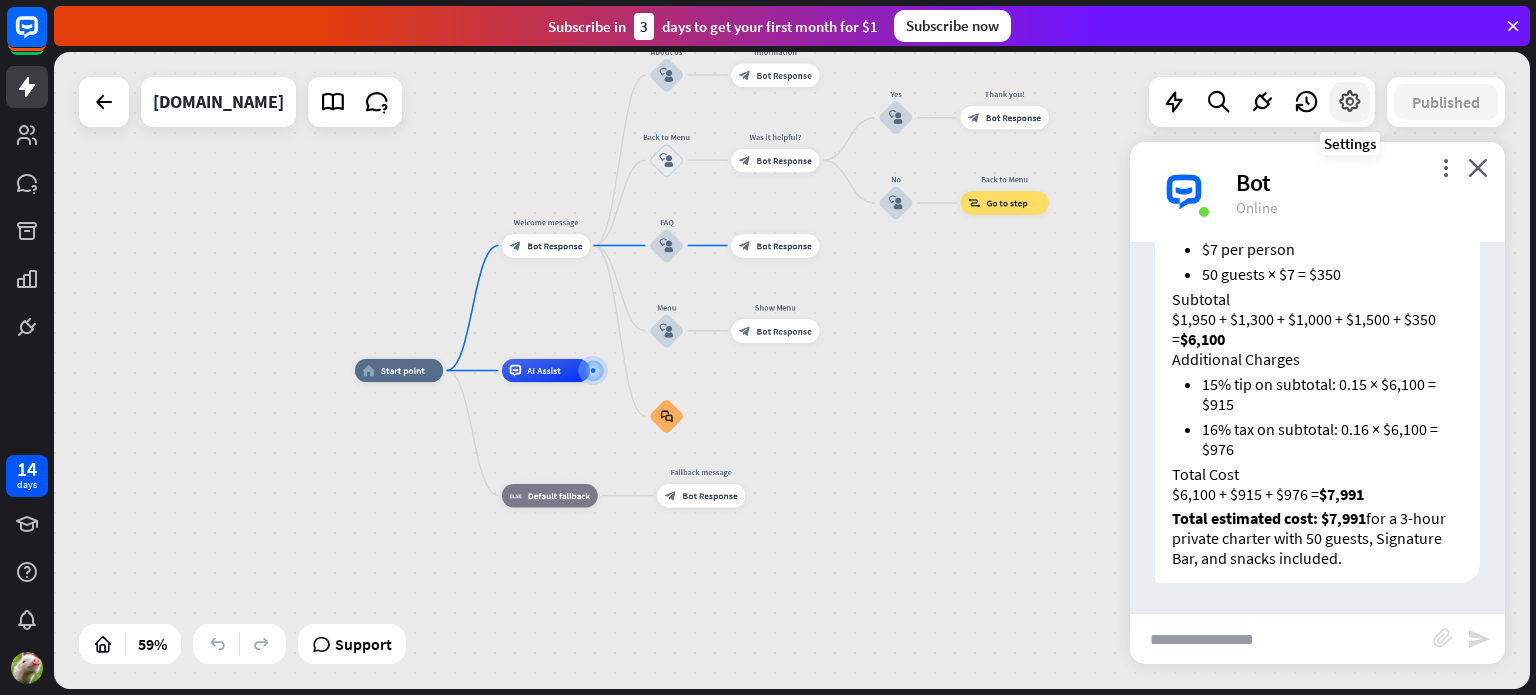 click at bounding box center (1350, 102) 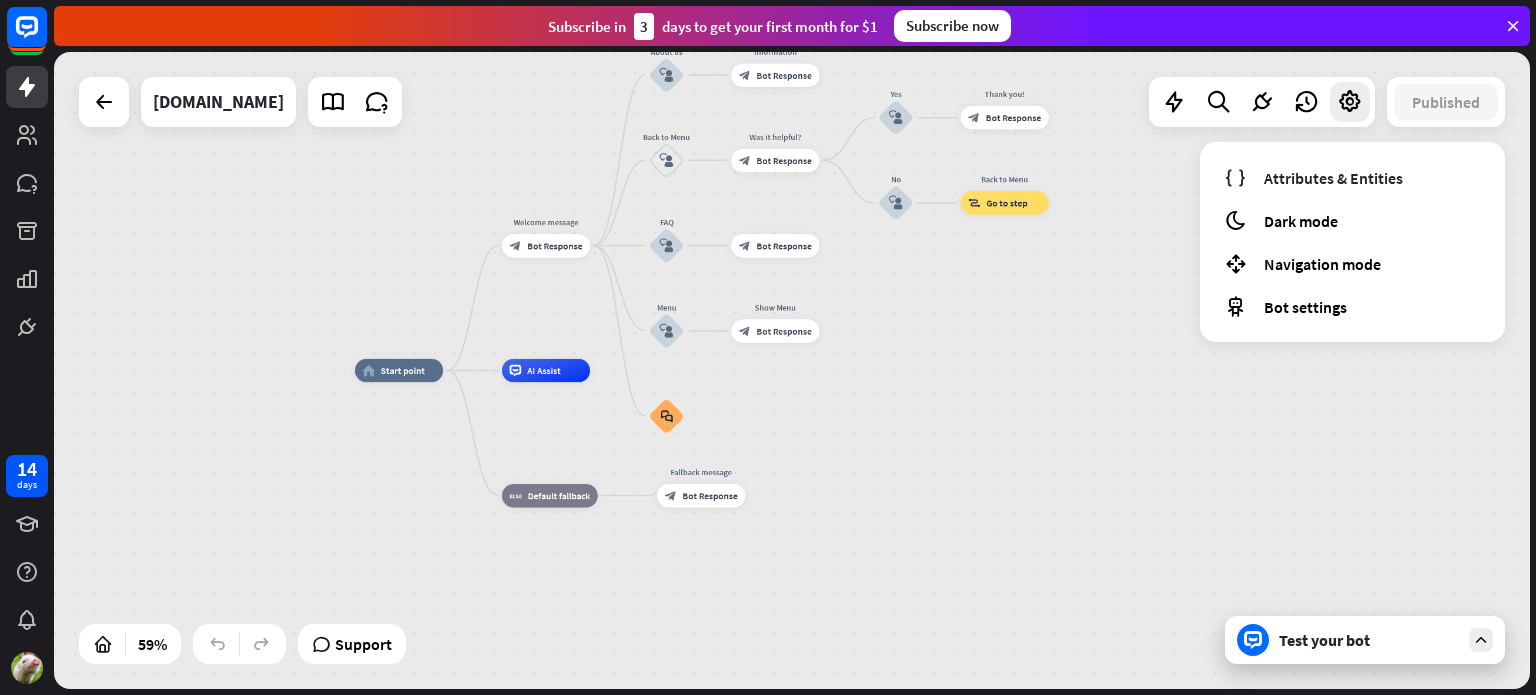 click on "Test your bot" at bounding box center (1369, 640) 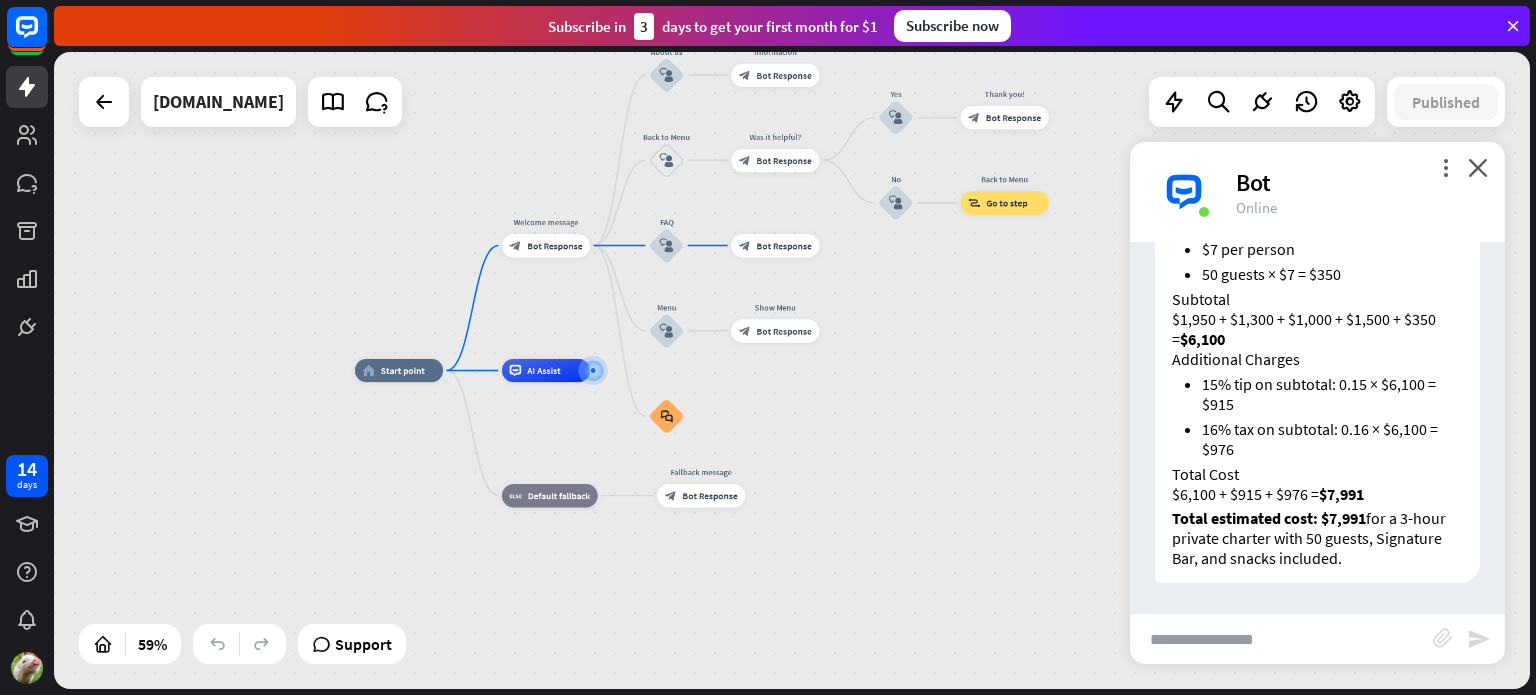 click at bounding box center (1281, 639) 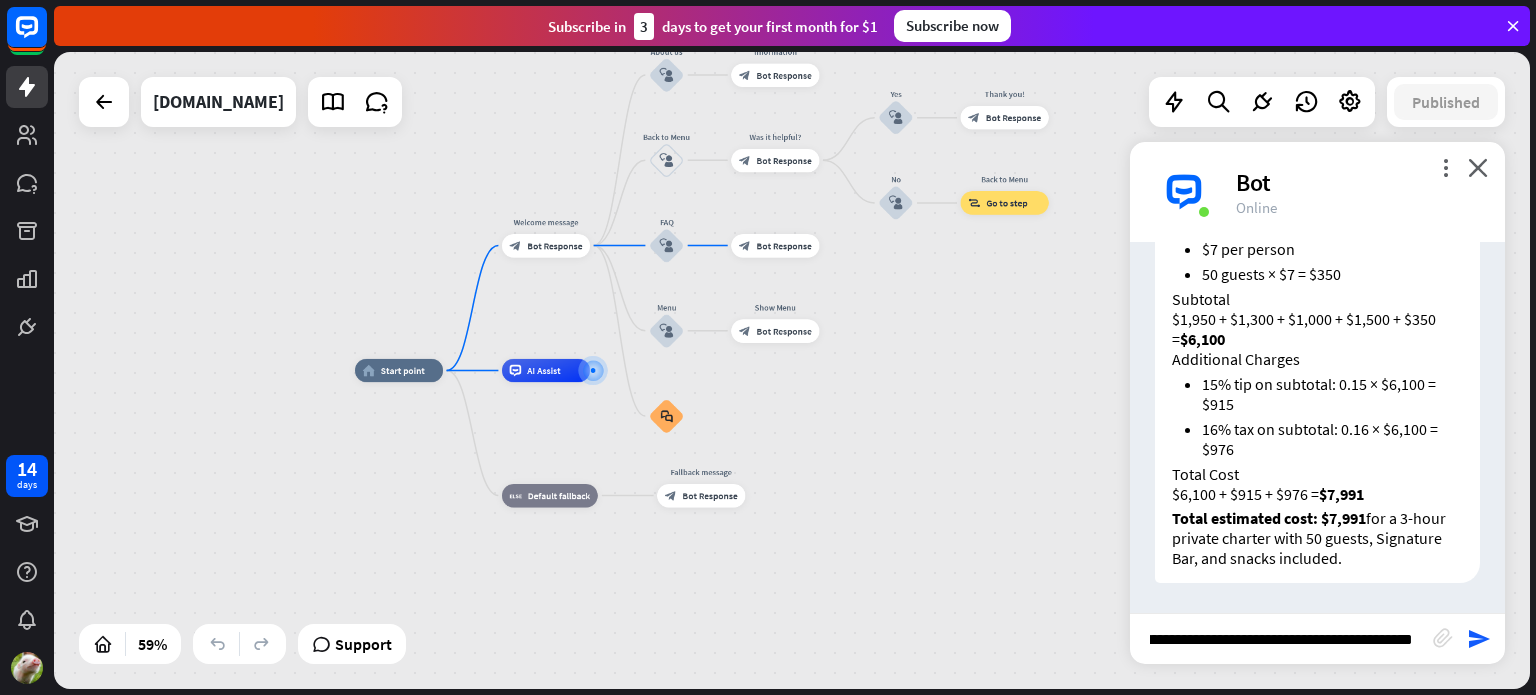 type on "**********" 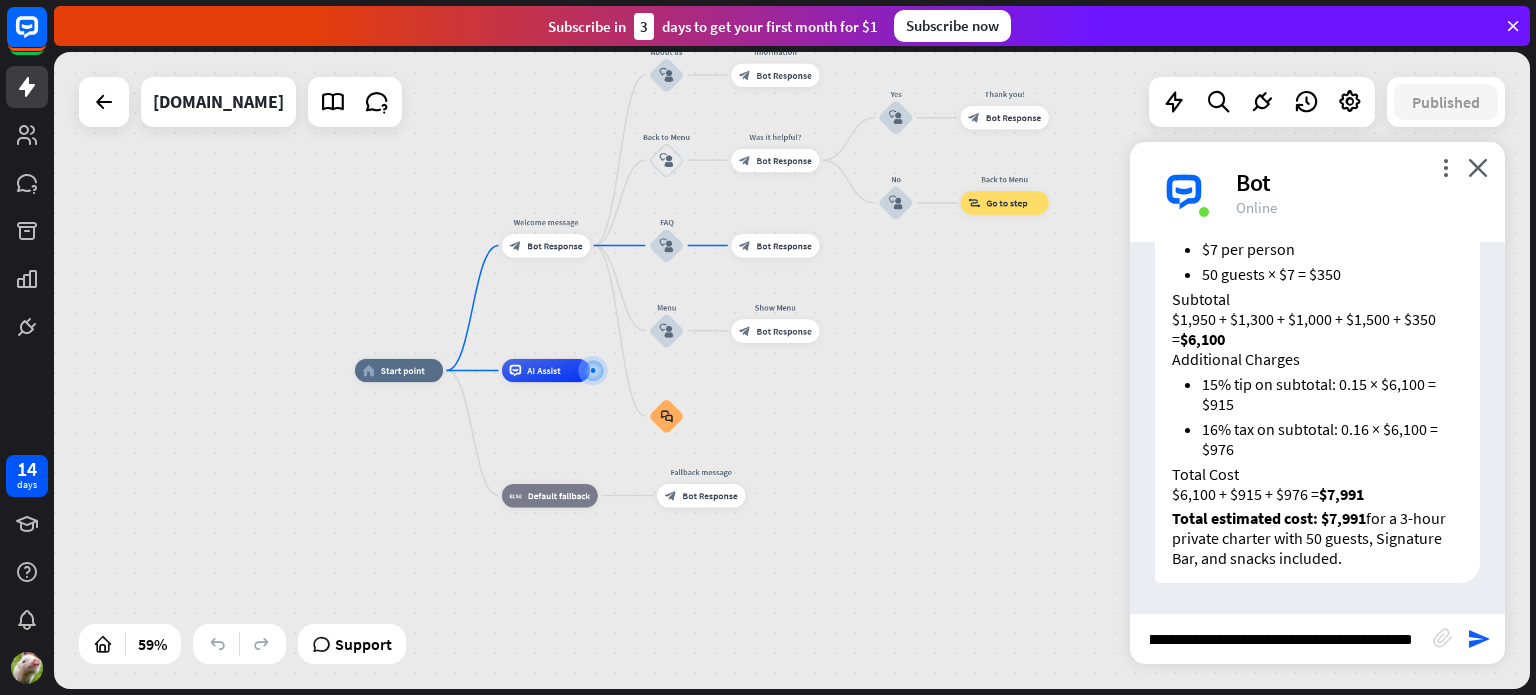 scroll, scrollTop: 0, scrollLeft: 153, axis: horizontal 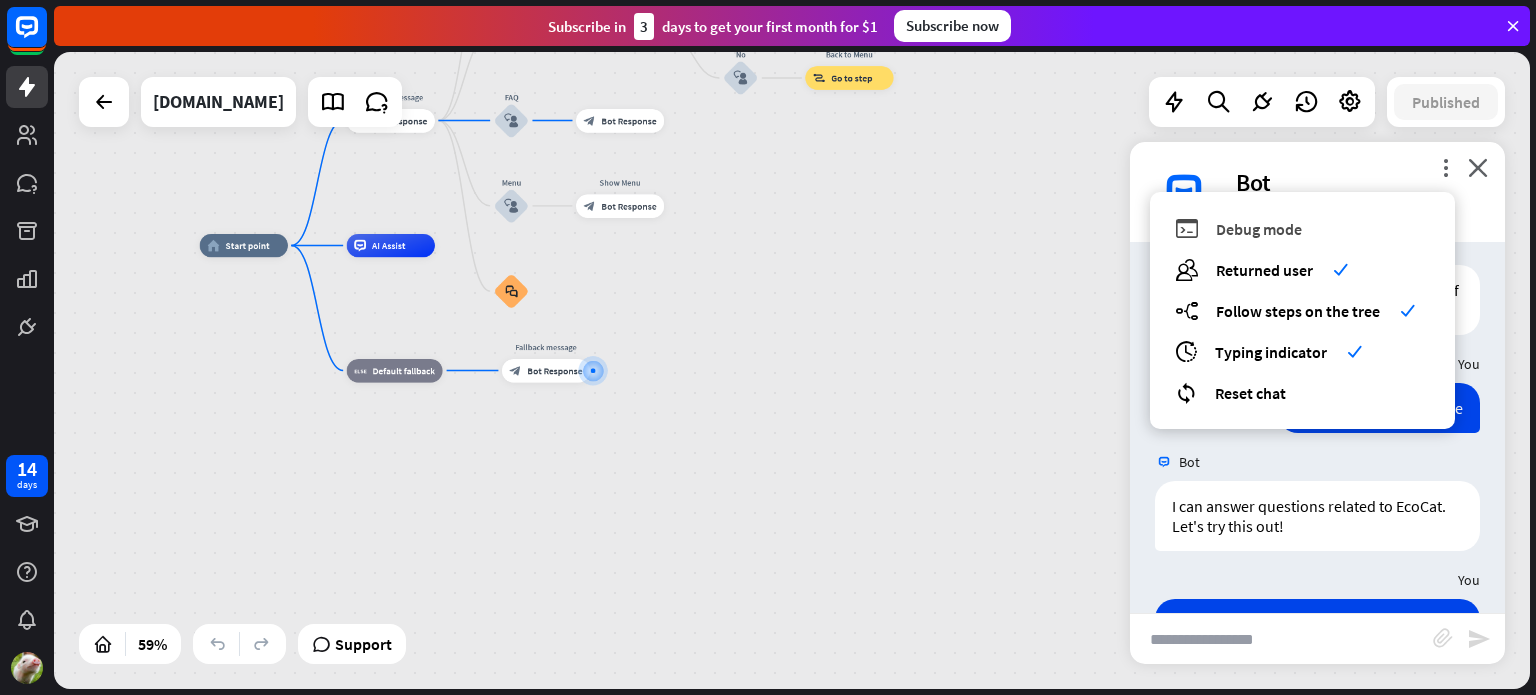 click on "Debug mode" at bounding box center (1259, 229) 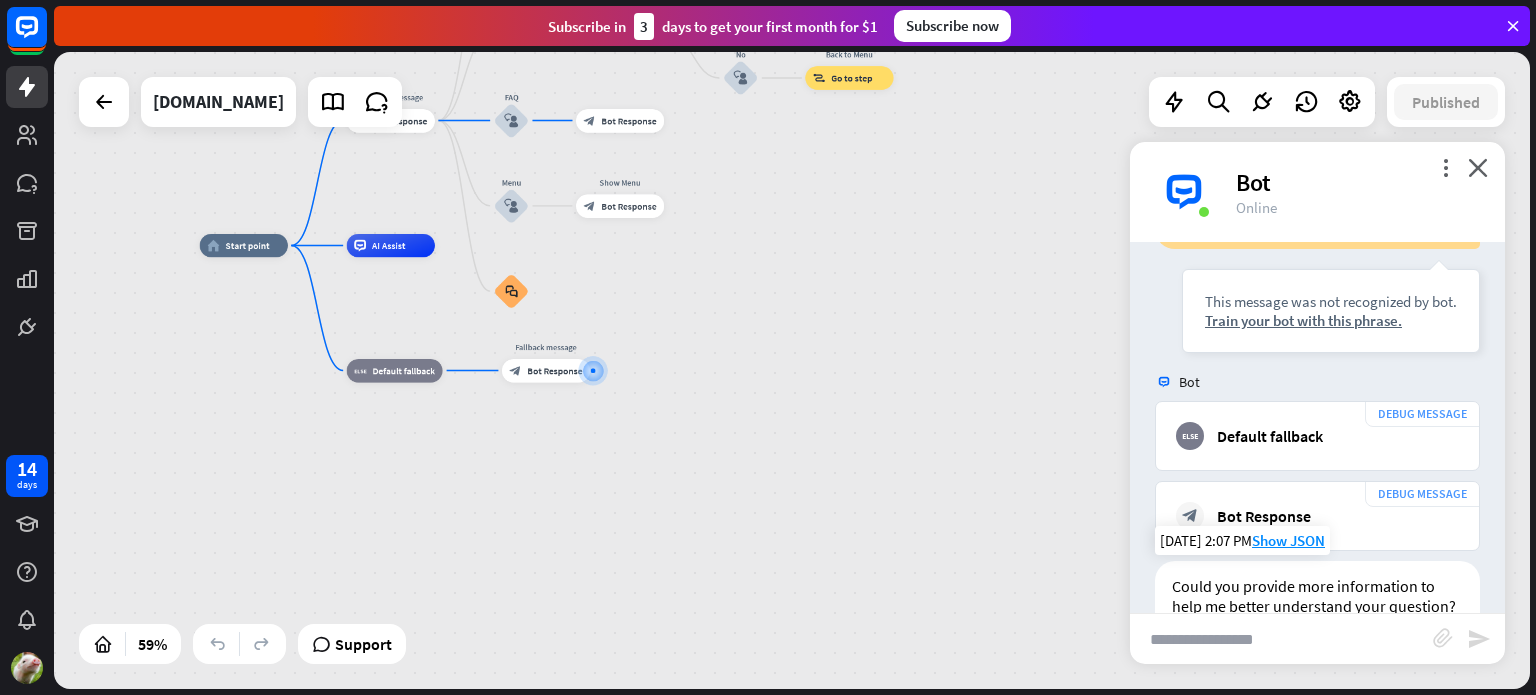 scroll, scrollTop: 4974, scrollLeft: 0, axis: vertical 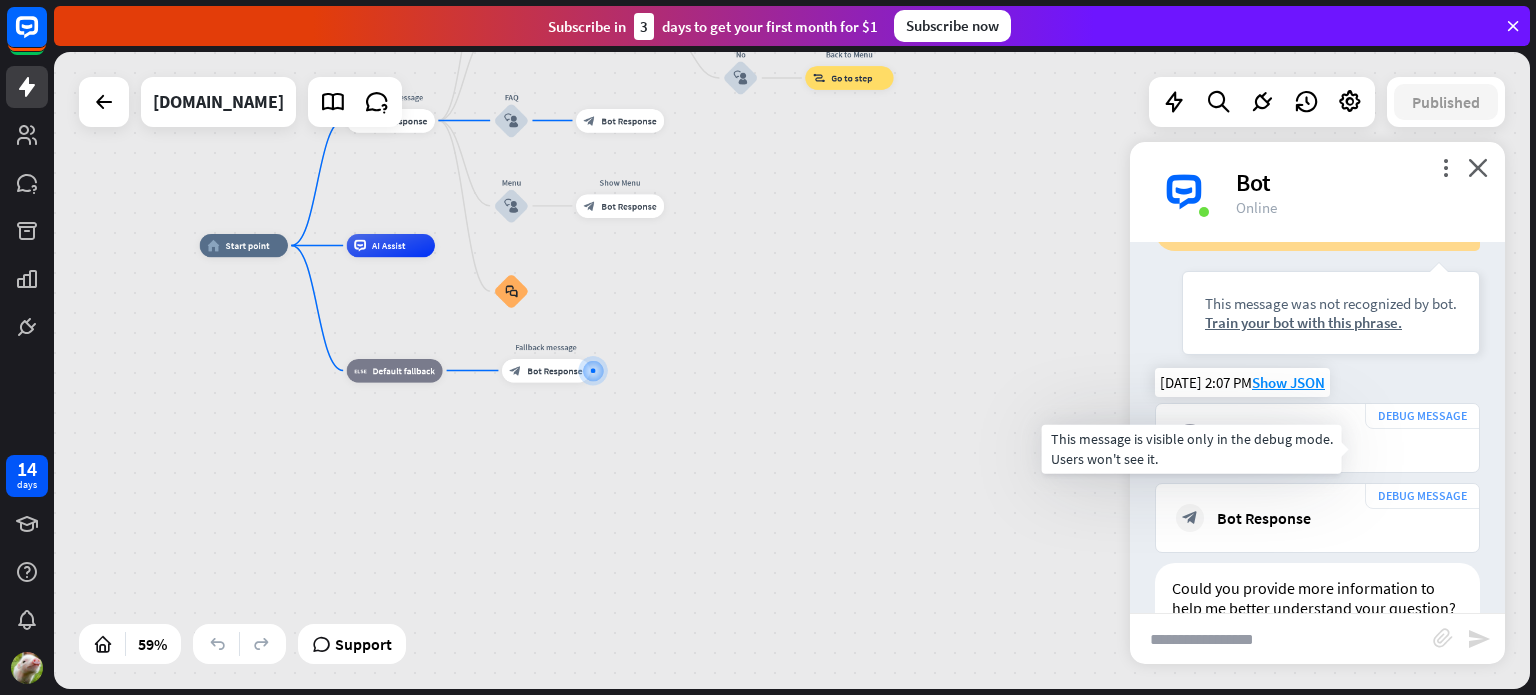 click on "DEBUG MESSAGE" at bounding box center [1422, 416] 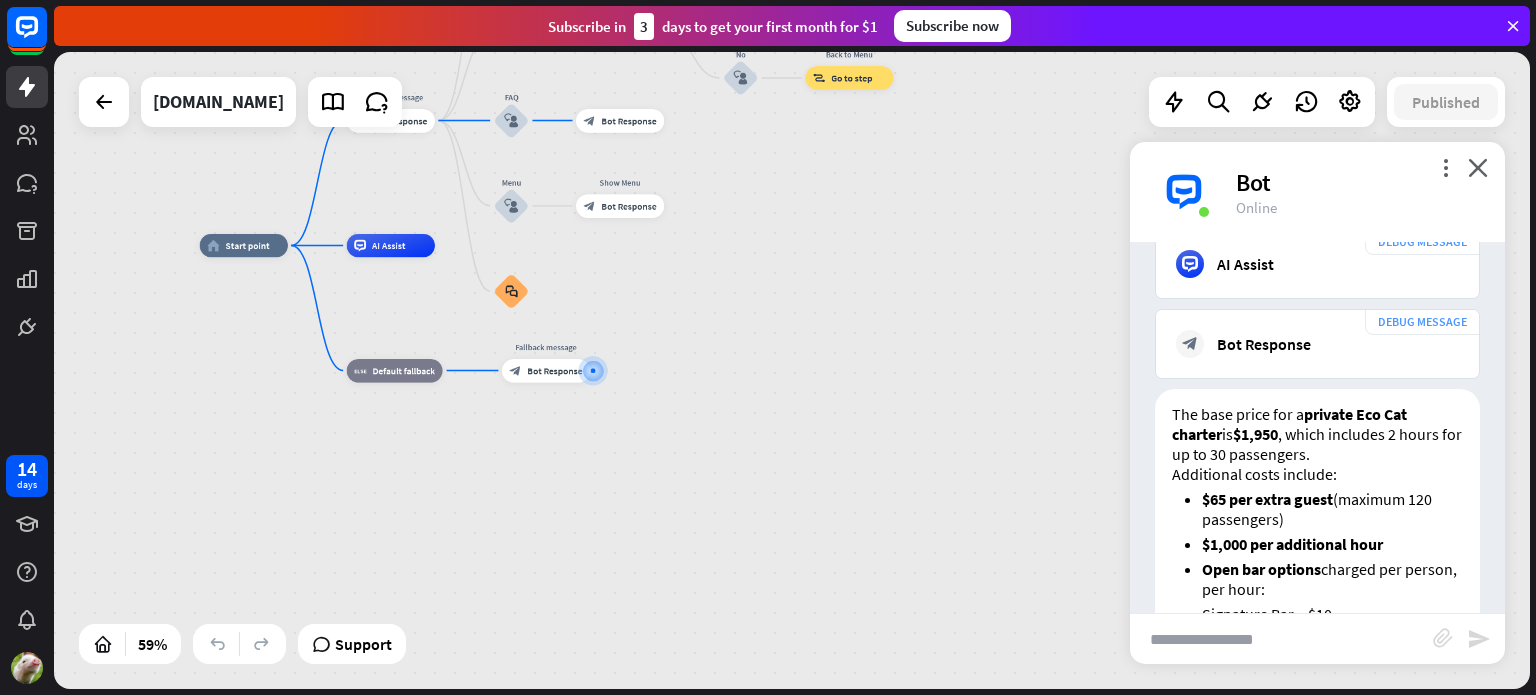 scroll, scrollTop: 3068, scrollLeft: 0, axis: vertical 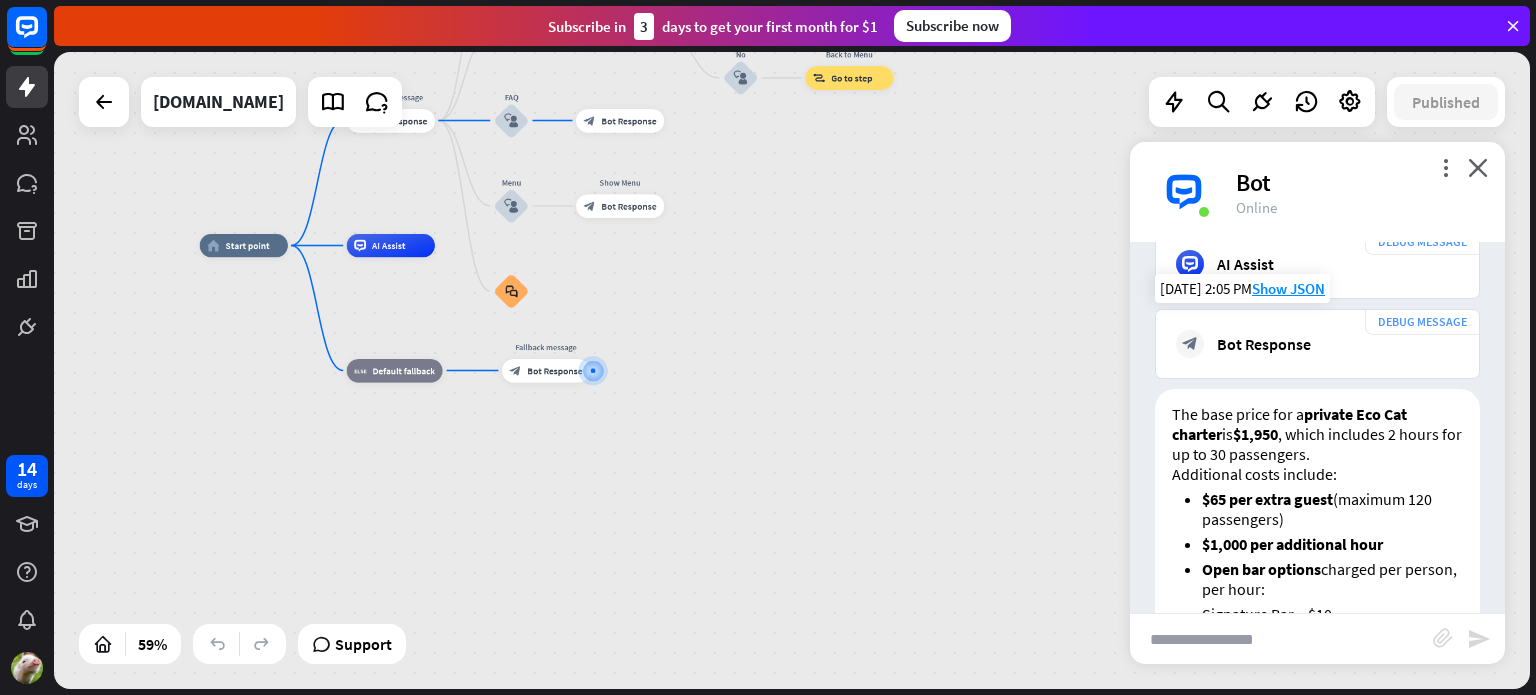 click on "block_bot_response" at bounding box center (1190, 344) 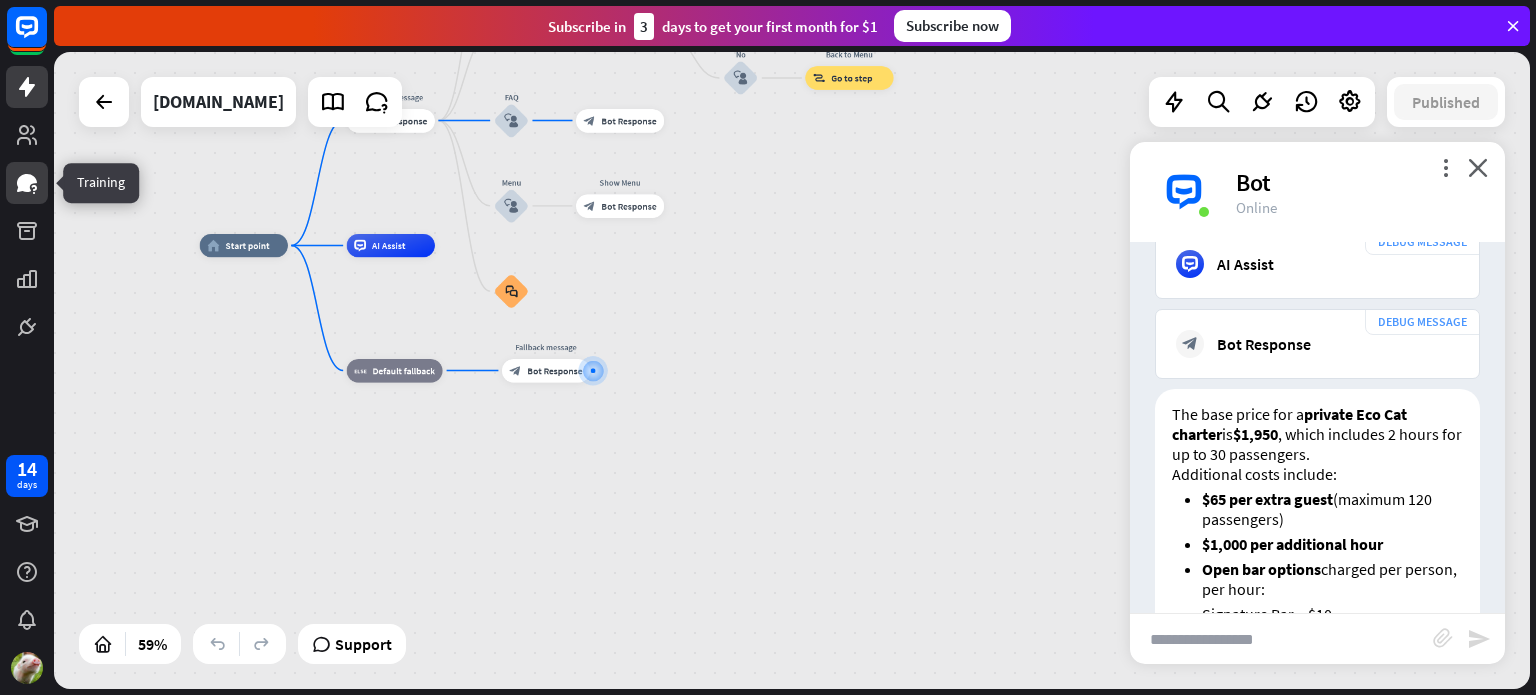click 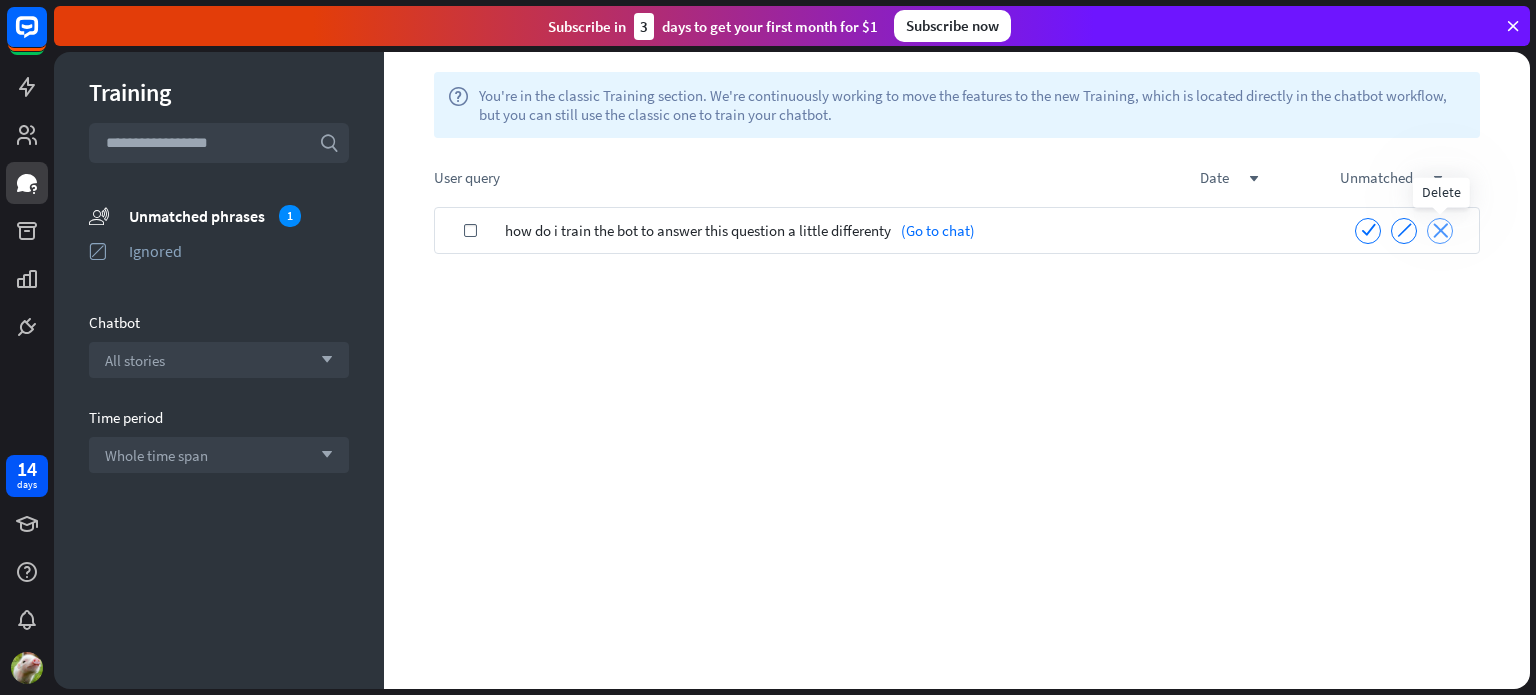 click on "close" at bounding box center (1440, 230) 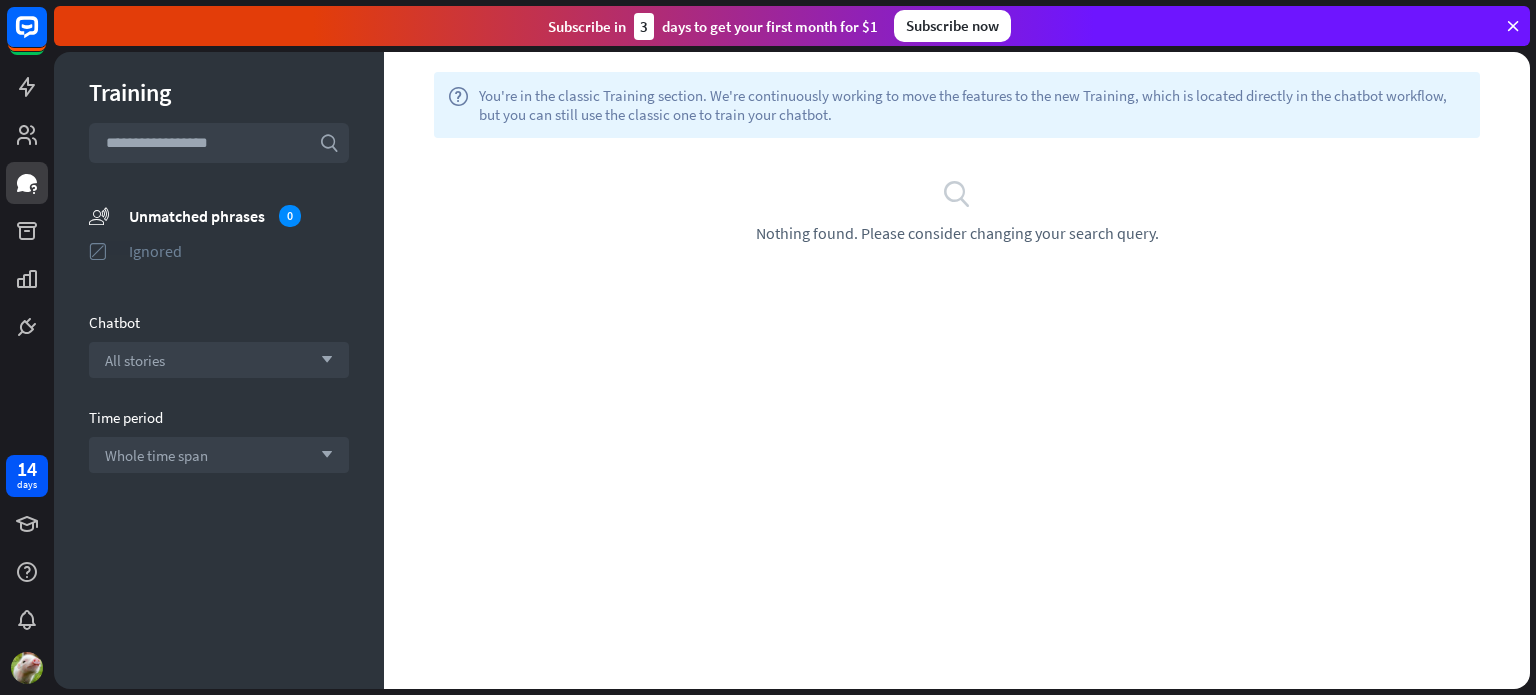 click on "Ignored" at bounding box center (239, 251) 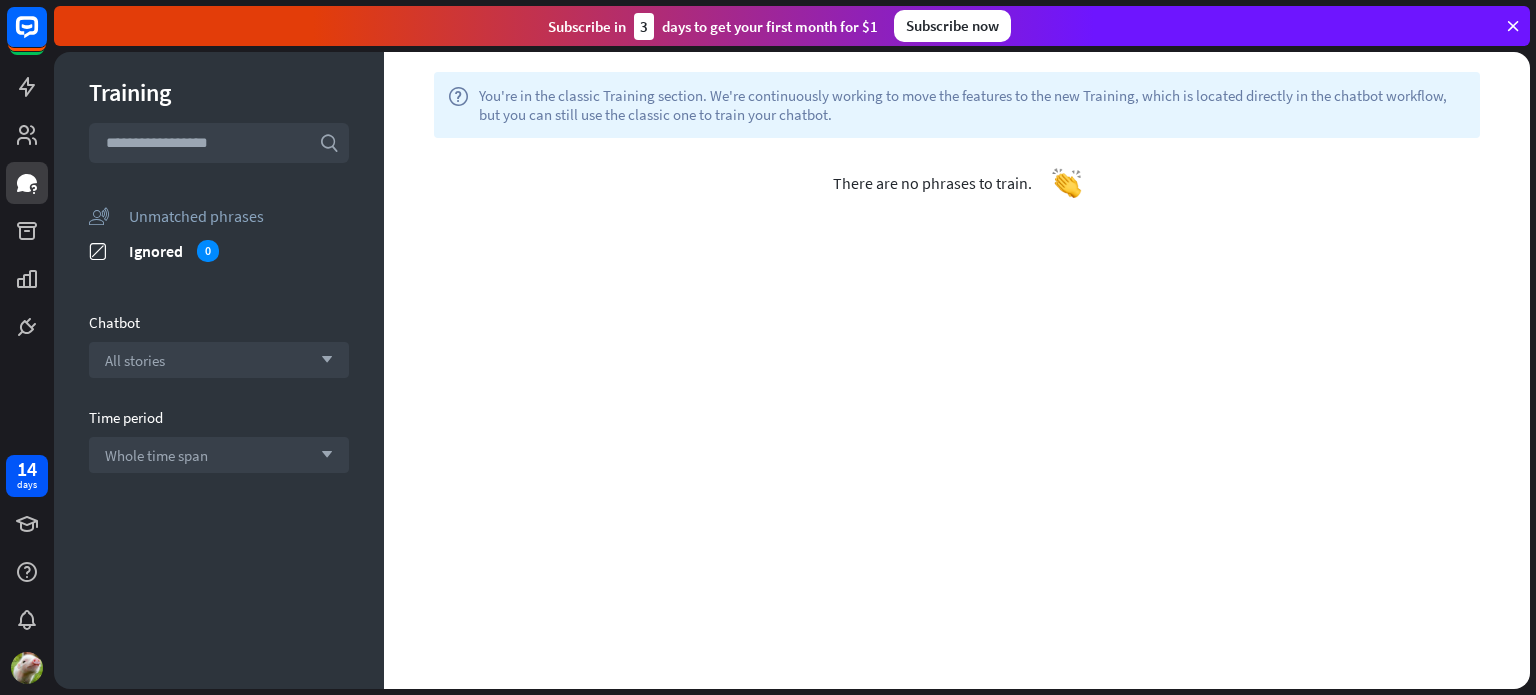 click on "Unmatched phrases" at bounding box center (239, 216) 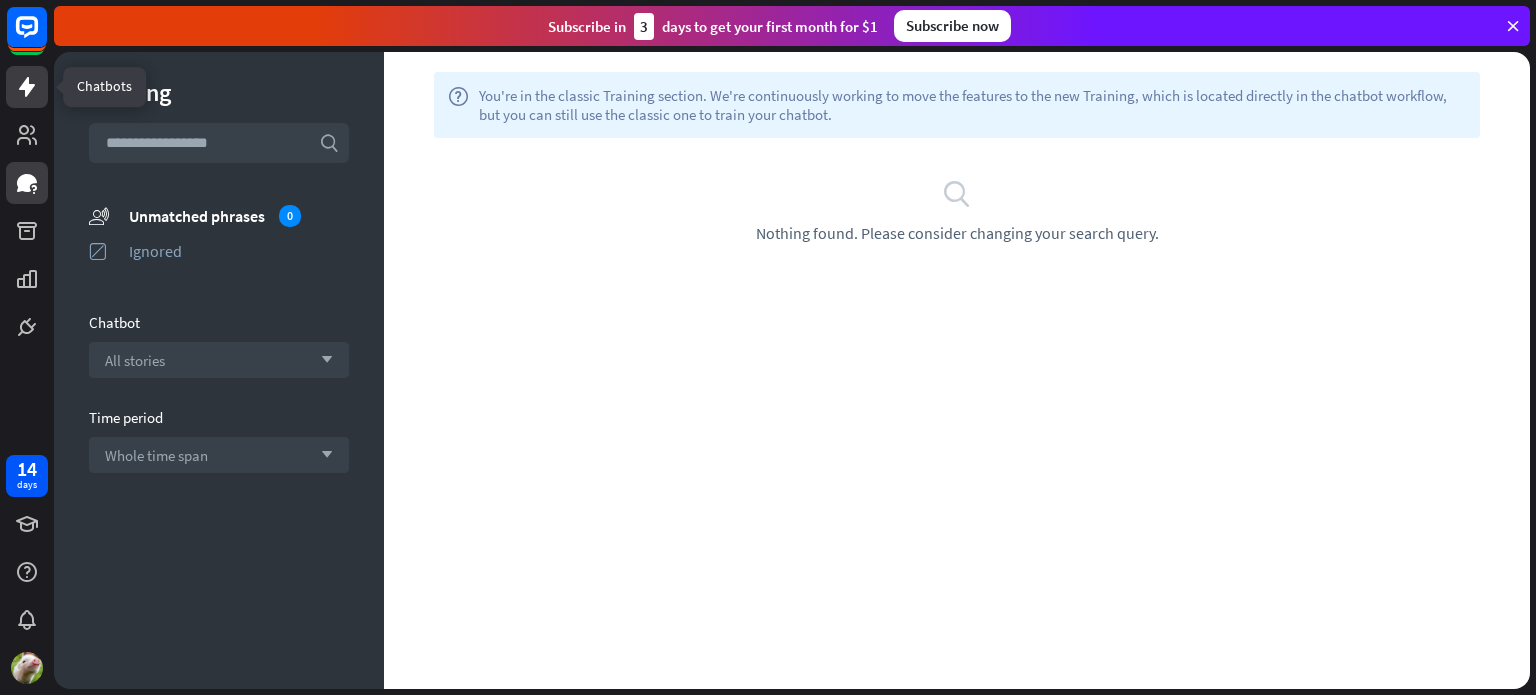 click at bounding box center [27, 87] 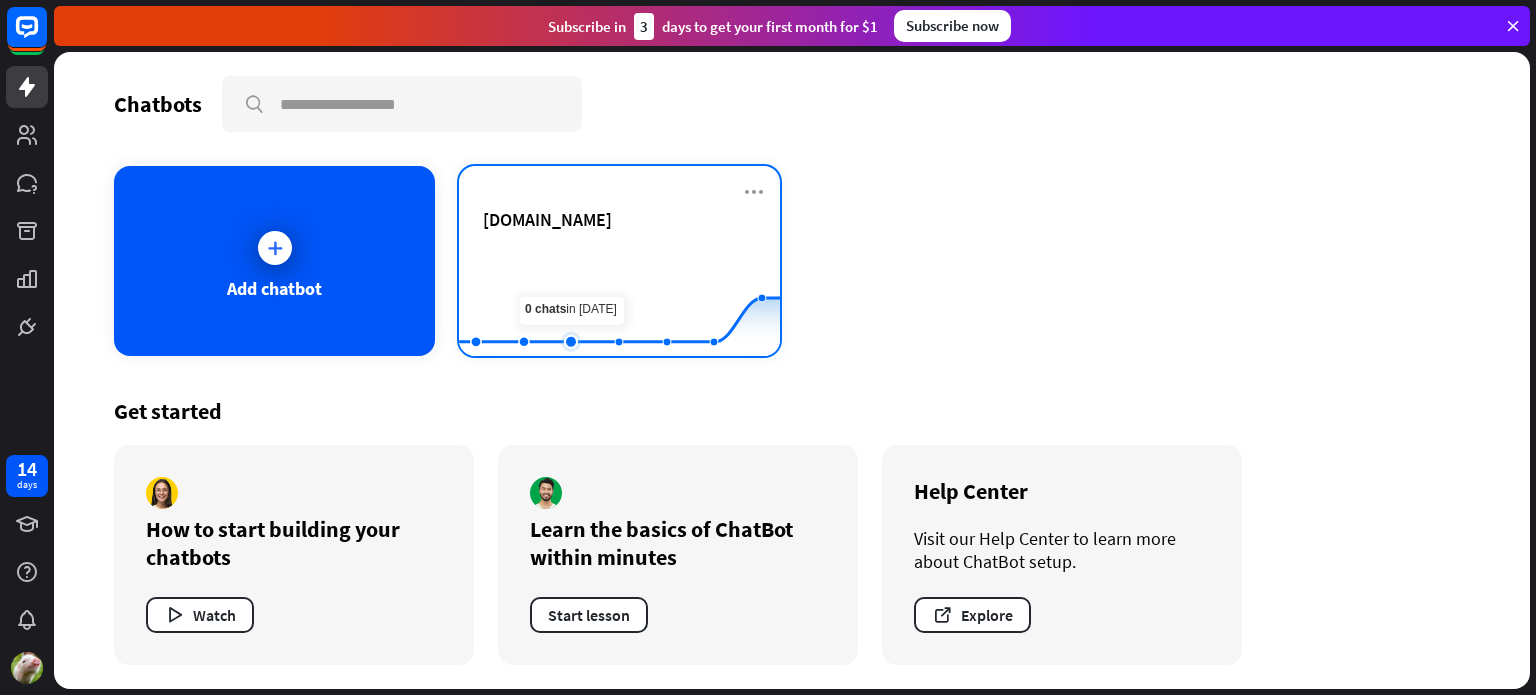 click 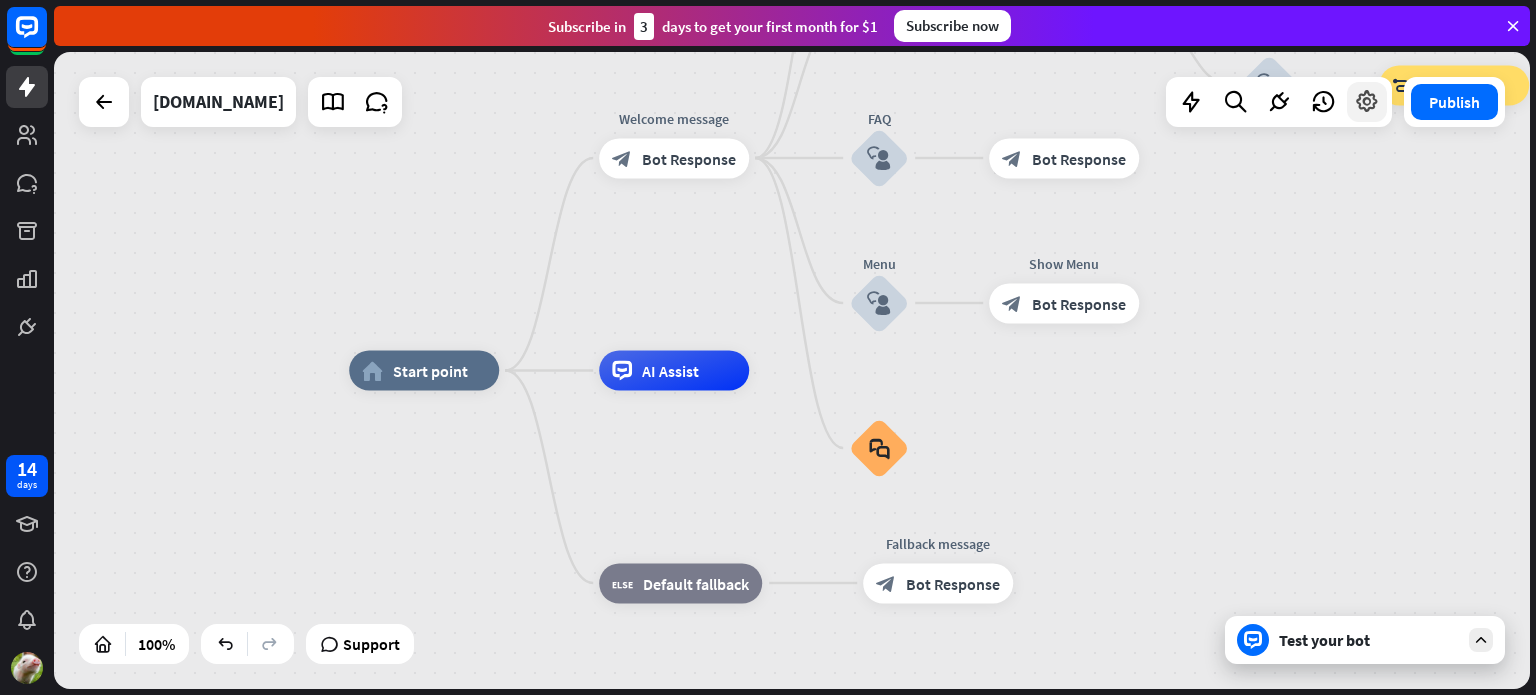 click at bounding box center (1367, 102) 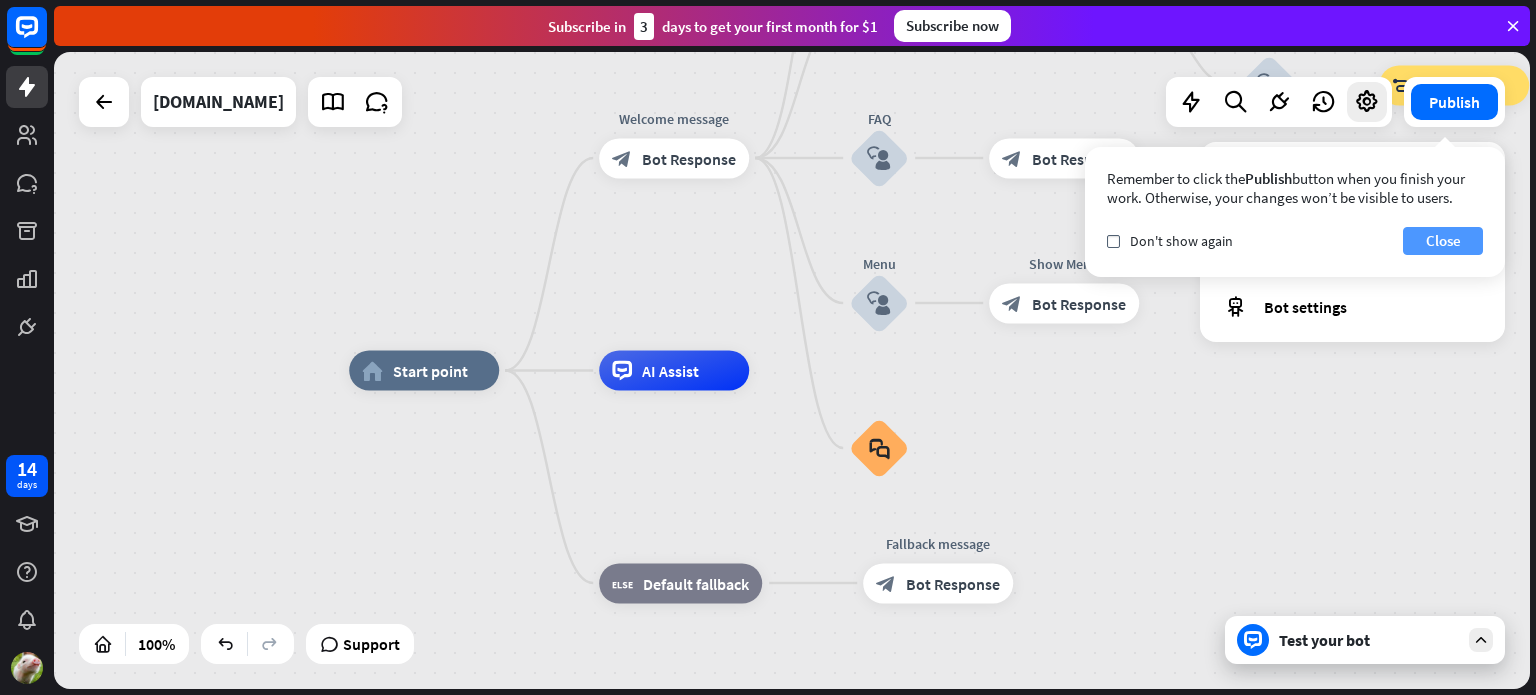 click on "Close" at bounding box center [1443, 241] 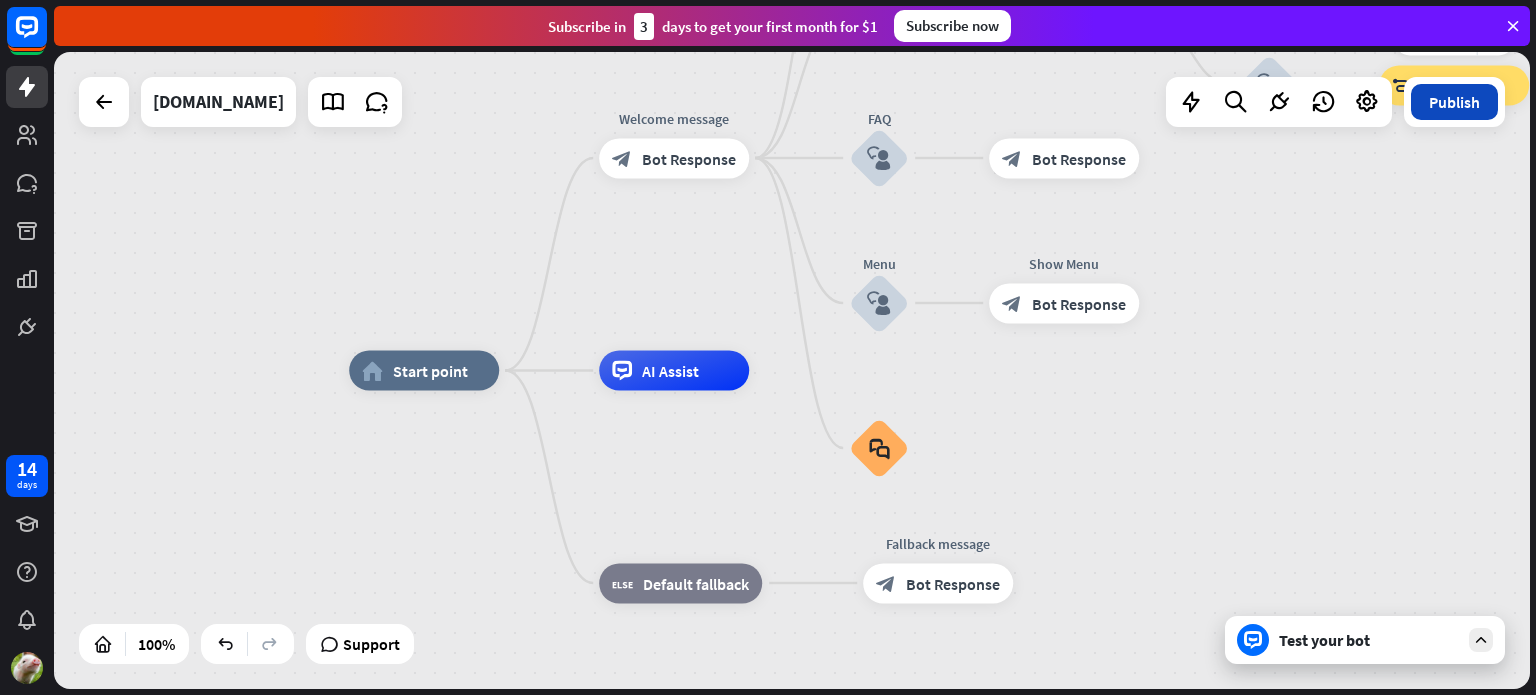 click on "Publish" at bounding box center [1454, 102] 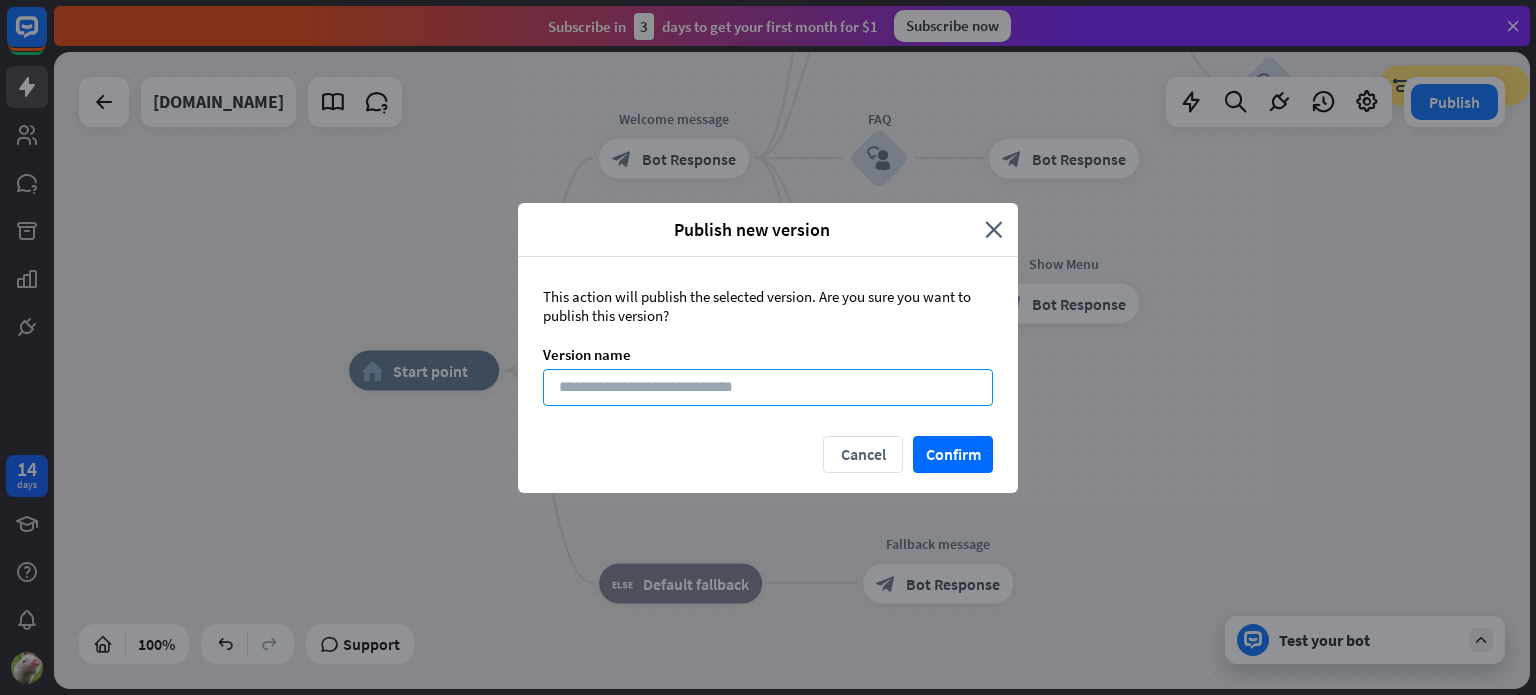 click at bounding box center [768, 387] 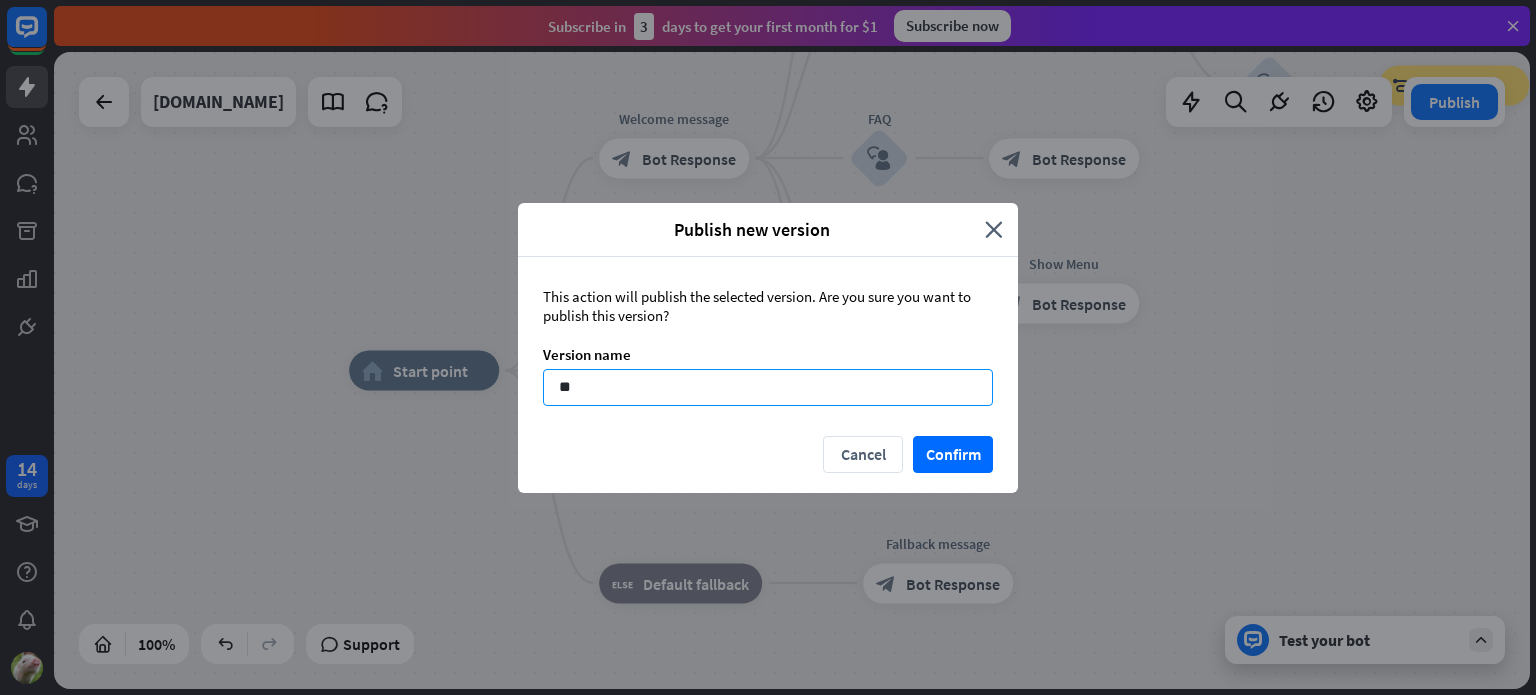 type on "*" 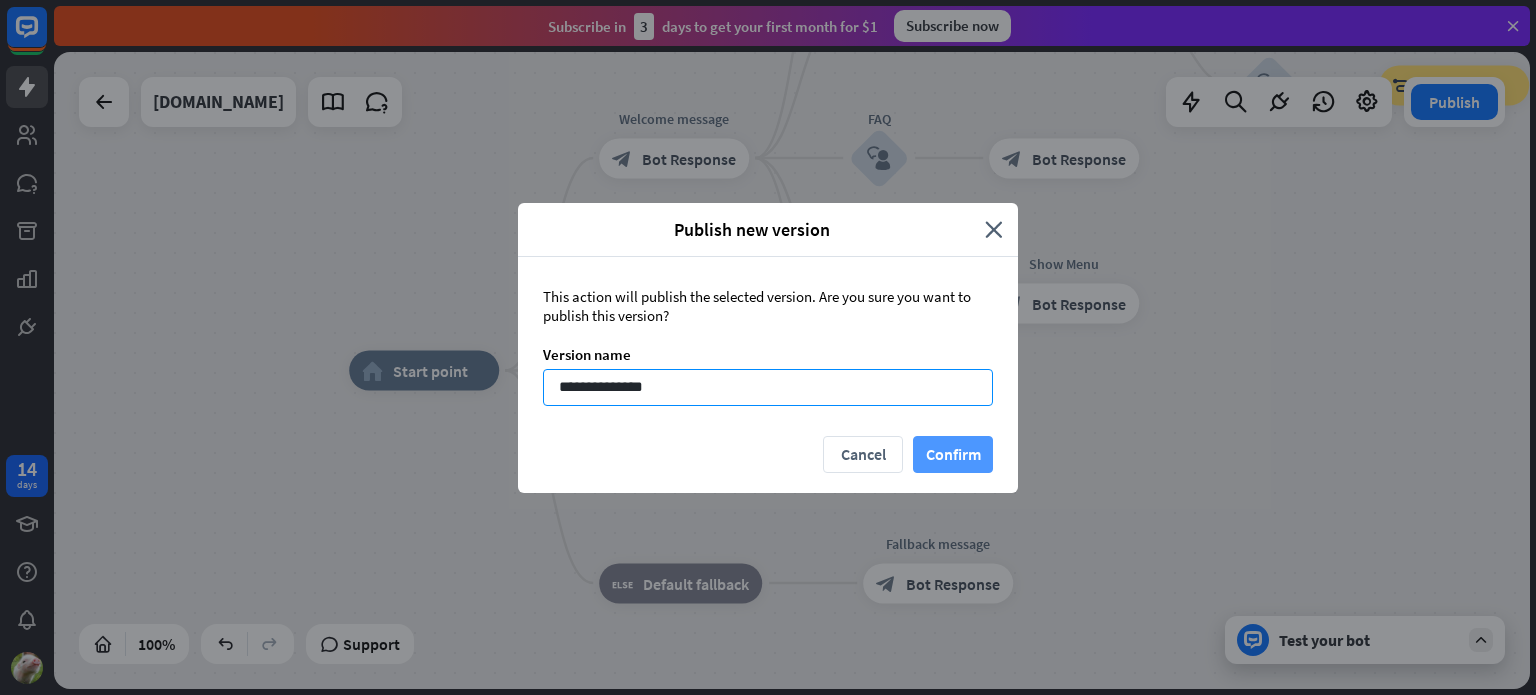 type on "**********" 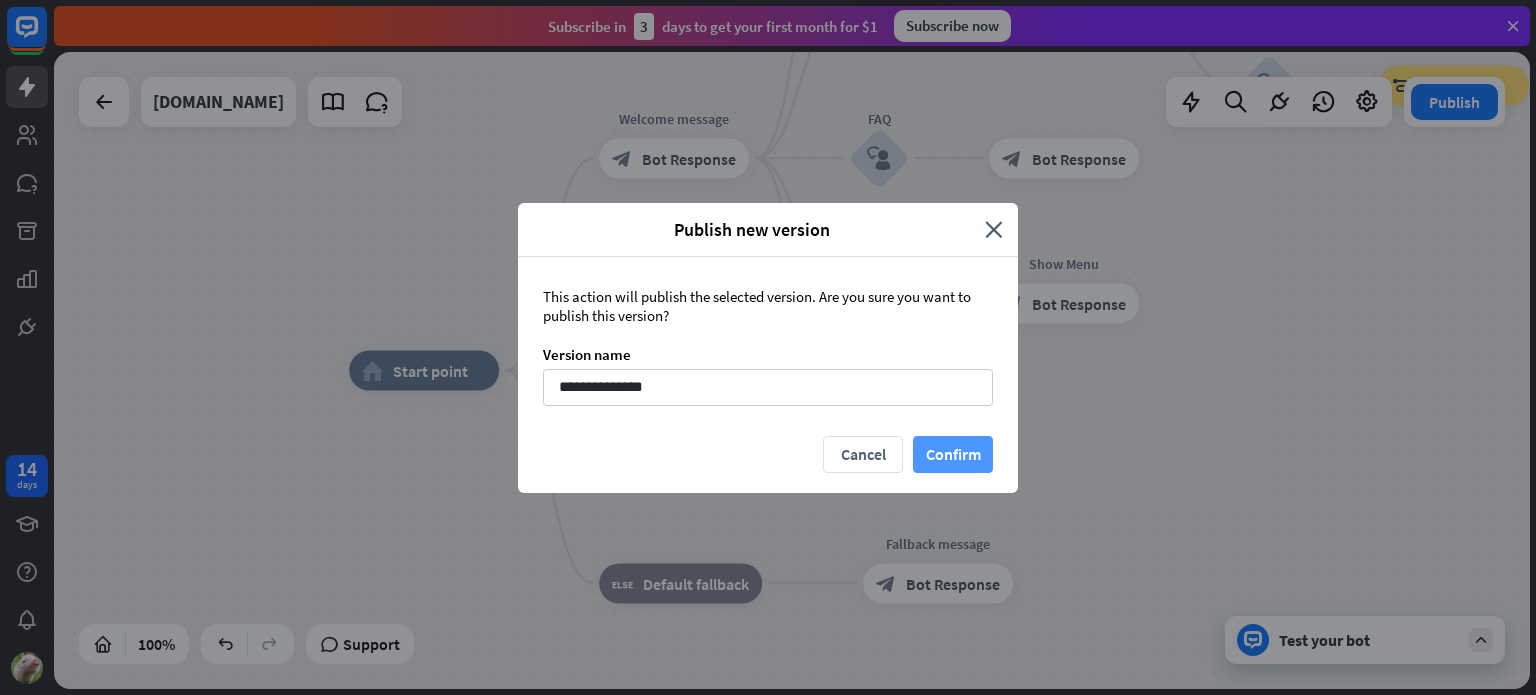 click on "Confirm" at bounding box center (953, 454) 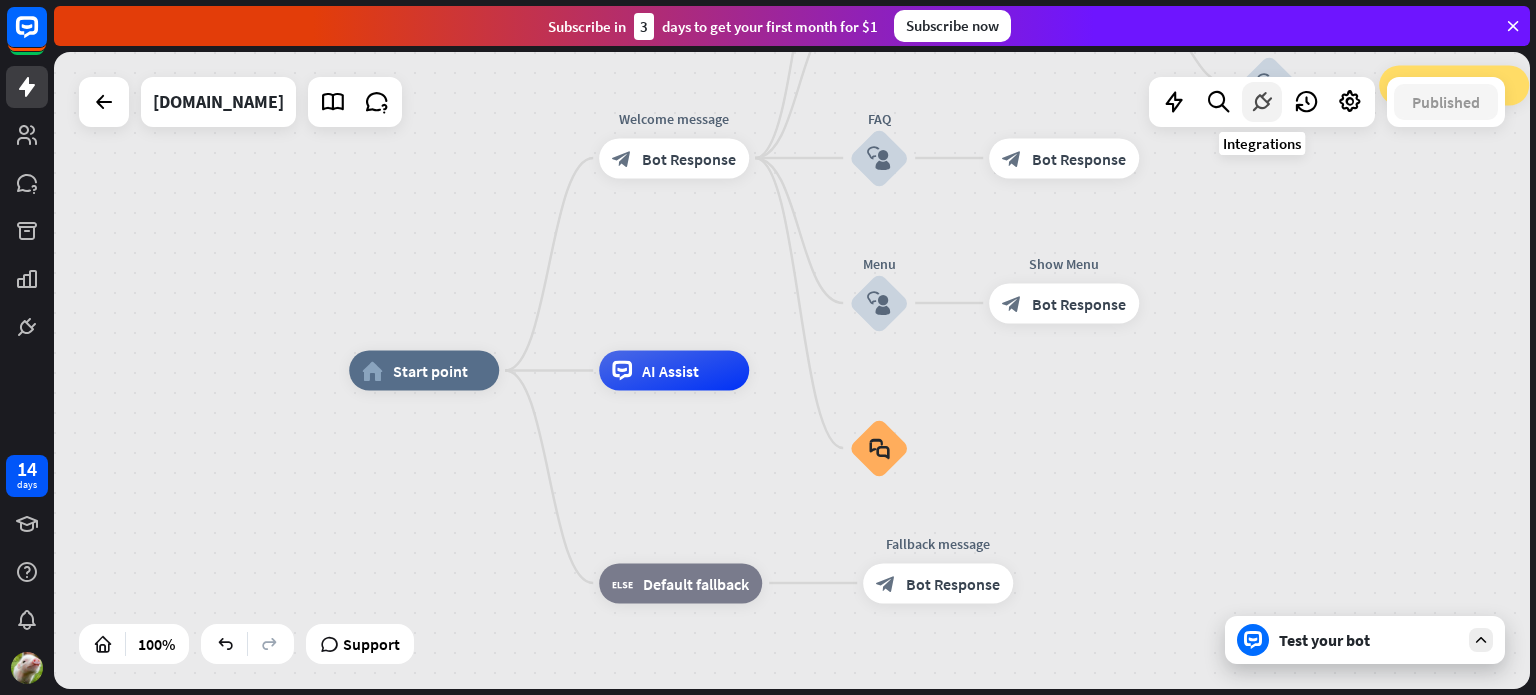 click at bounding box center [1262, 102] 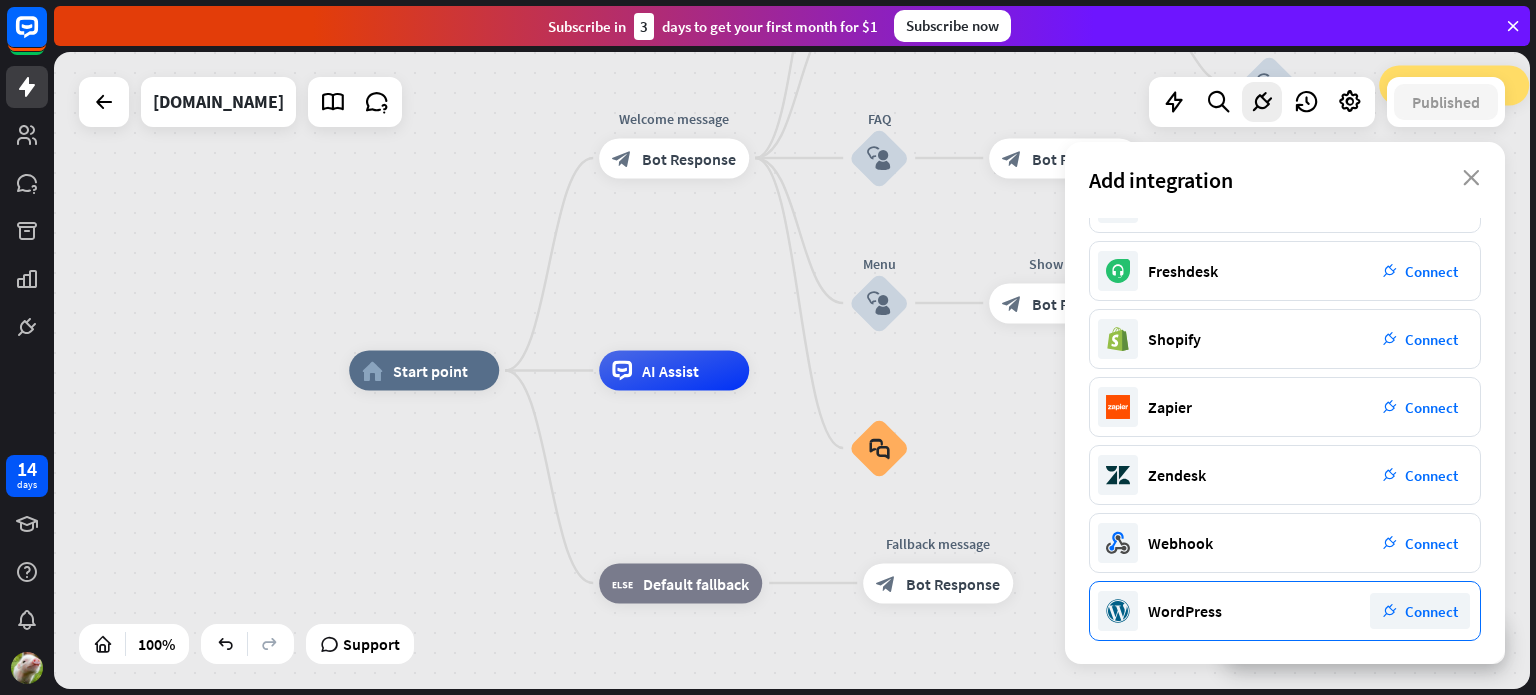 scroll, scrollTop: 0, scrollLeft: 0, axis: both 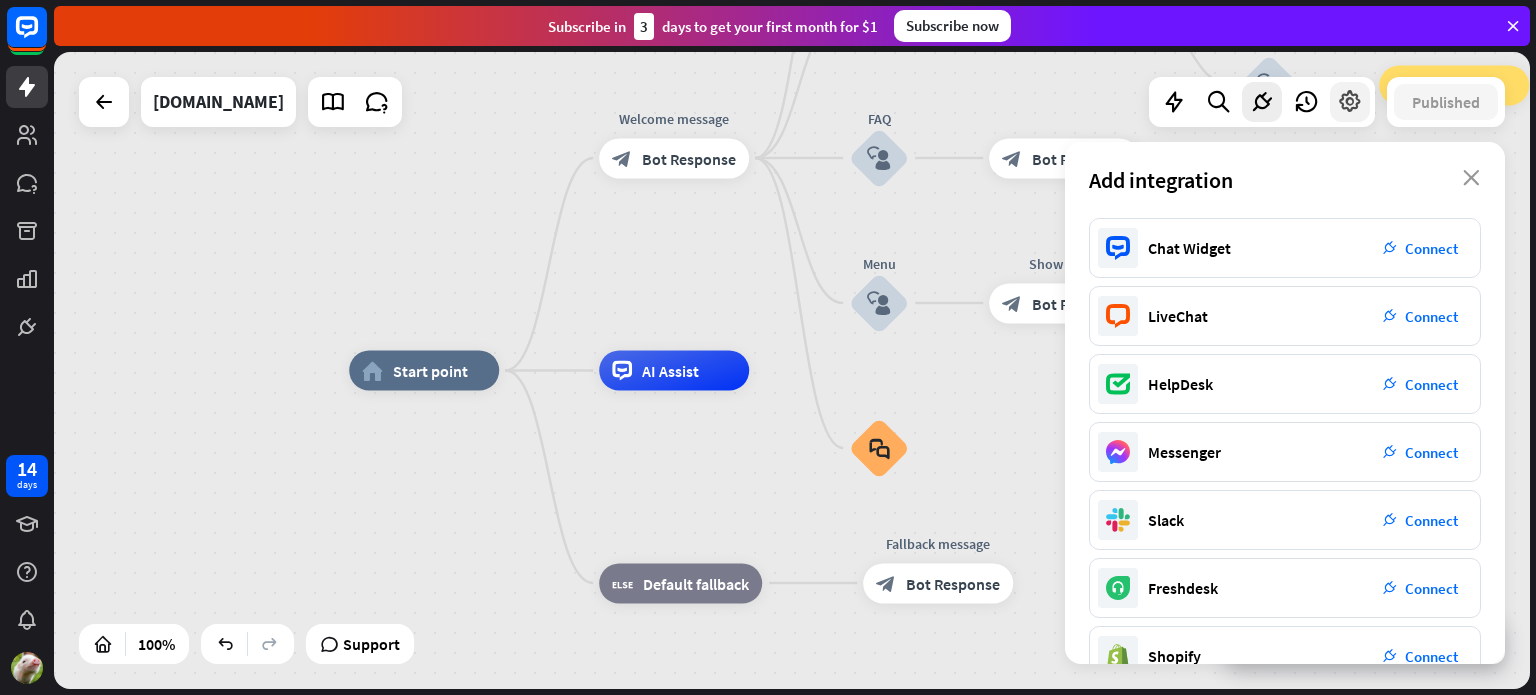 click at bounding box center (1350, 102) 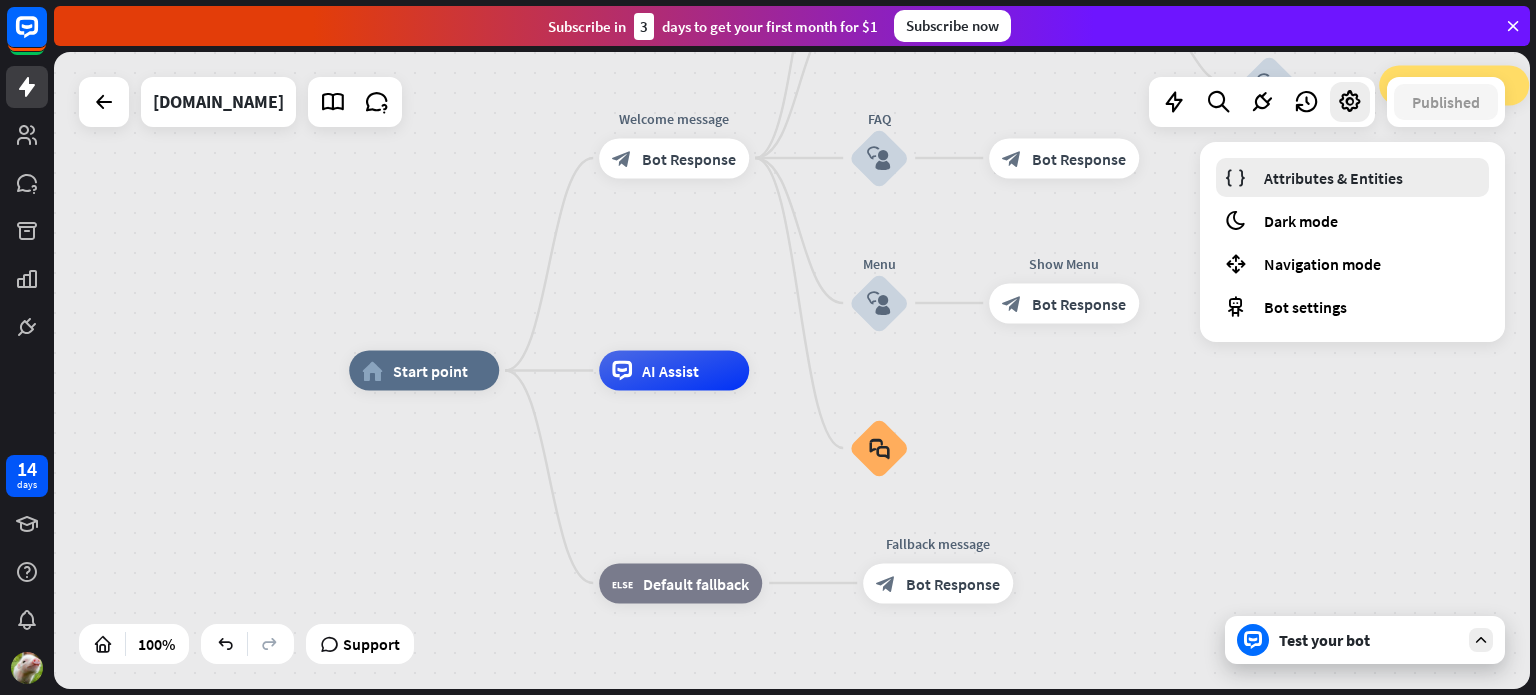 click on "Attributes & Entities" at bounding box center (1333, 178) 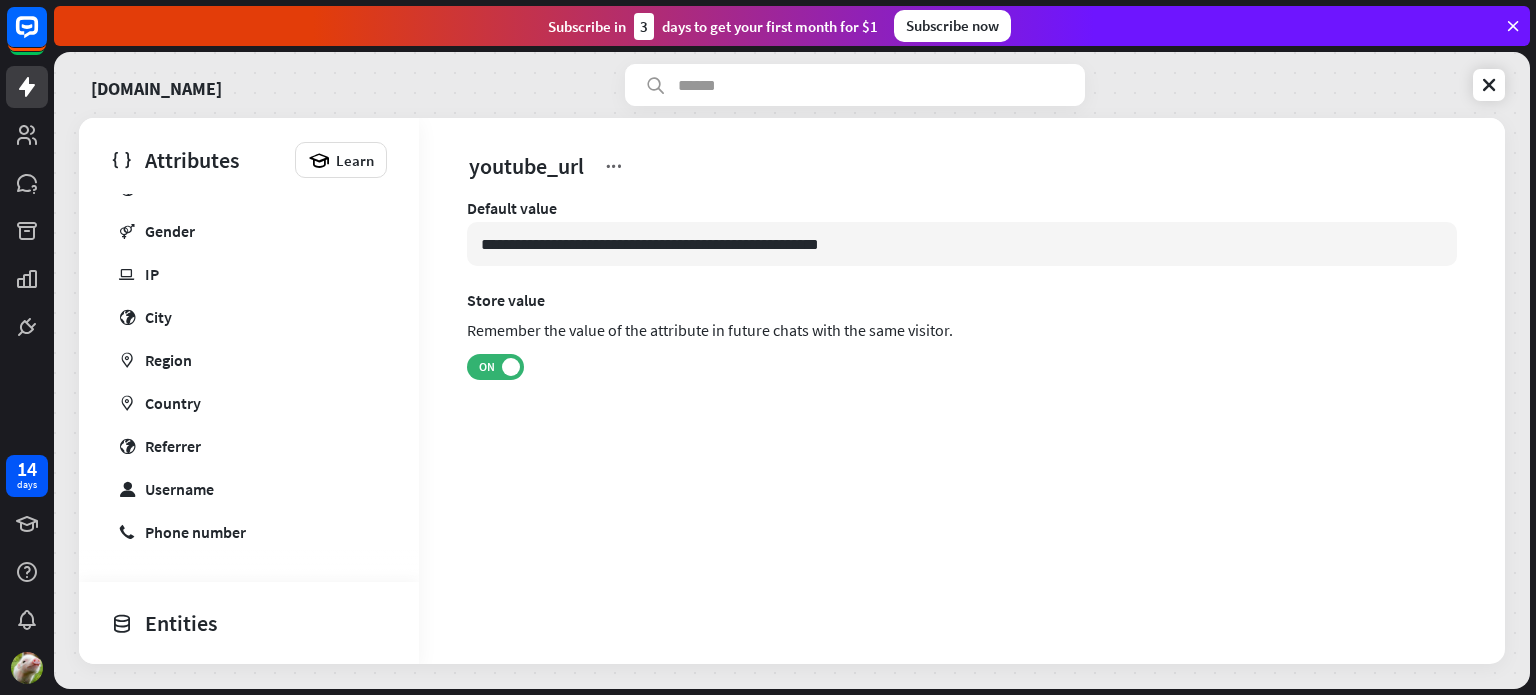 scroll, scrollTop: 744, scrollLeft: 0, axis: vertical 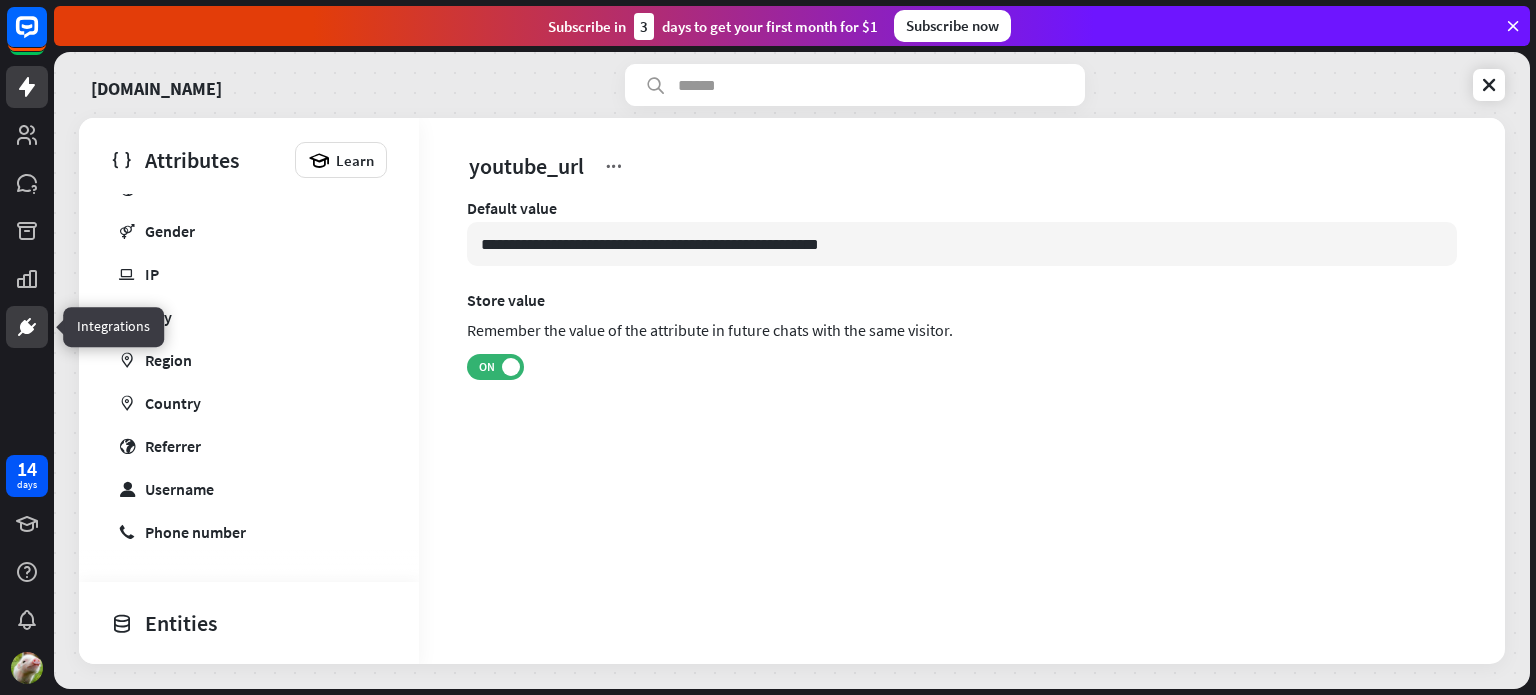 click 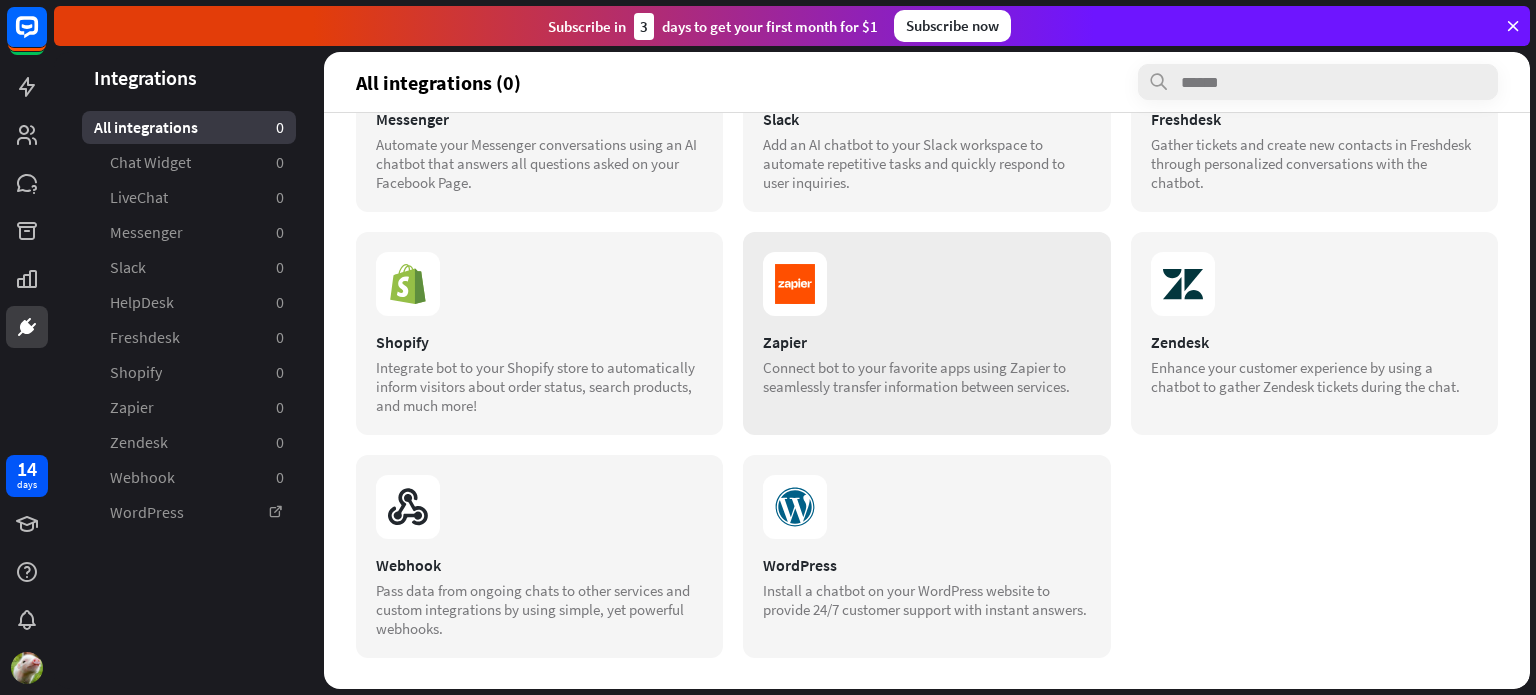 scroll, scrollTop: 0, scrollLeft: 0, axis: both 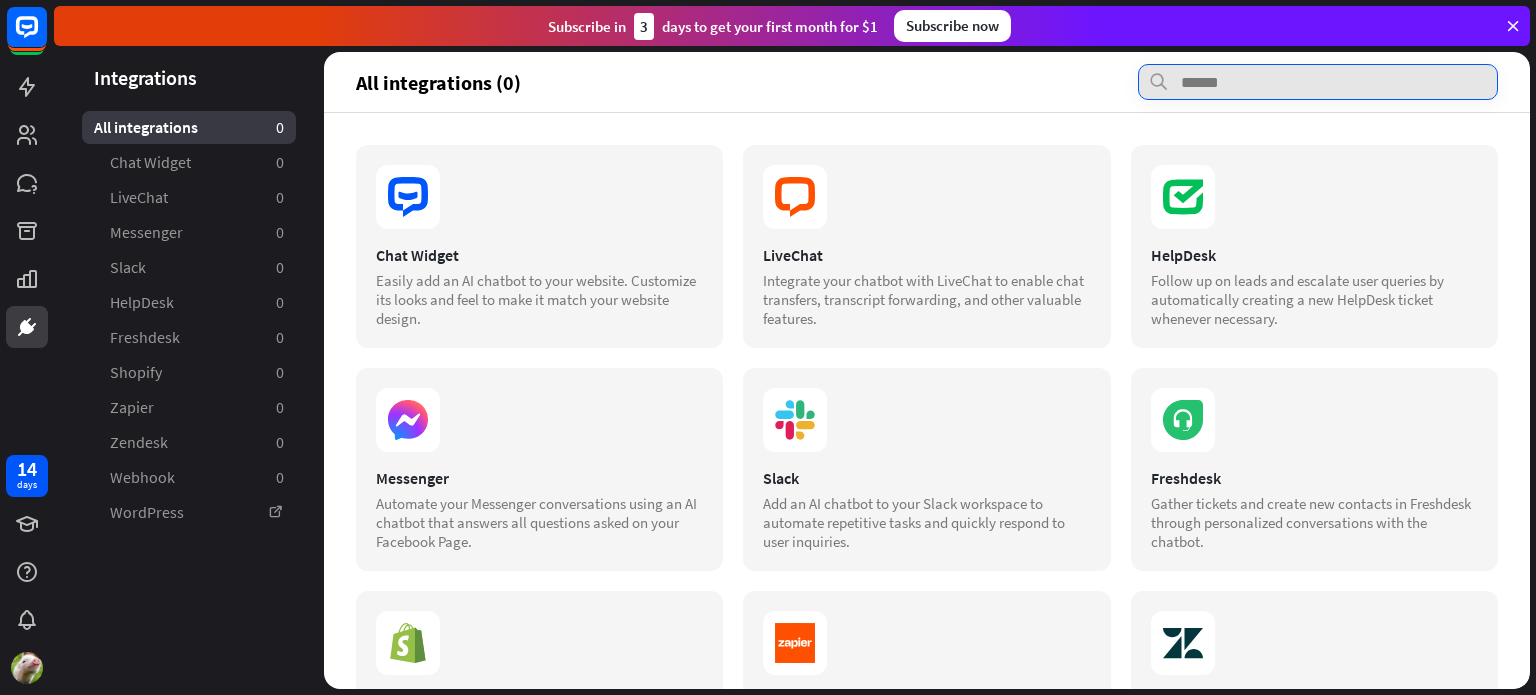 click at bounding box center (1318, 82) 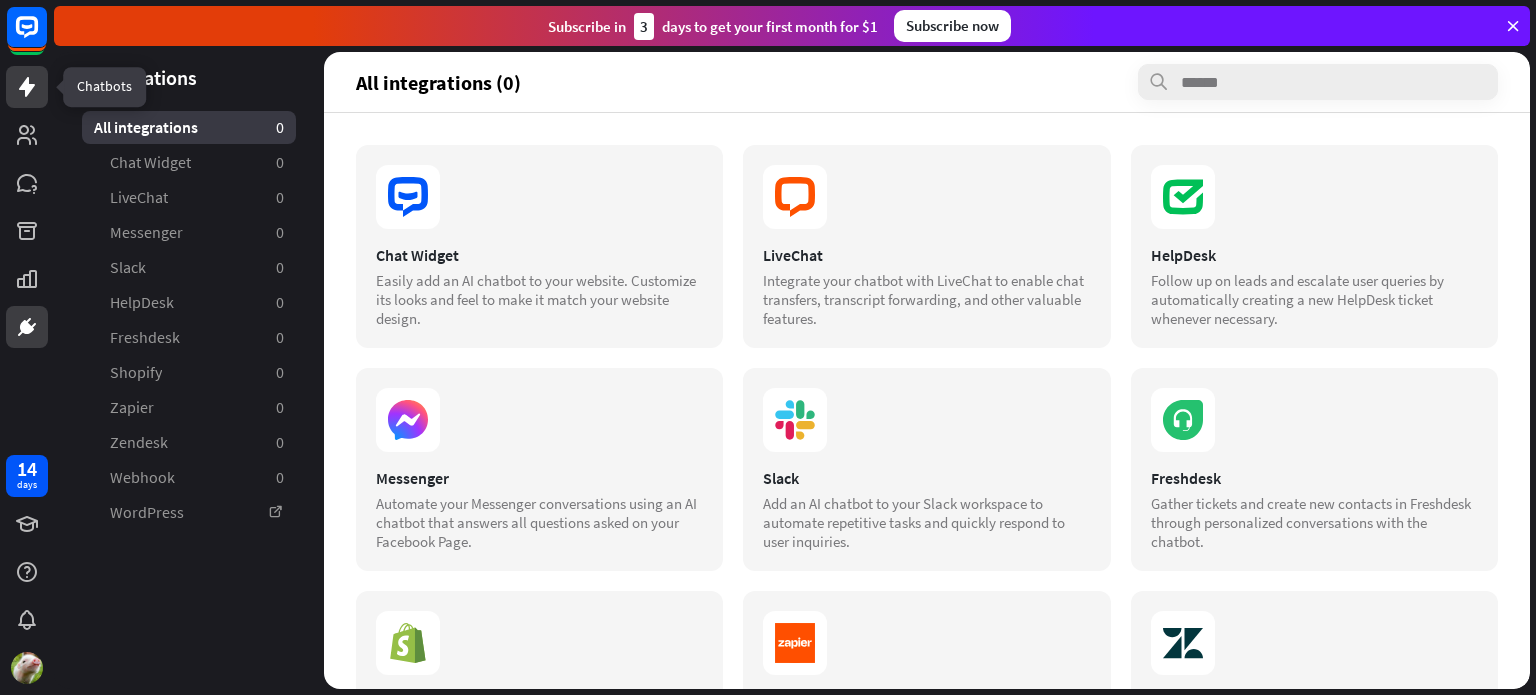 click at bounding box center (27, 87) 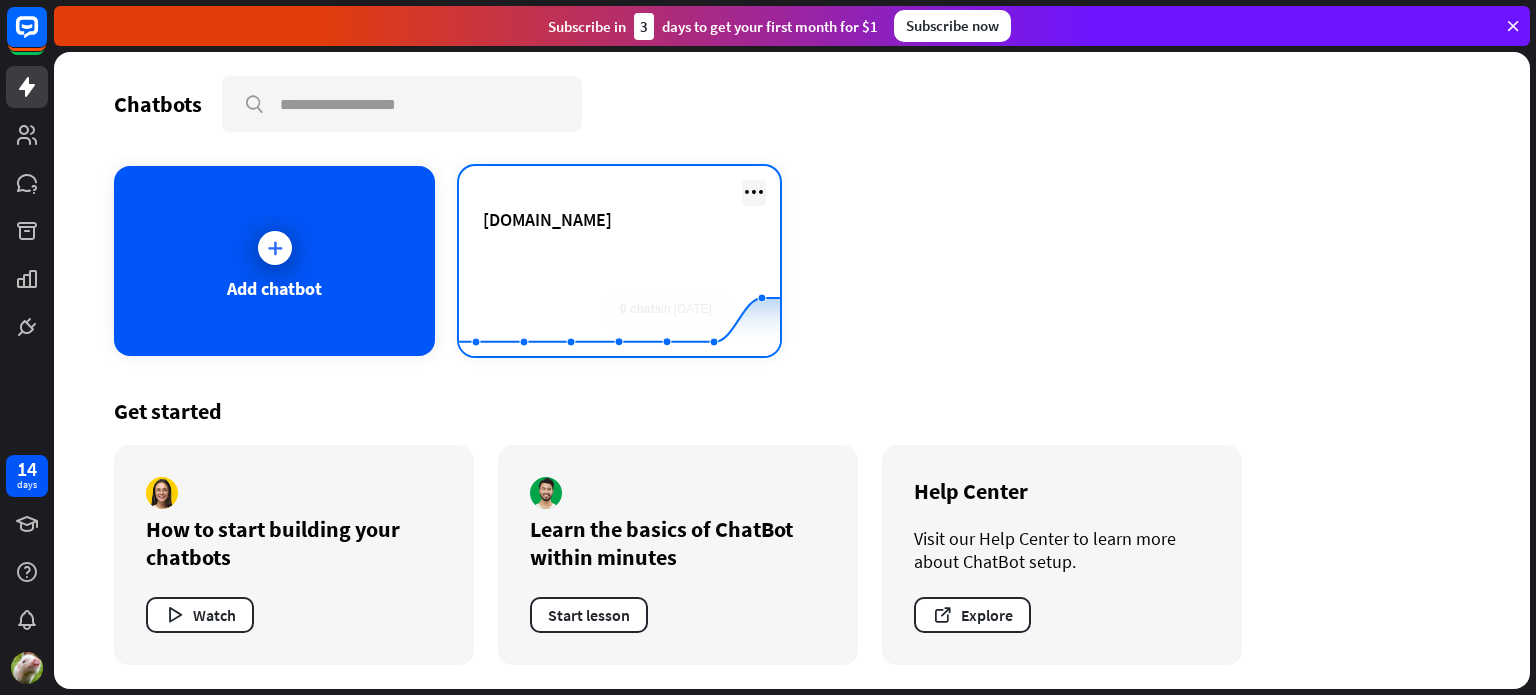 click at bounding box center (754, 192) 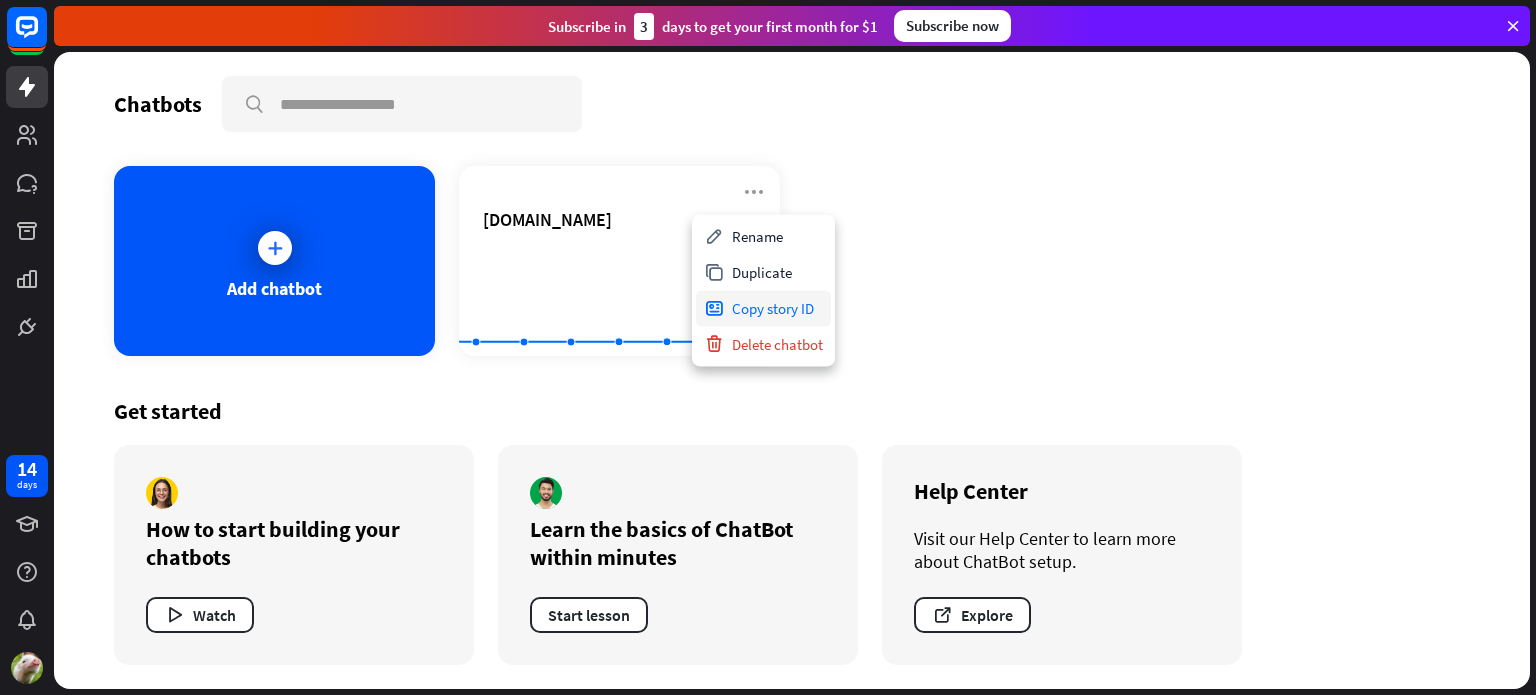 click on "Copy story ID" at bounding box center (763, 308) 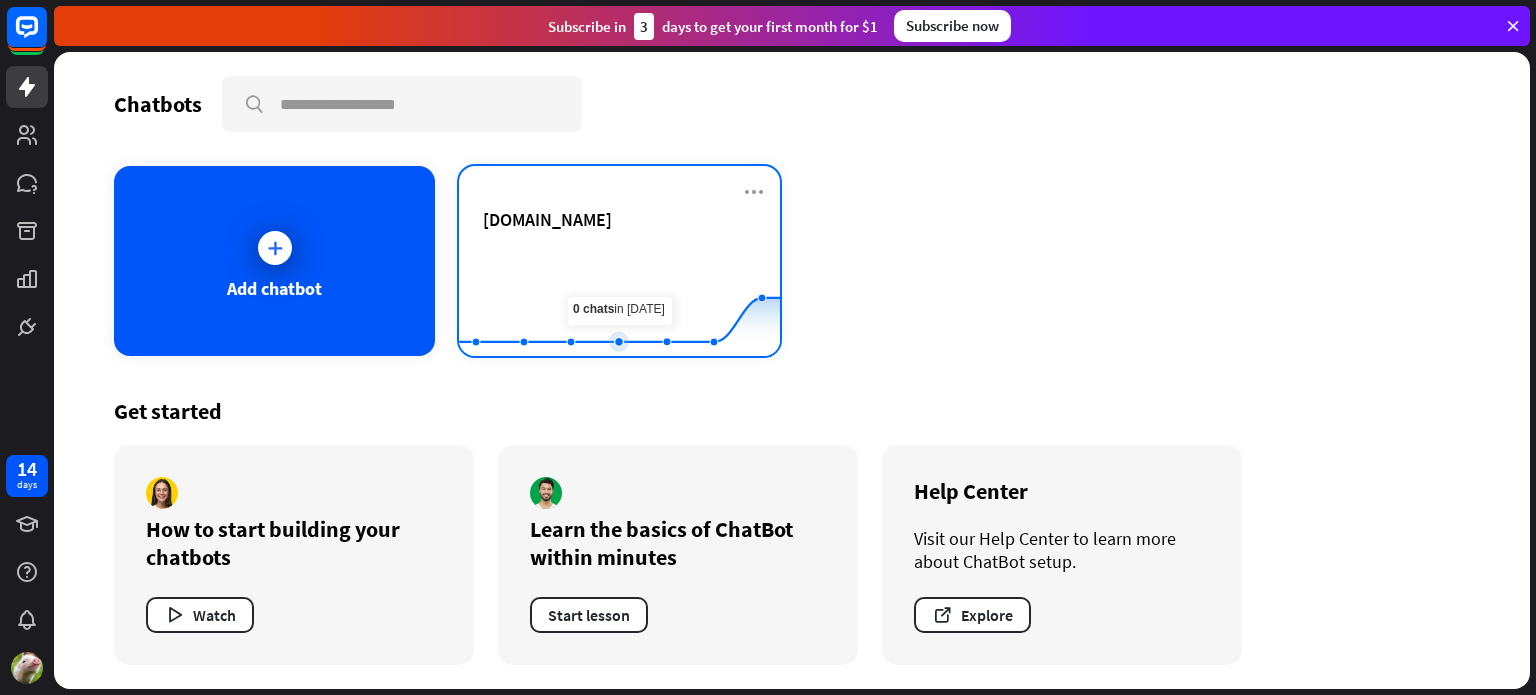 click 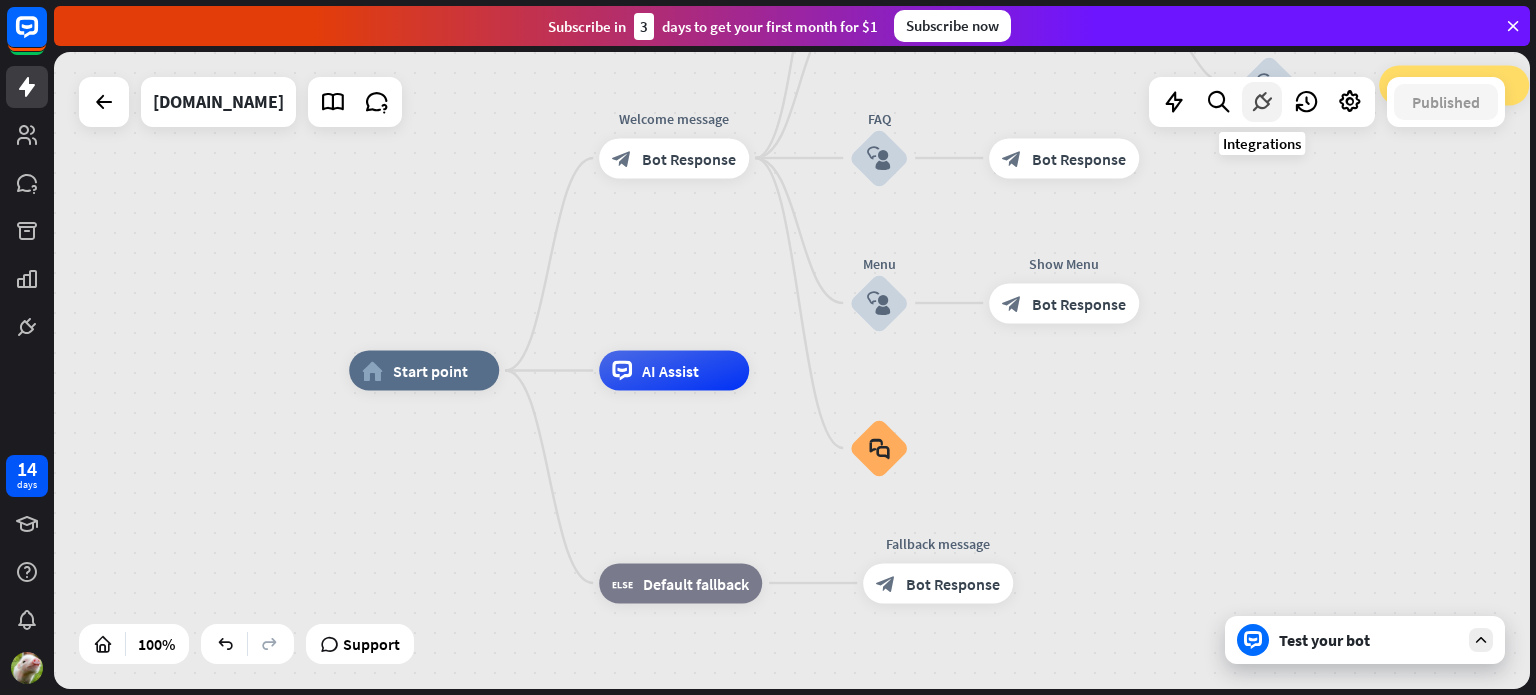 click at bounding box center [1262, 102] 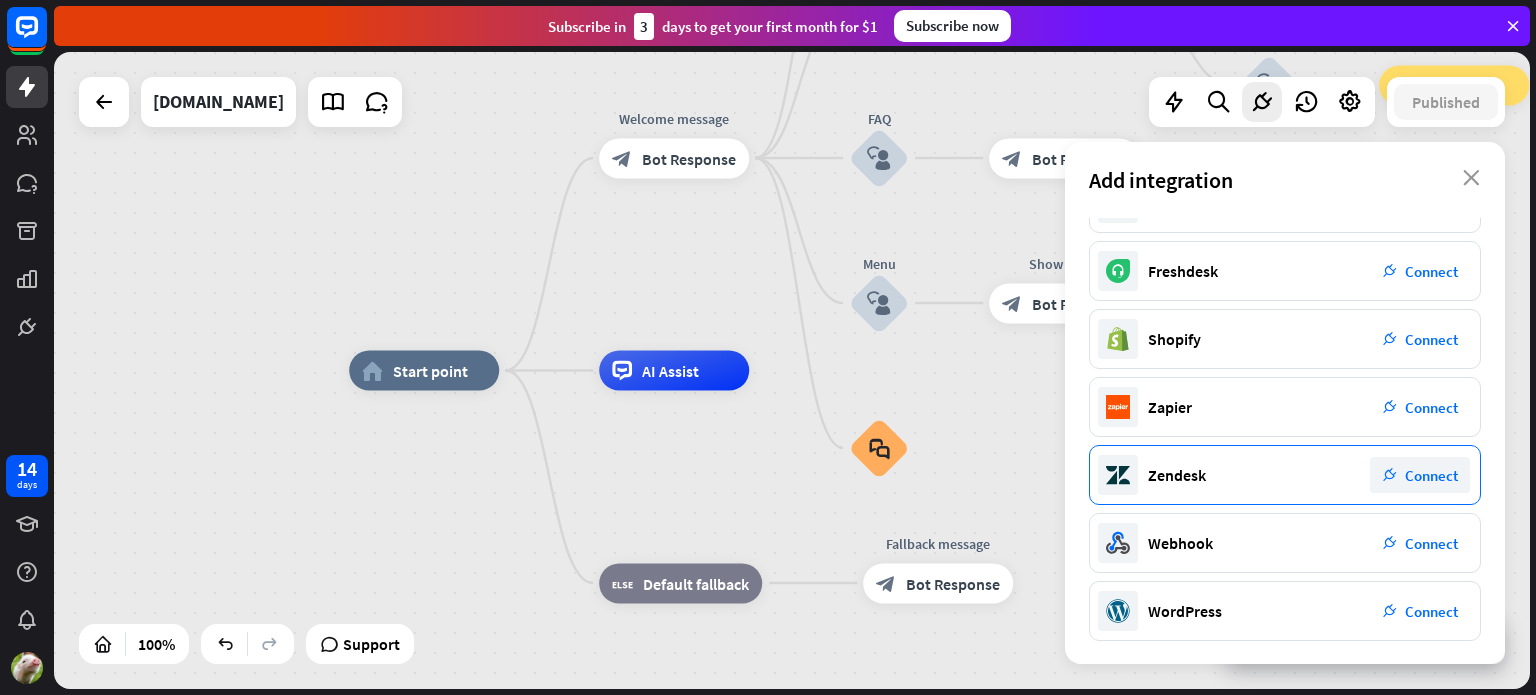 scroll, scrollTop: 0, scrollLeft: 0, axis: both 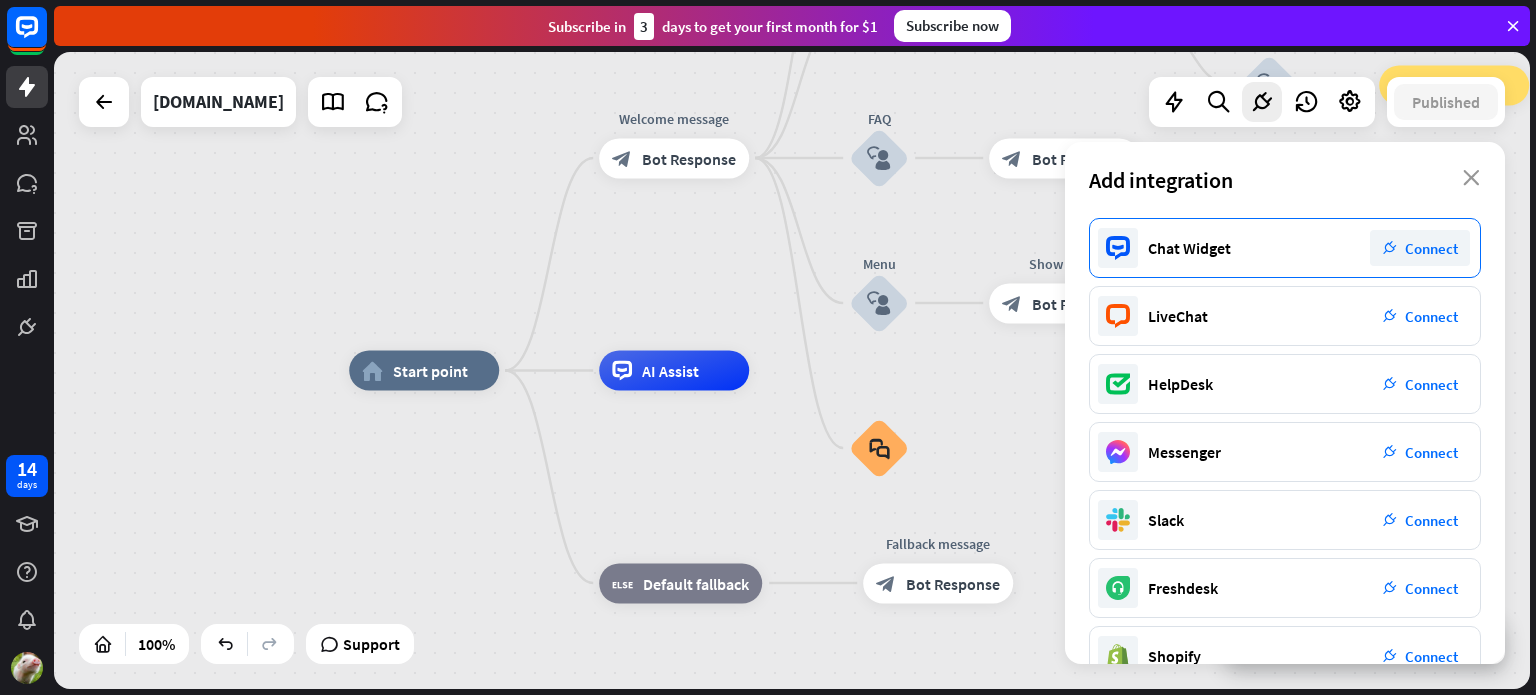click on "plug_integration   Connect" at bounding box center [1420, 248] 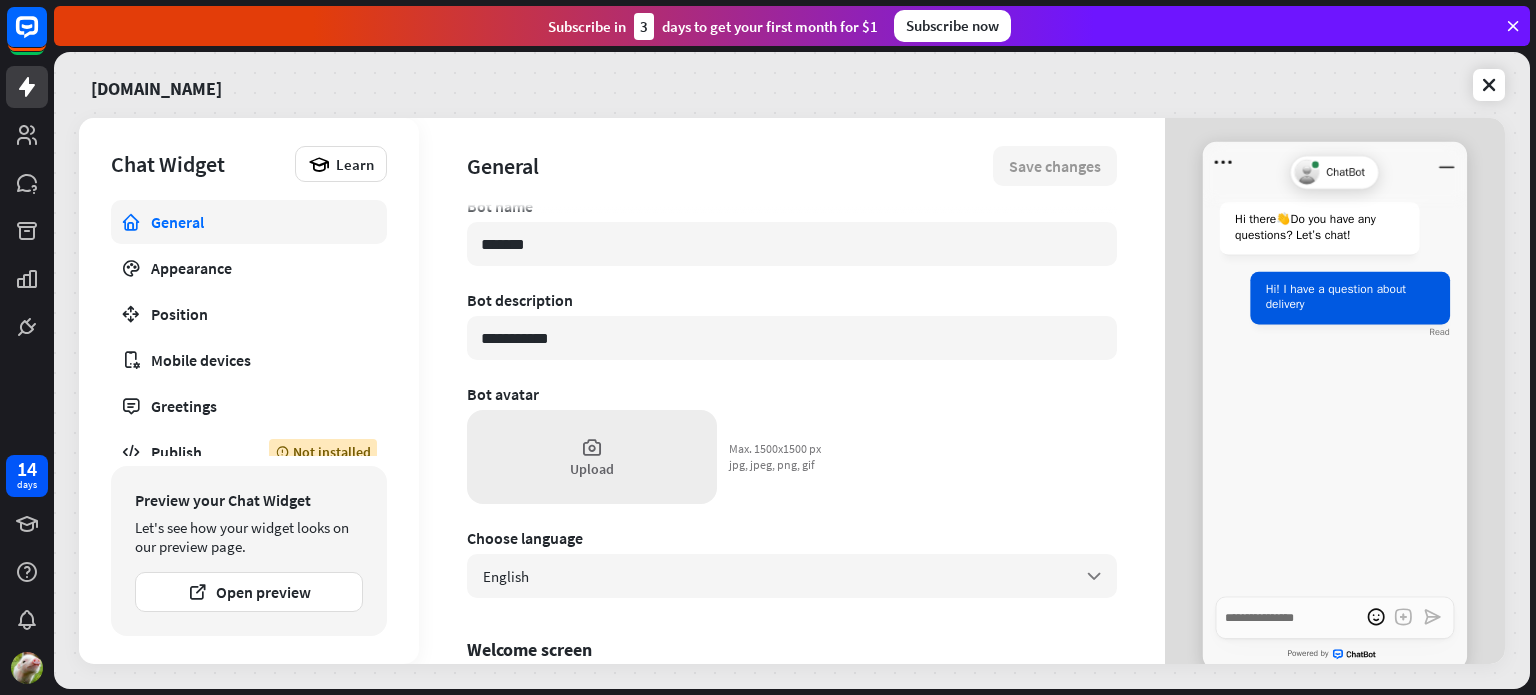 scroll, scrollTop: 22, scrollLeft: 0, axis: vertical 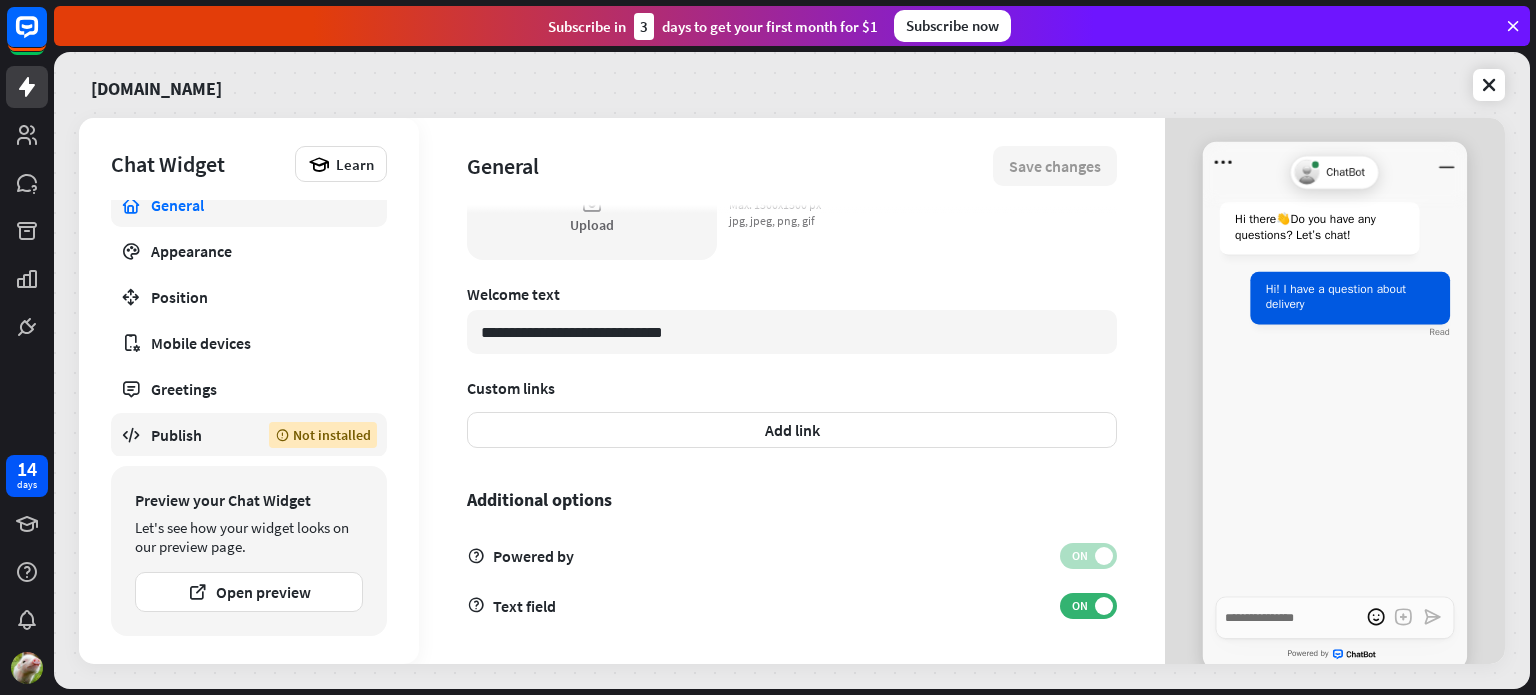 click on "Publish" at bounding box center (195, 435) 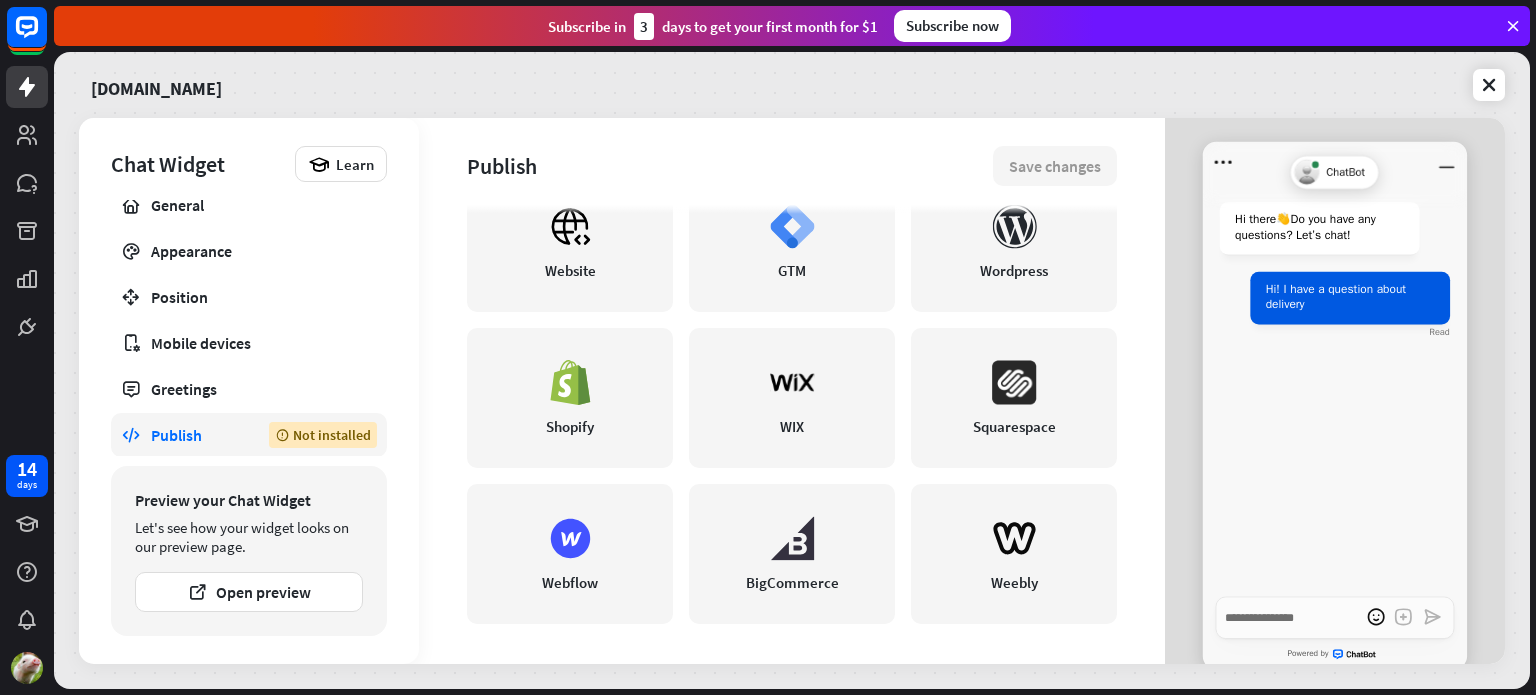 scroll, scrollTop: 0, scrollLeft: 0, axis: both 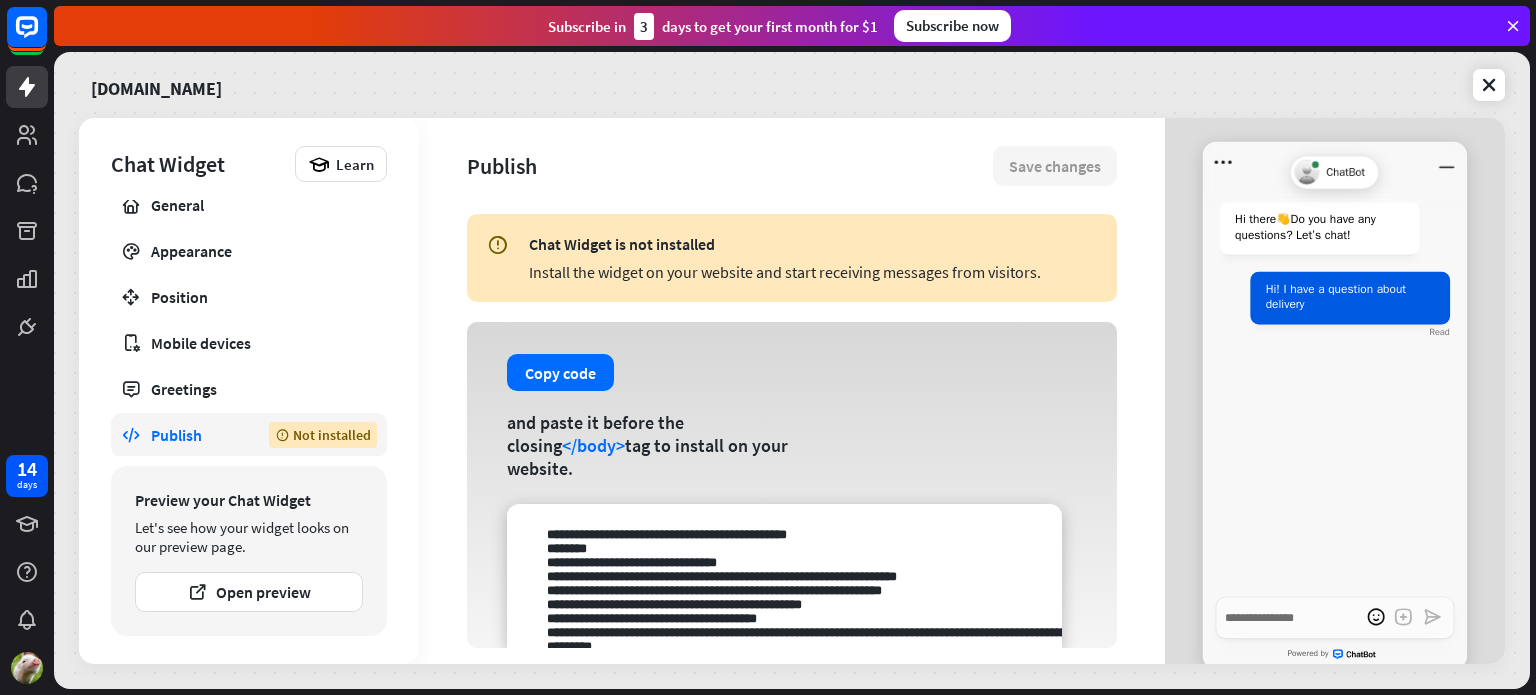 click on "Not installed" at bounding box center (323, 435) 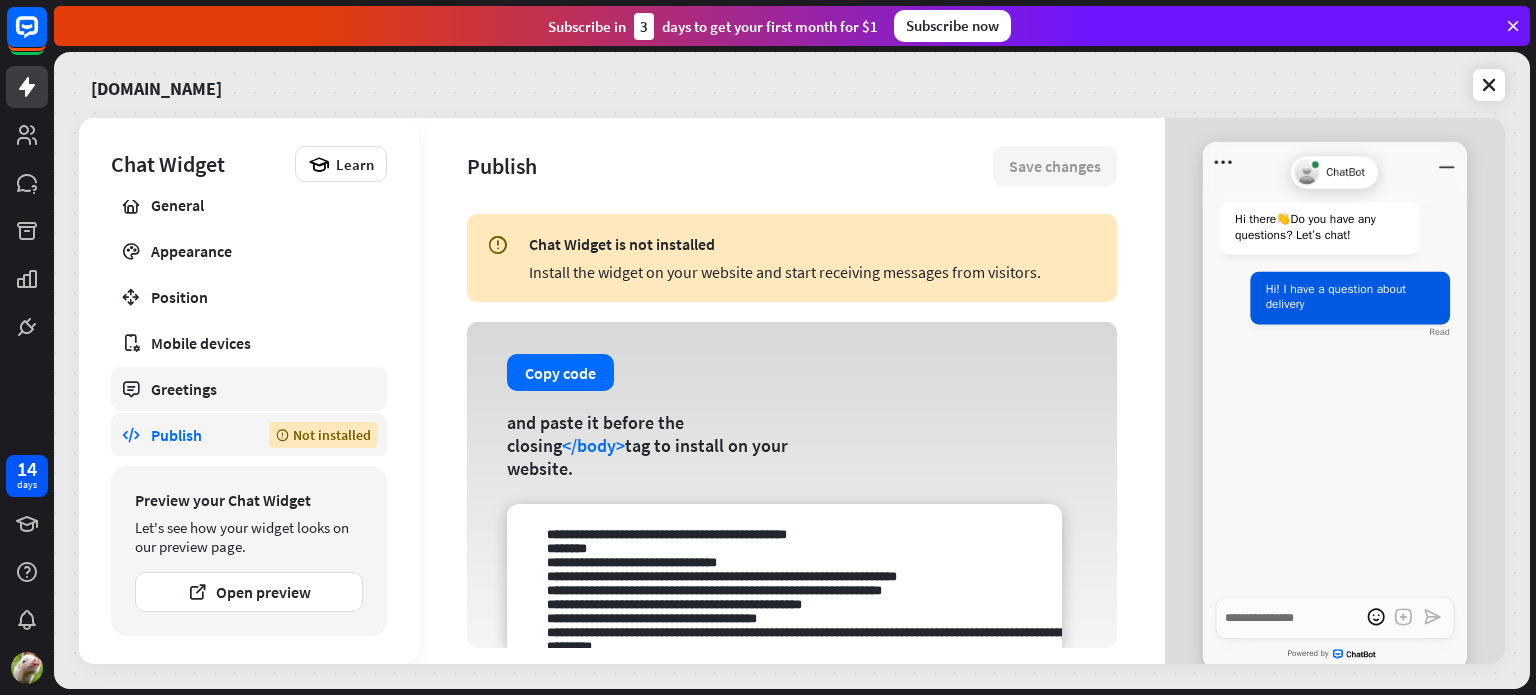 click on "Greetings" at bounding box center (249, 389) 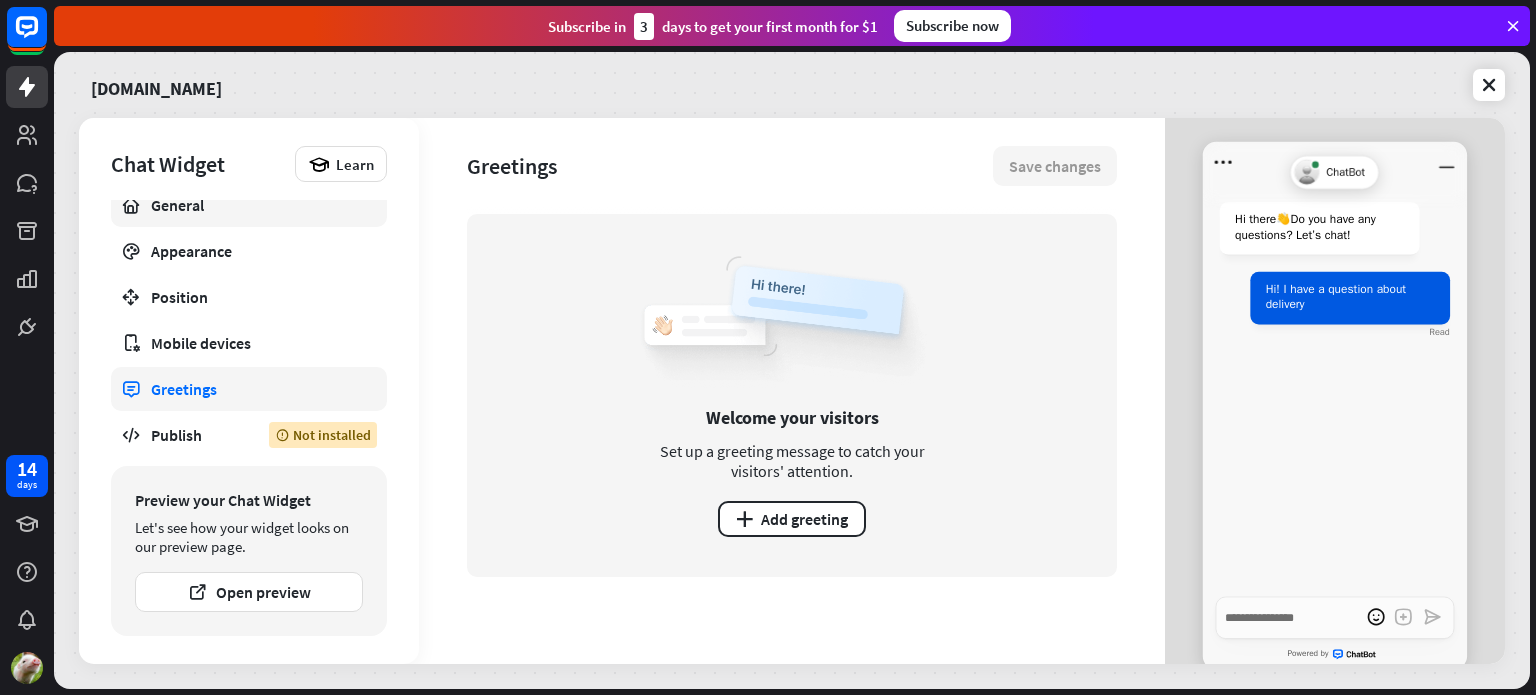 click on "General" at bounding box center [249, 205] 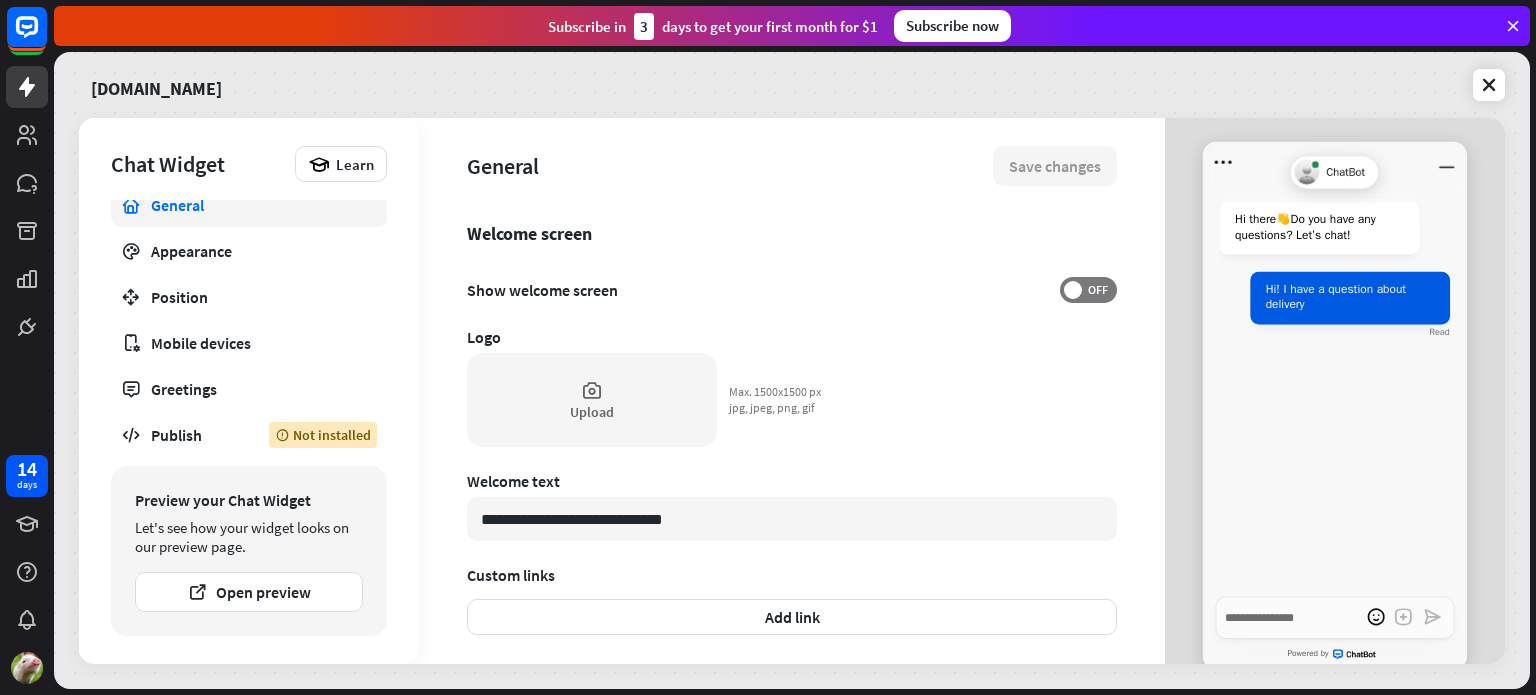 scroll, scrollTop: 433, scrollLeft: 0, axis: vertical 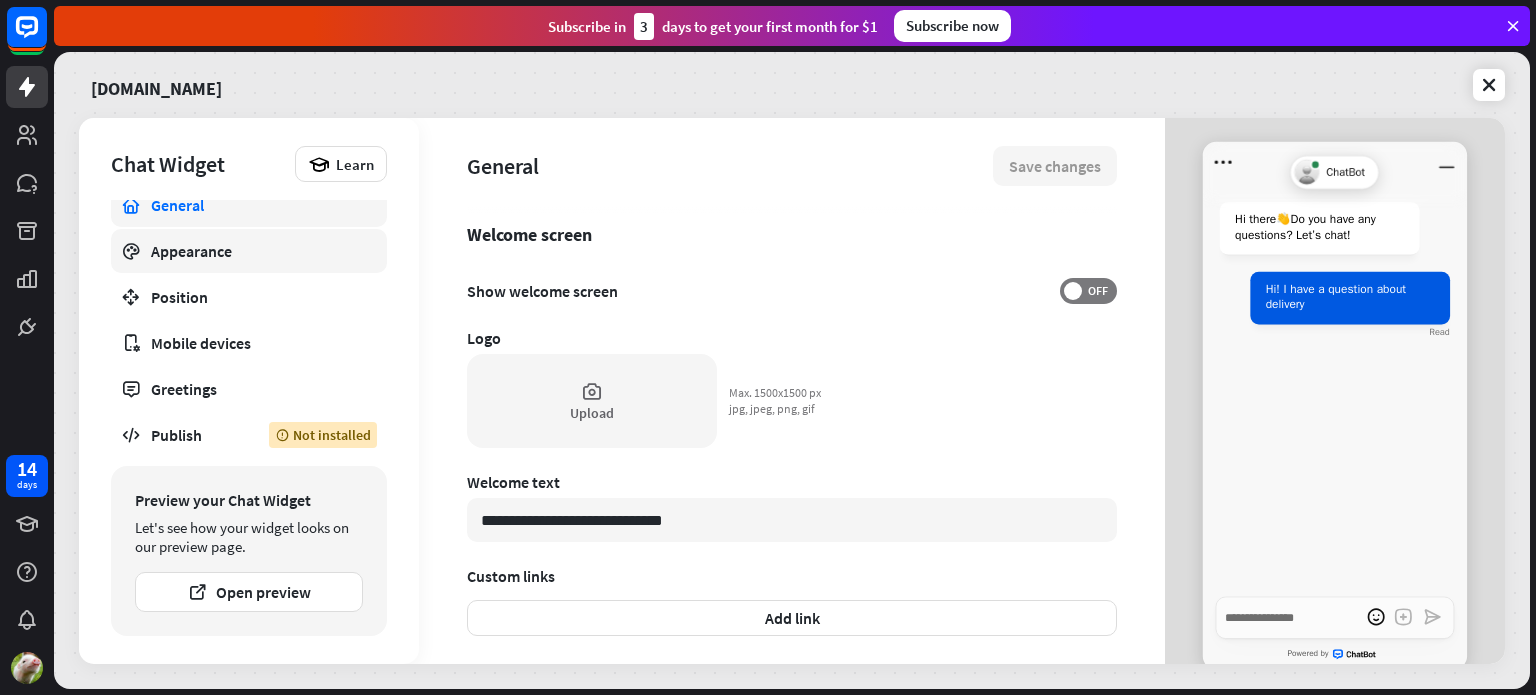 click on "Appearance" at bounding box center [249, 251] 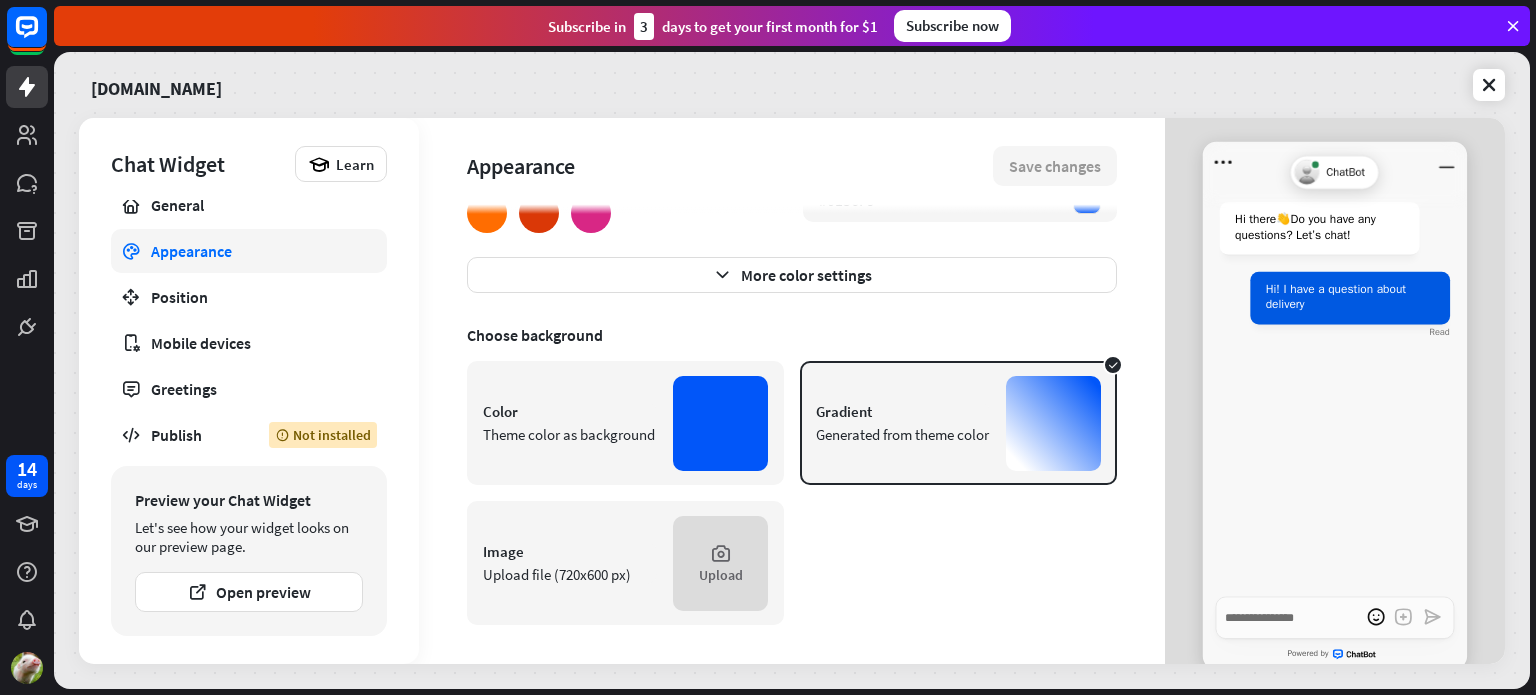 scroll, scrollTop: 0, scrollLeft: 0, axis: both 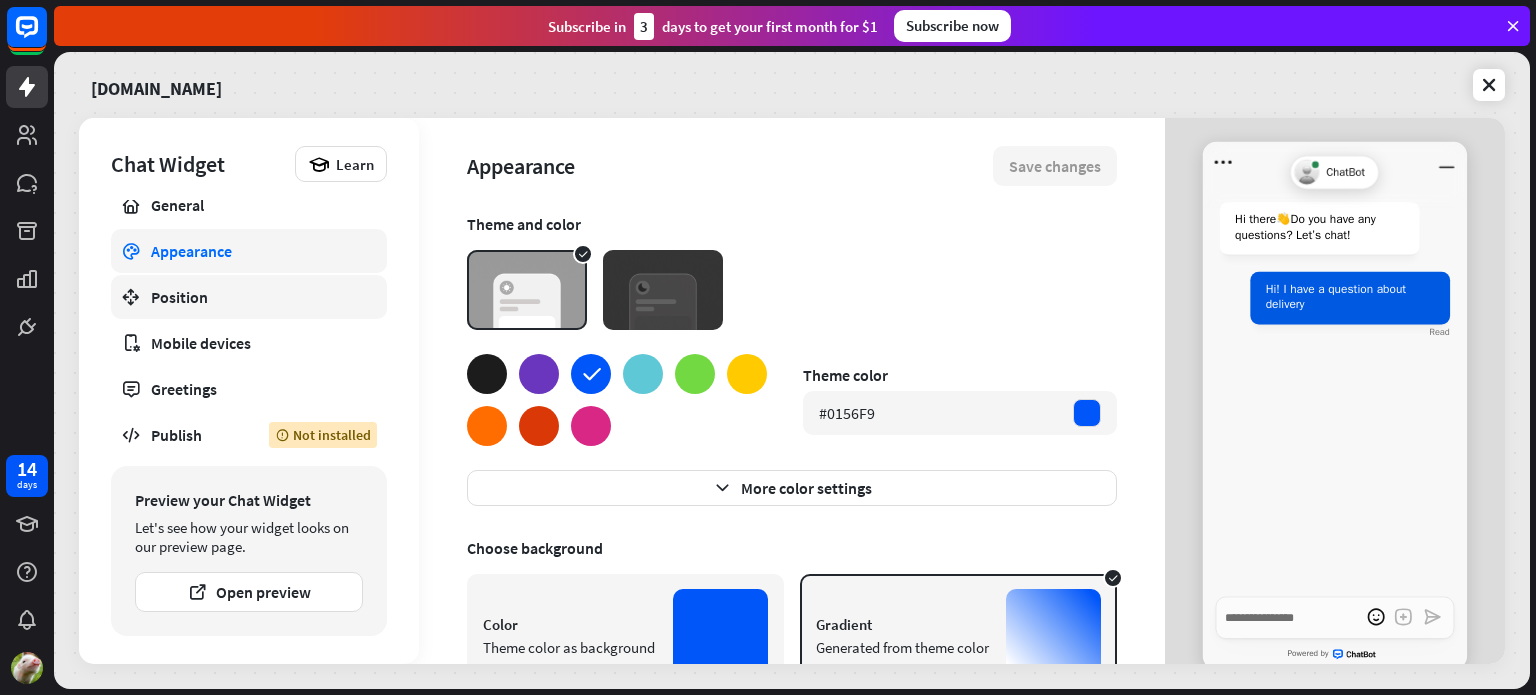 click on "Position" at bounding box center [249, 297] 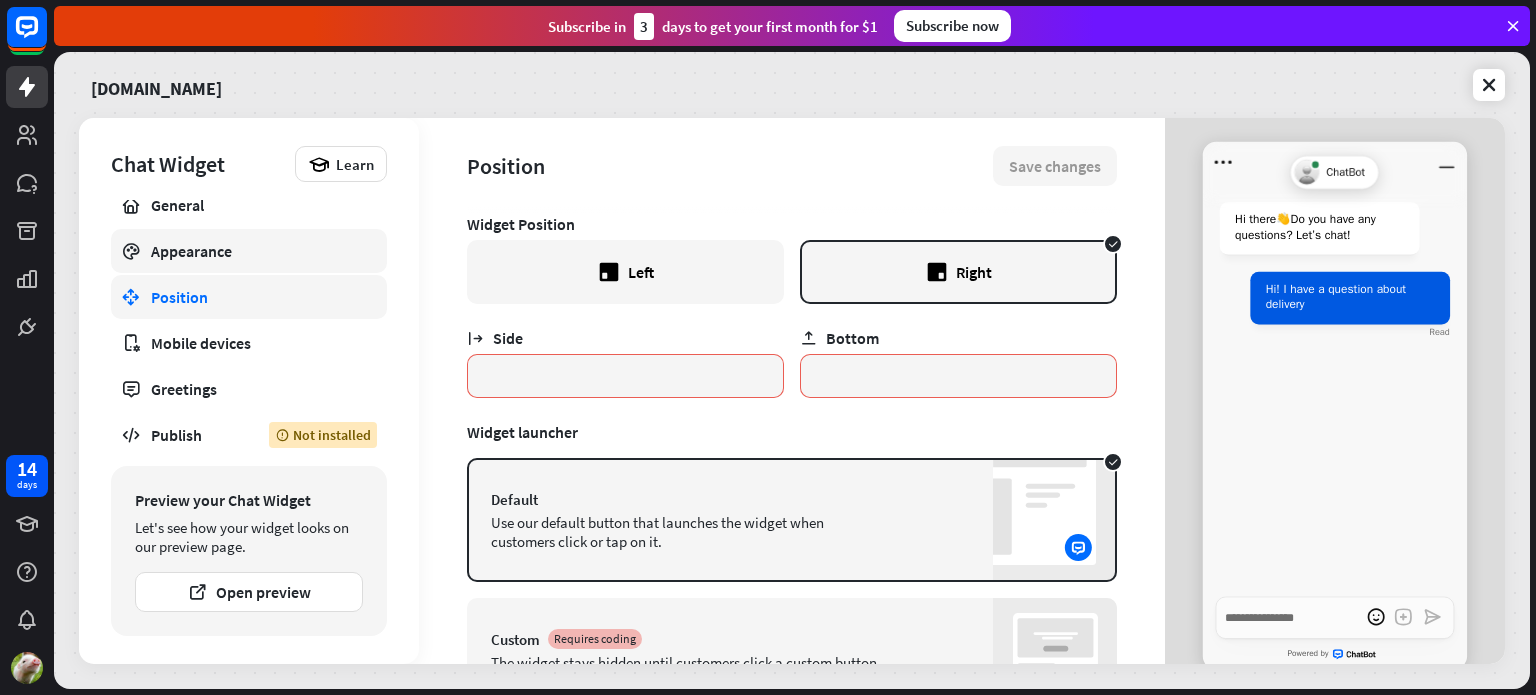 click on "Appearance" at bounding box center [249, 251] 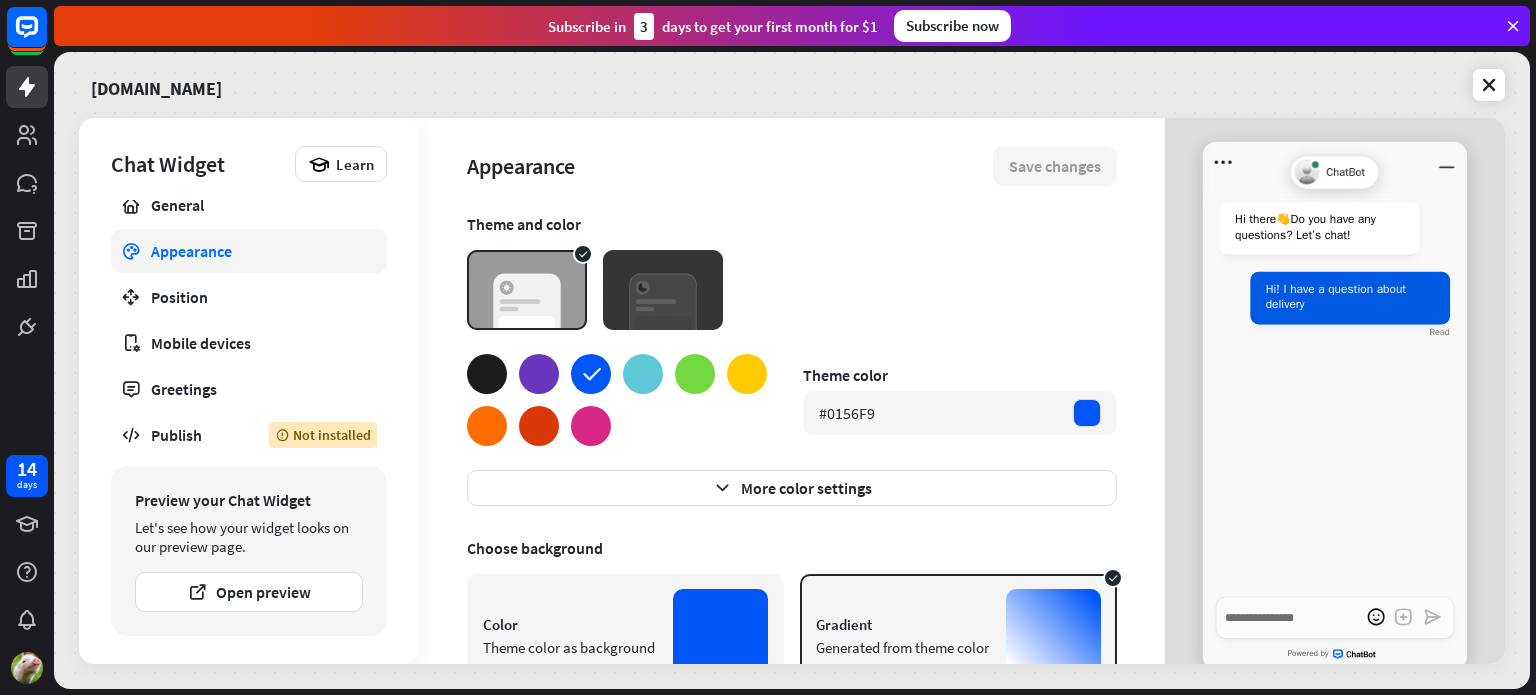 click at bounding box center (539, 374) 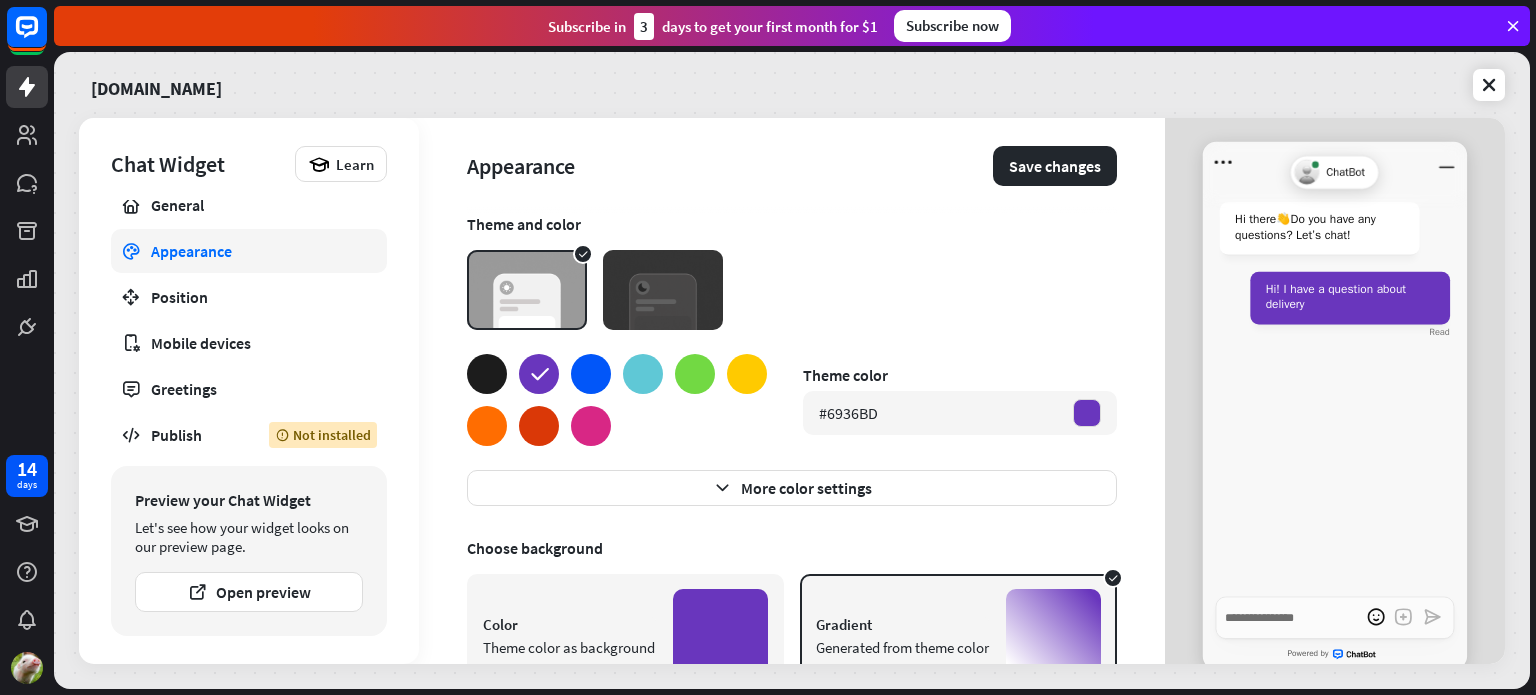 scroll, scrollTop: 213, scrollLeft: 0, axis: vertical 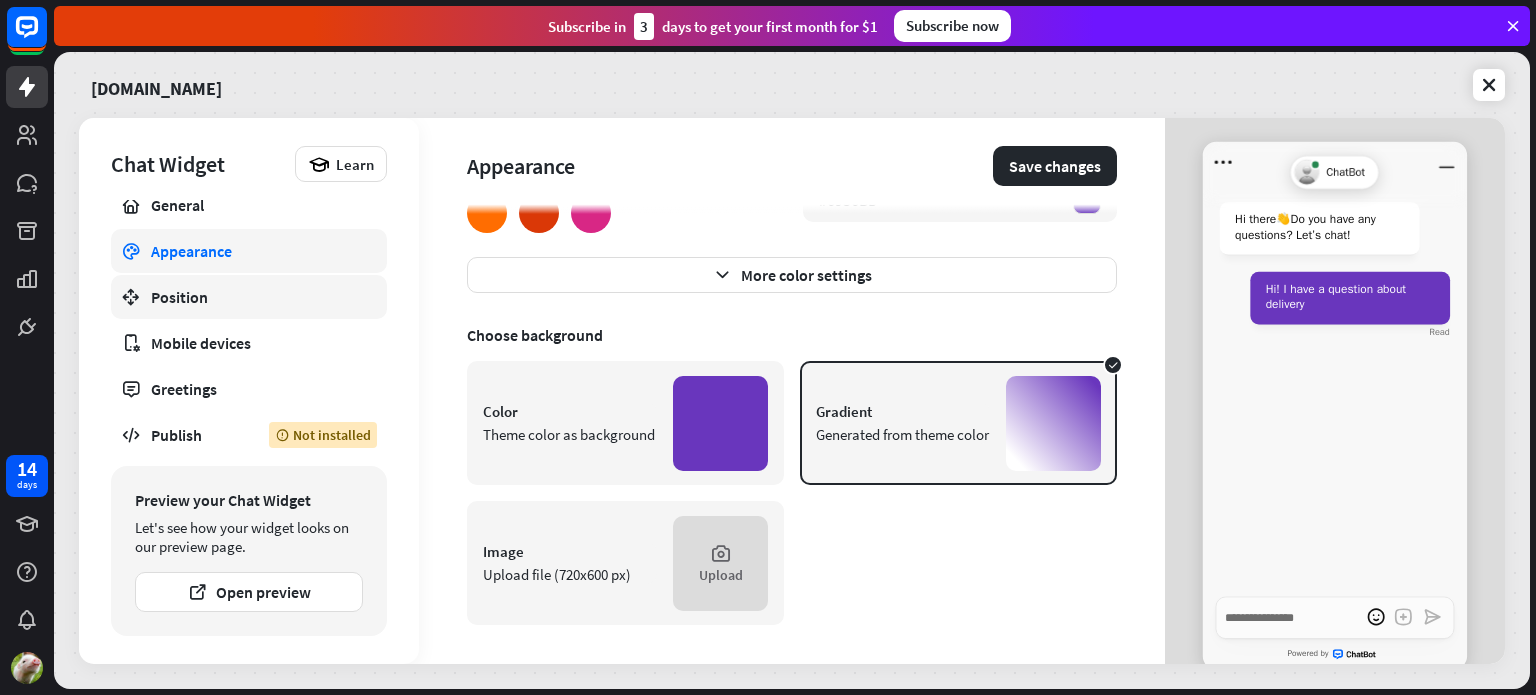 click on "Position" at bounding box center [249, 297] 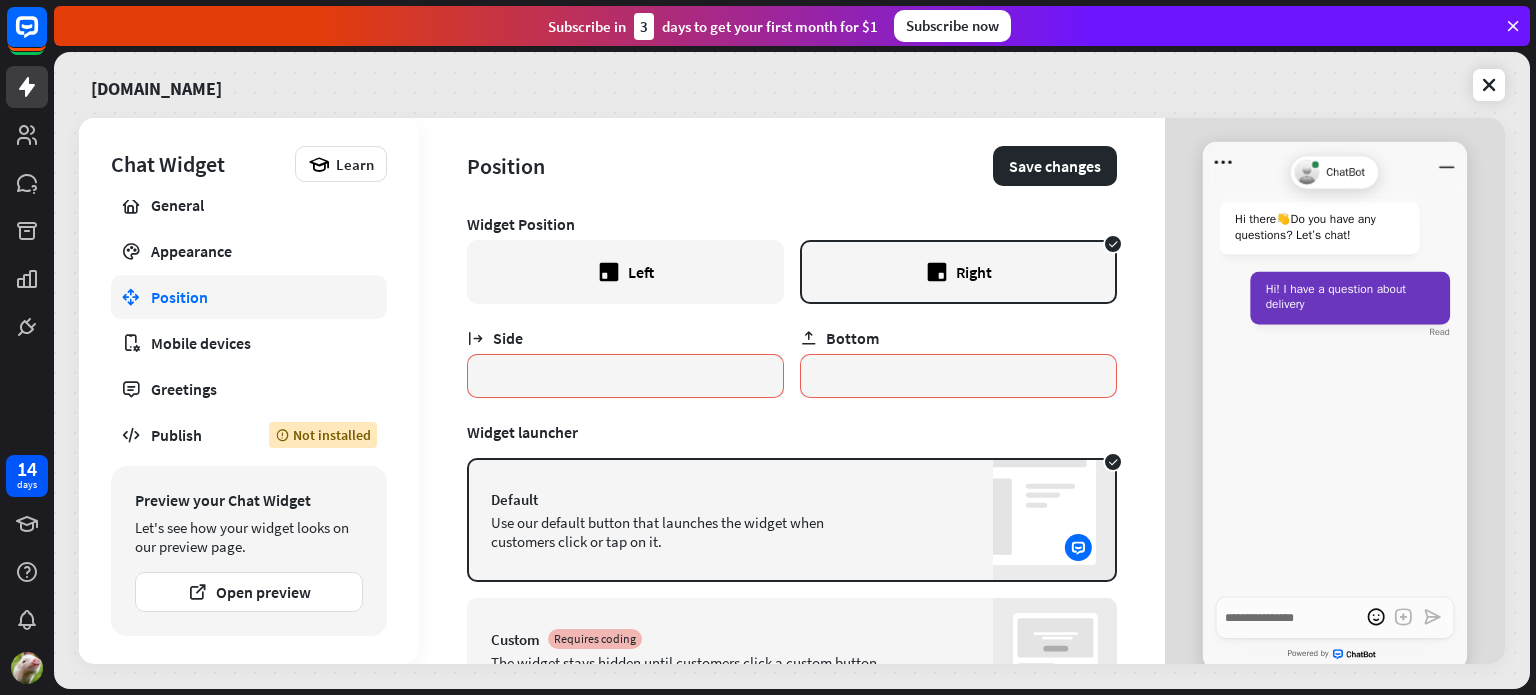 scroll, scrollTop: 0, scrollLeft: 0, axis: both 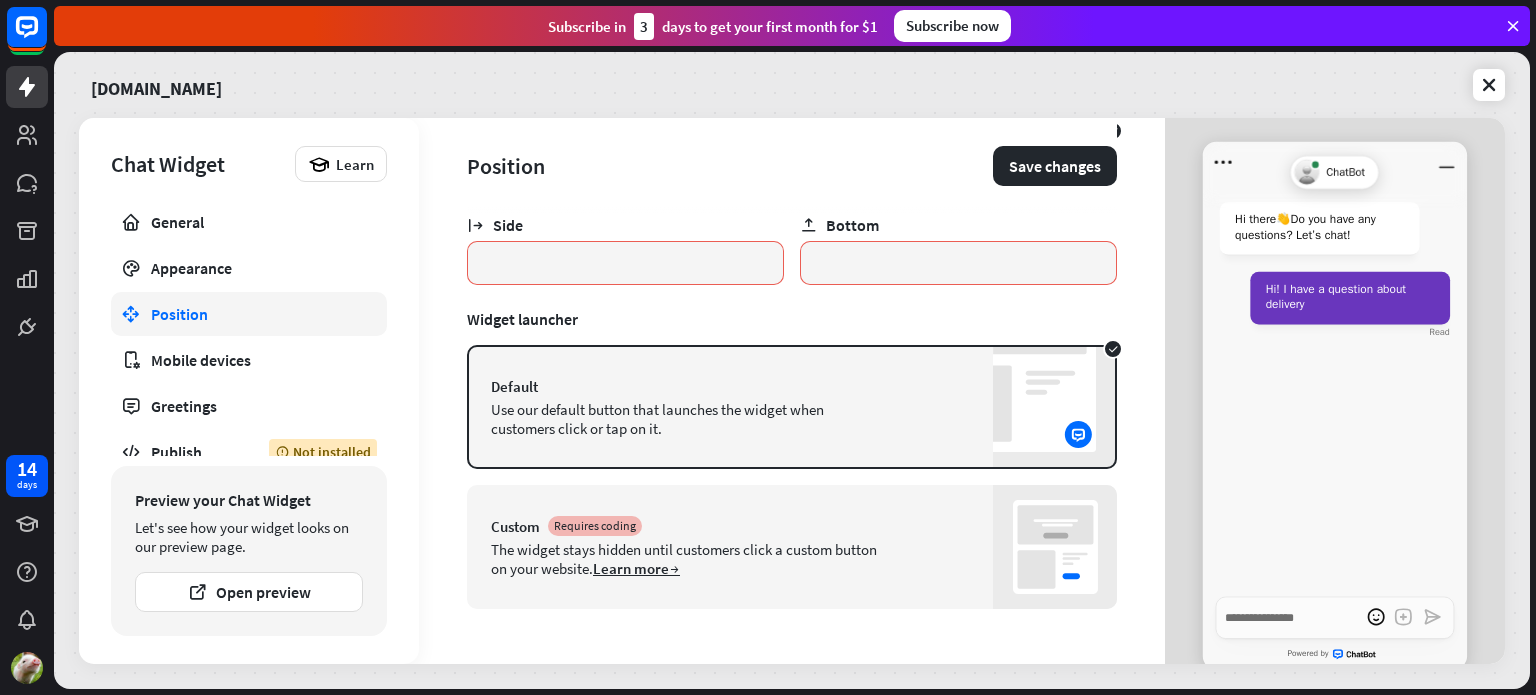 click on "Use our default button that launches the widget when
customers click or tap on it." at bounding box center [686, 419] 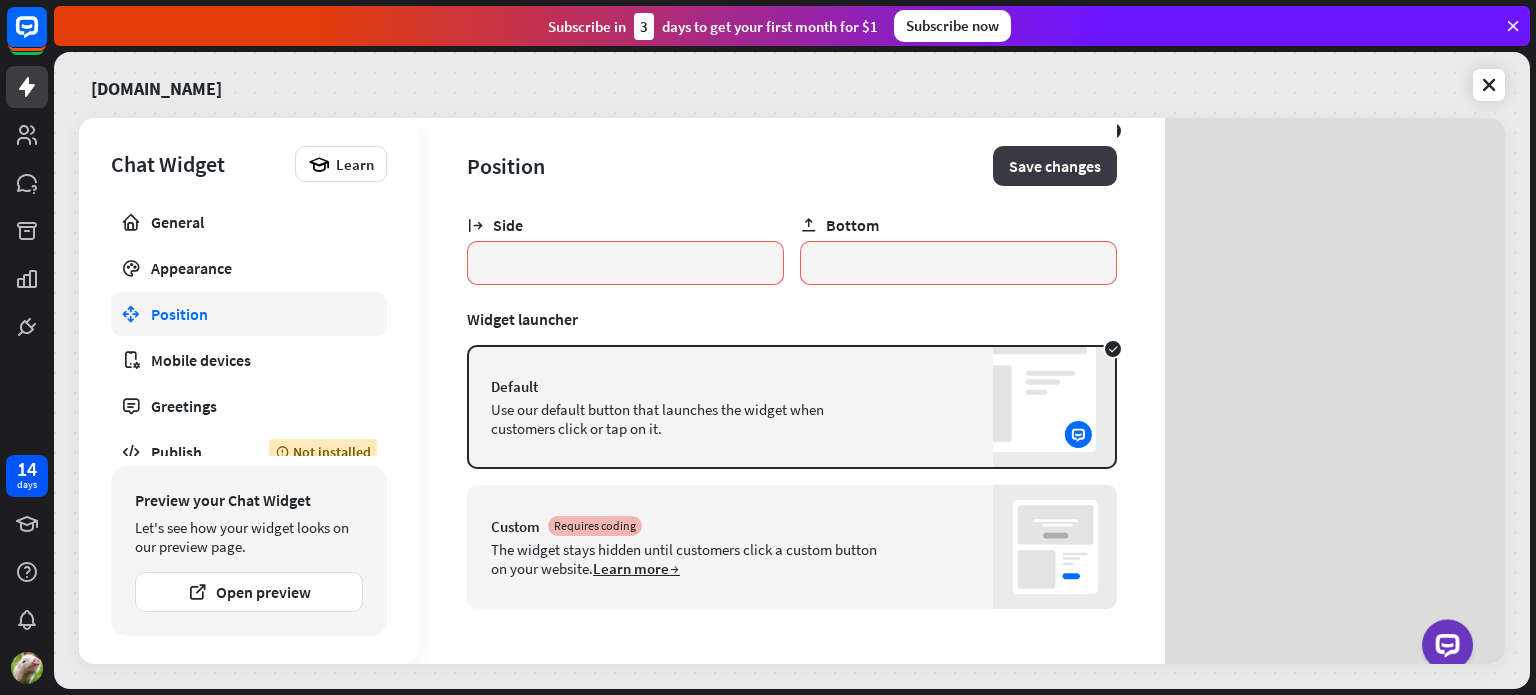 type on "*" 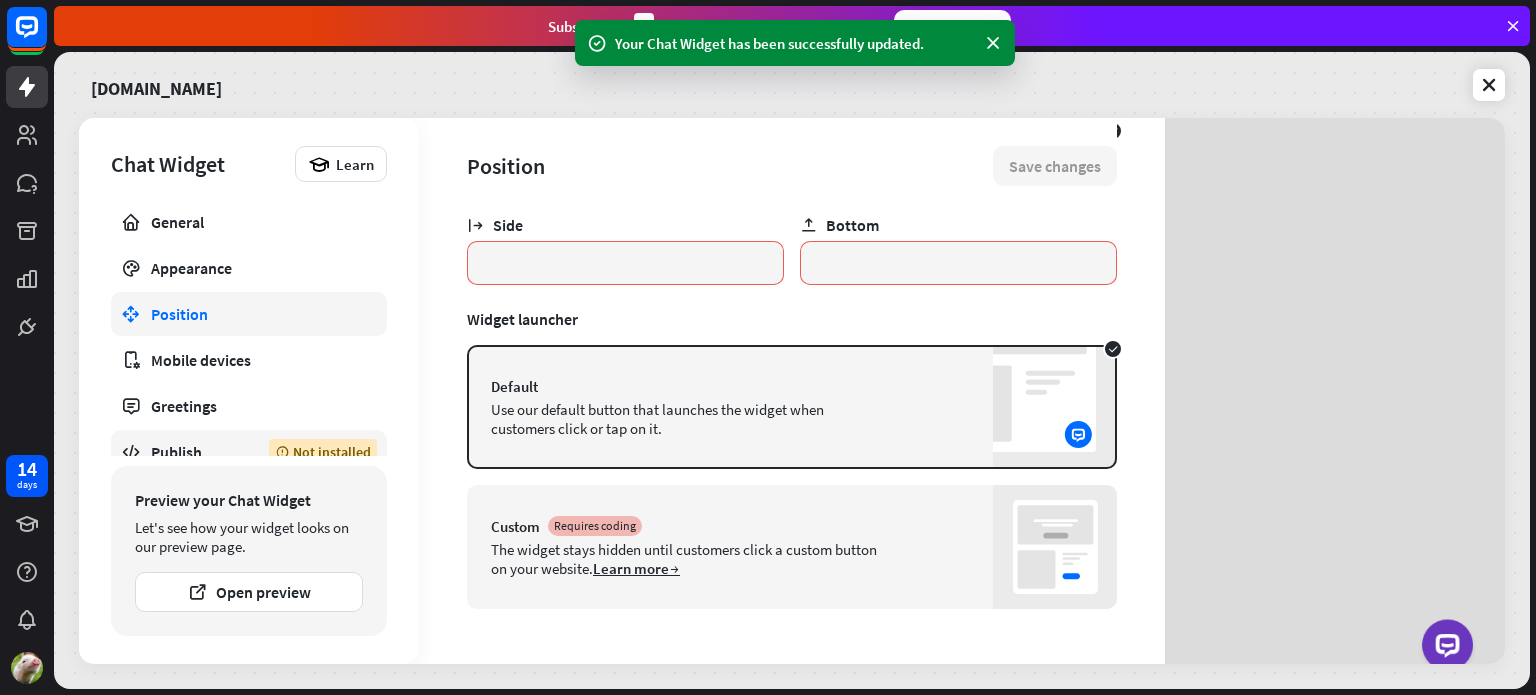 click on "Publish
Not installed" at bounding box center [249, 452] 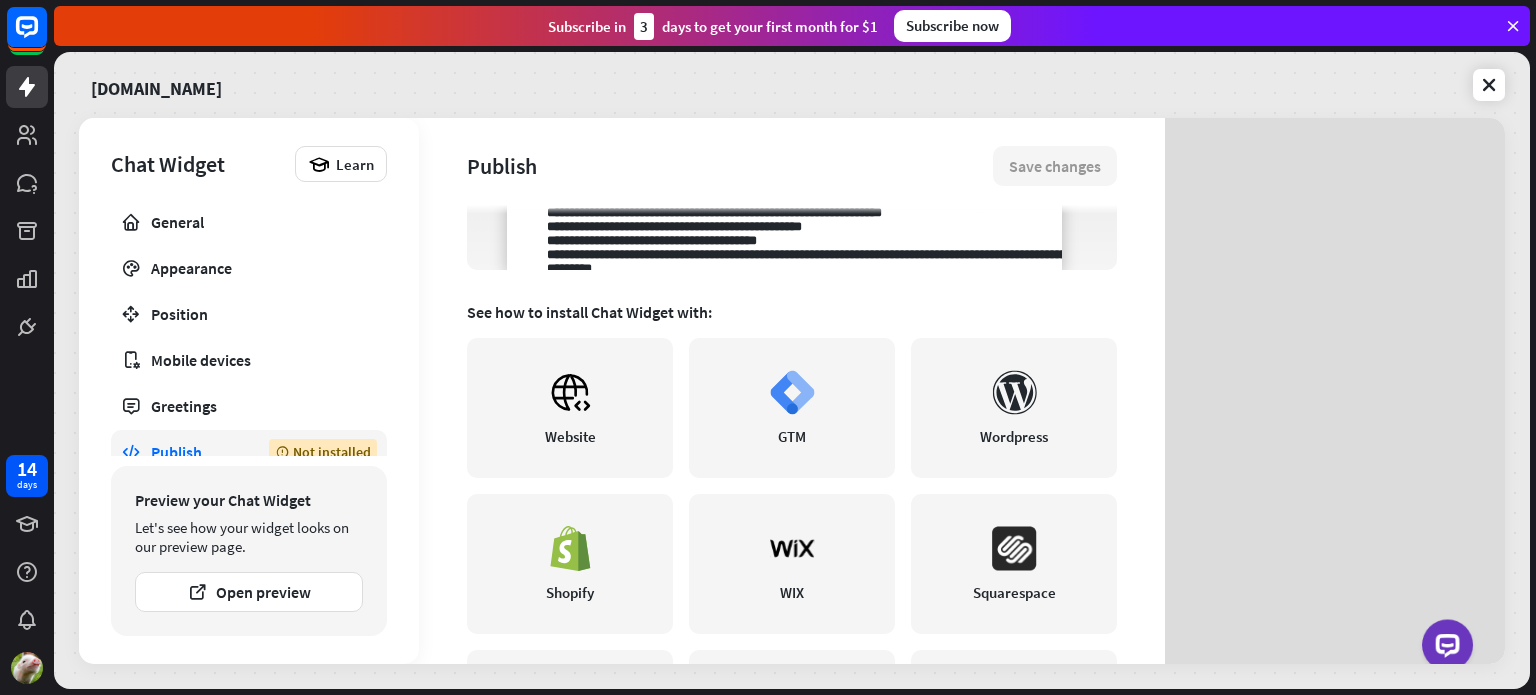 scroll, scrollTop: 371, scrollLeft: 0, axis: vertical 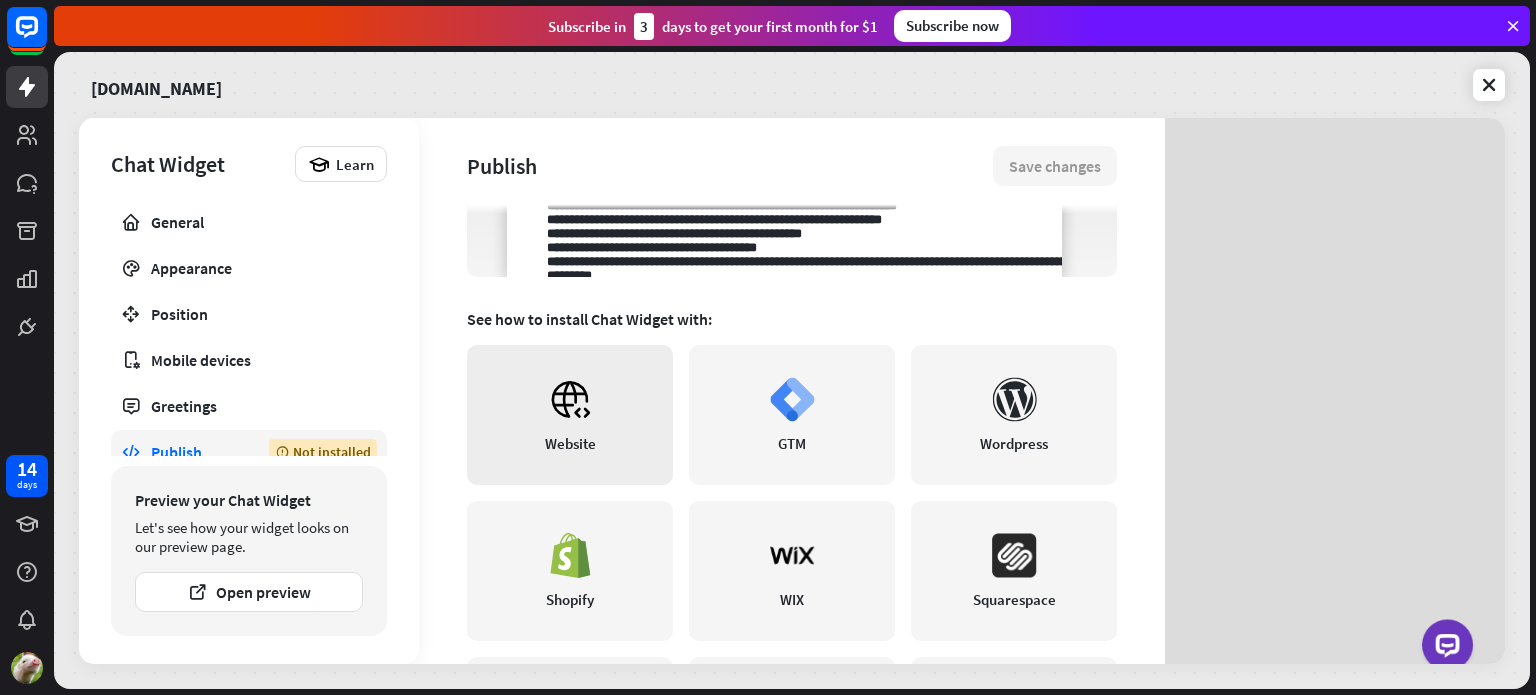 click 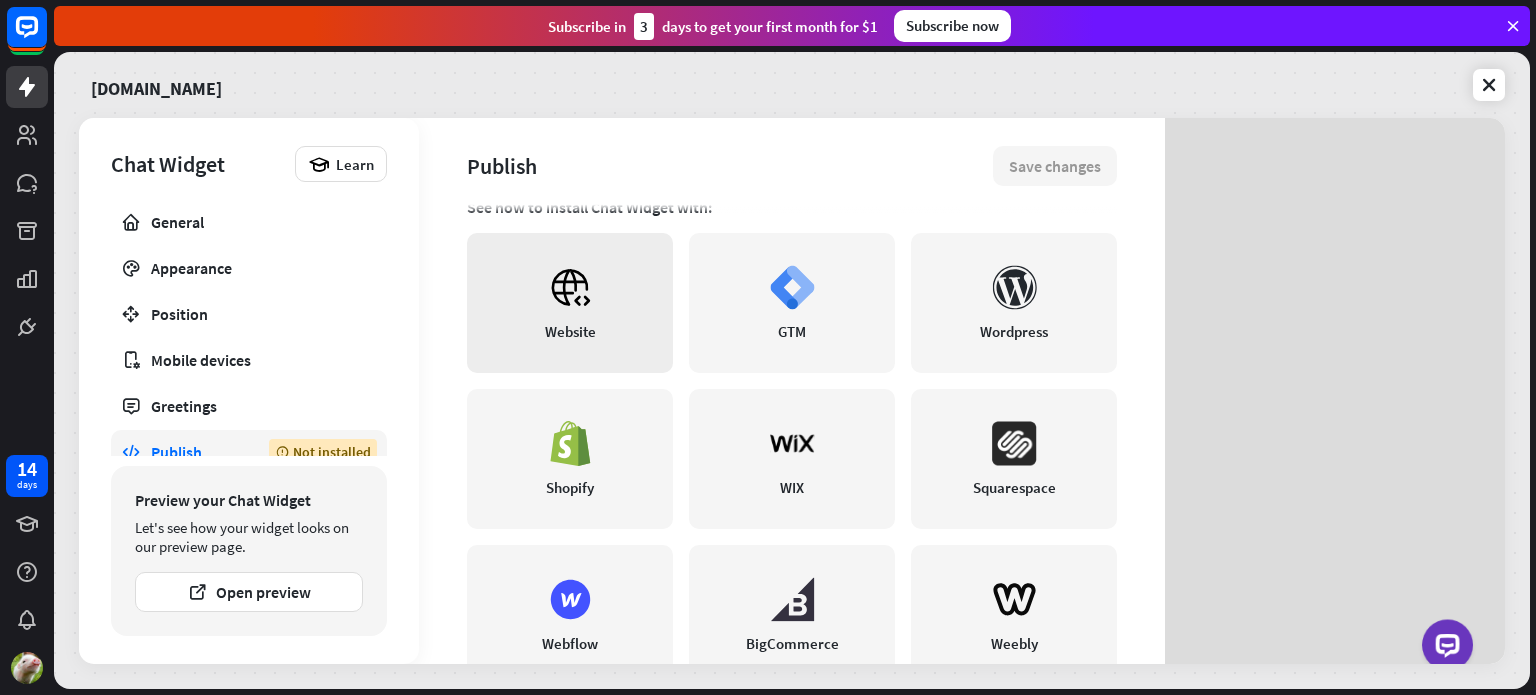 scroll, scrollTop: 487, scrollLeft: 0, axis: vertical 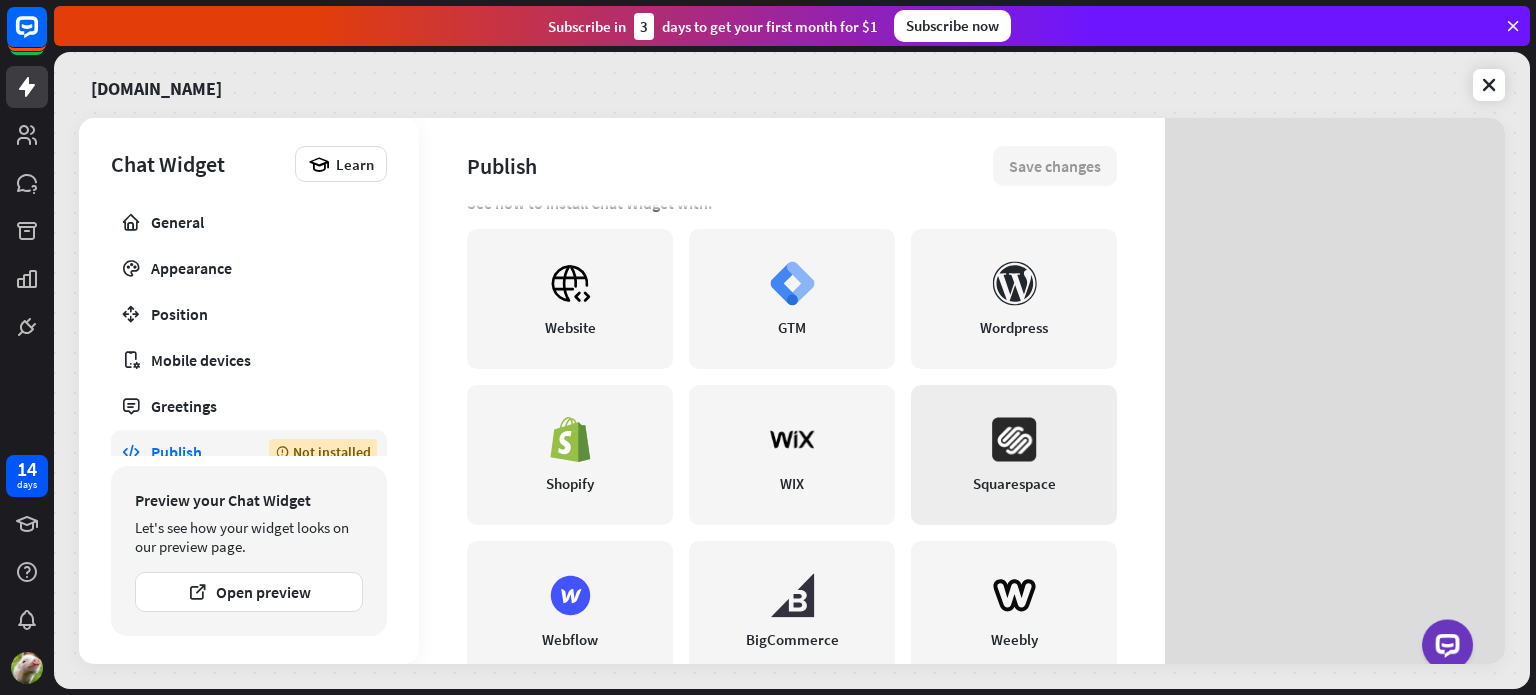 click on "Squarespace" at bounding box center (1014, 483) 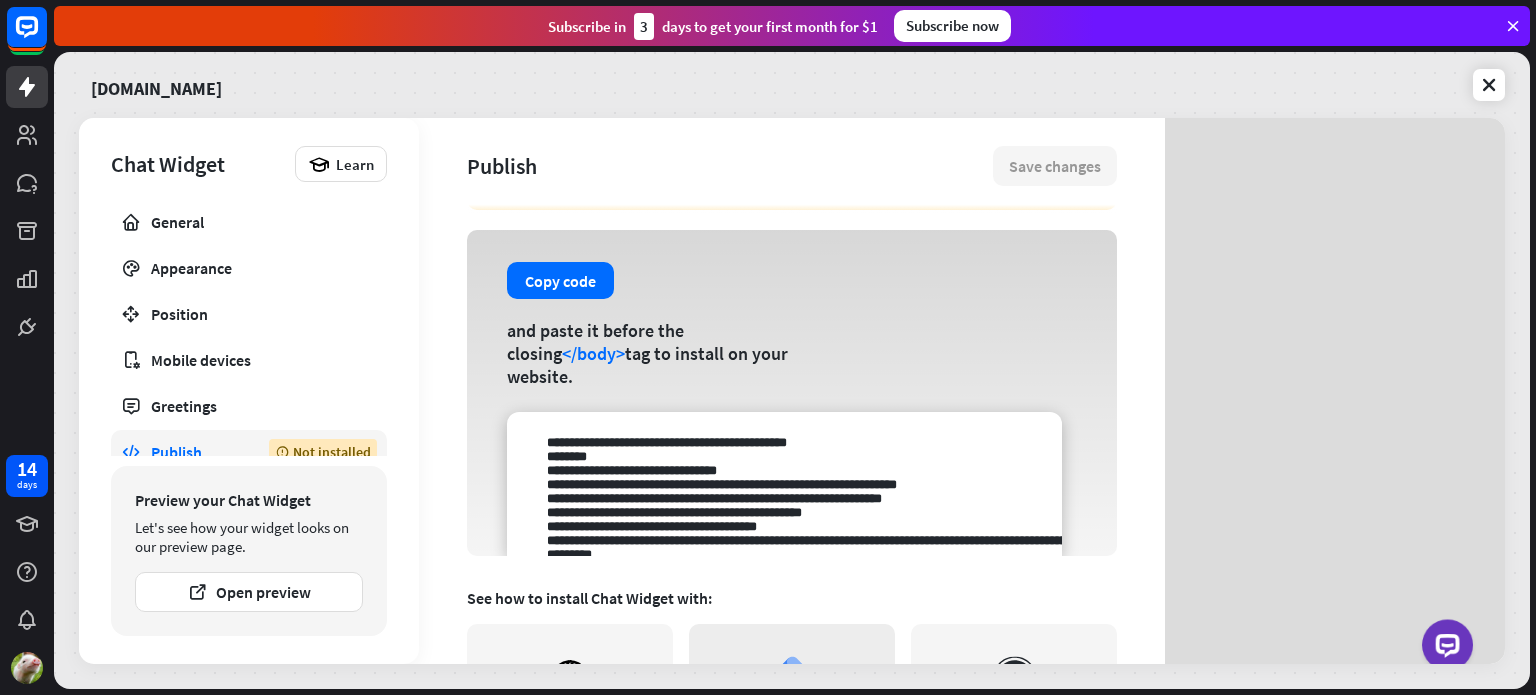 scroll, scrollTop: 0, scrollLeft: 0, axis: both 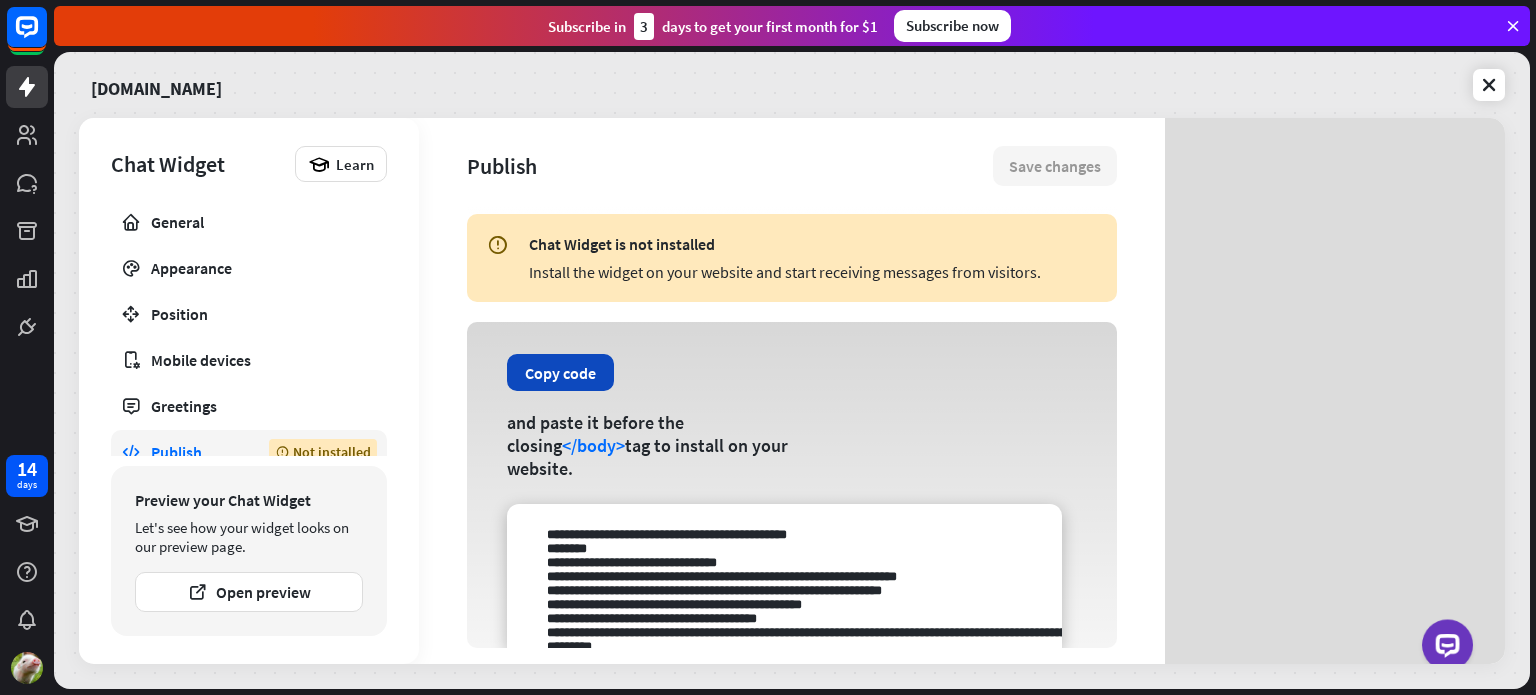 click on "Copy code" at bounding box center [560, 372] 